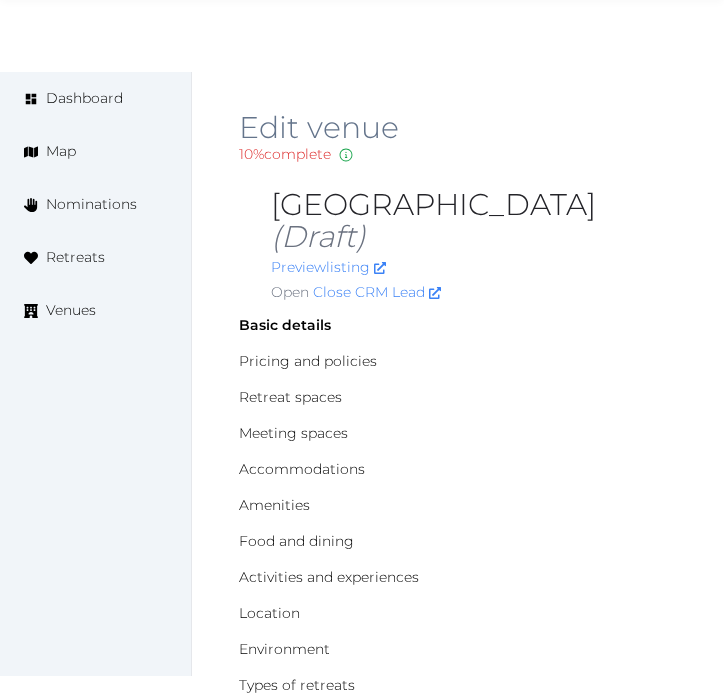 scroll, scrollTop: 2174, scrollLeft: 0, axis: vertical 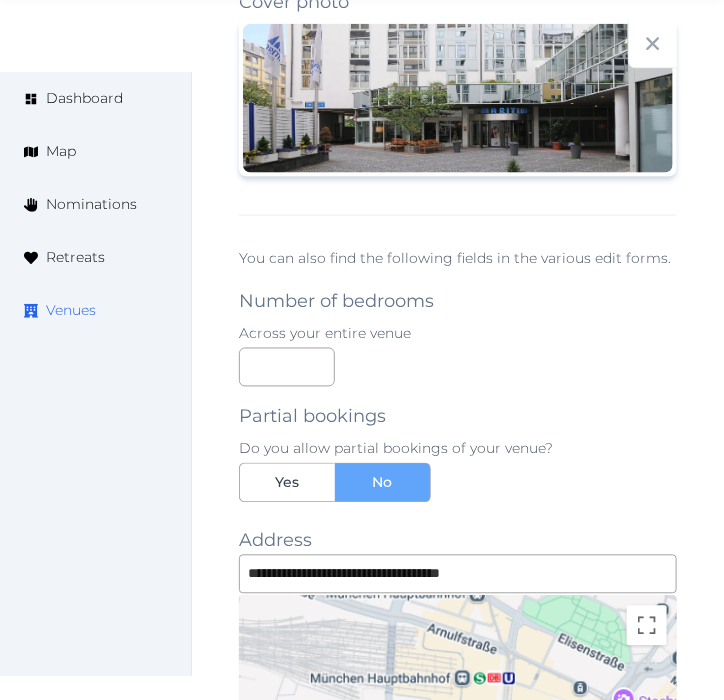 click on "Venues" at bounding box center [95, 310] 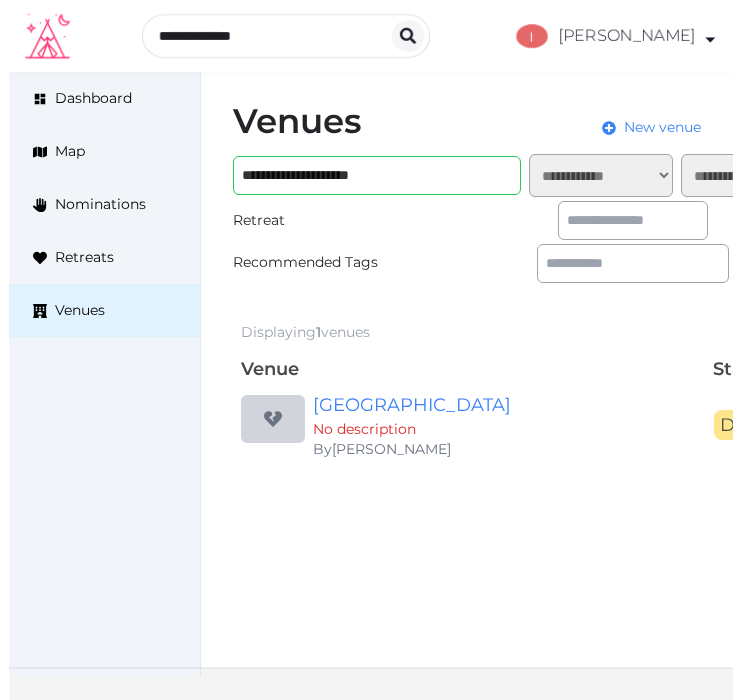 scroll, scrollTop: 0, scrollLeft: 0, axis: both 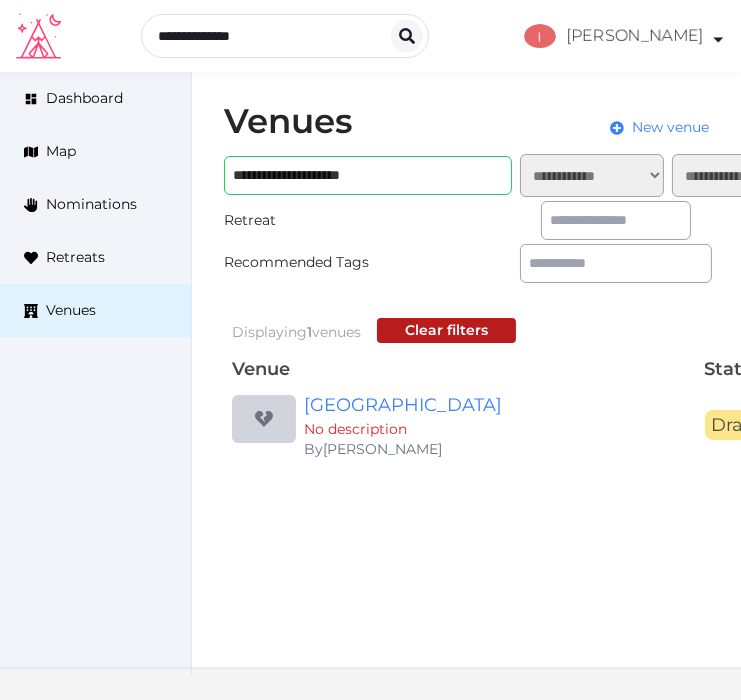 click on "**********" at bounding box center (524, 175) 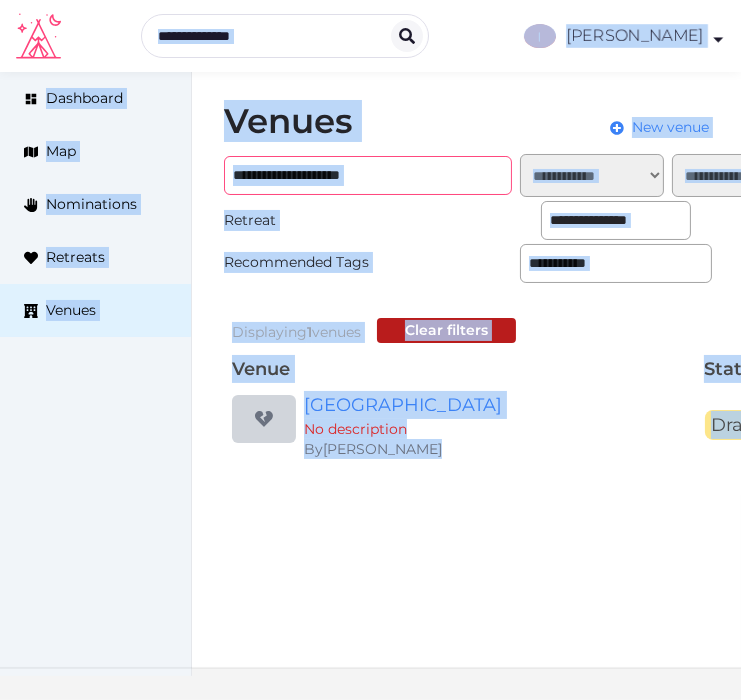 click on "**********" at bounding box center (368, 175) 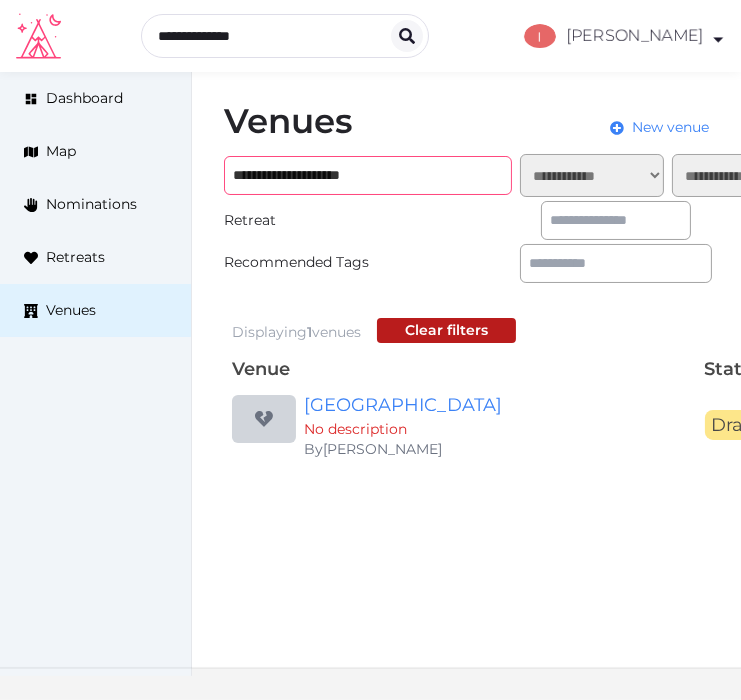 click on "**********" at bounding box center (368, 175) 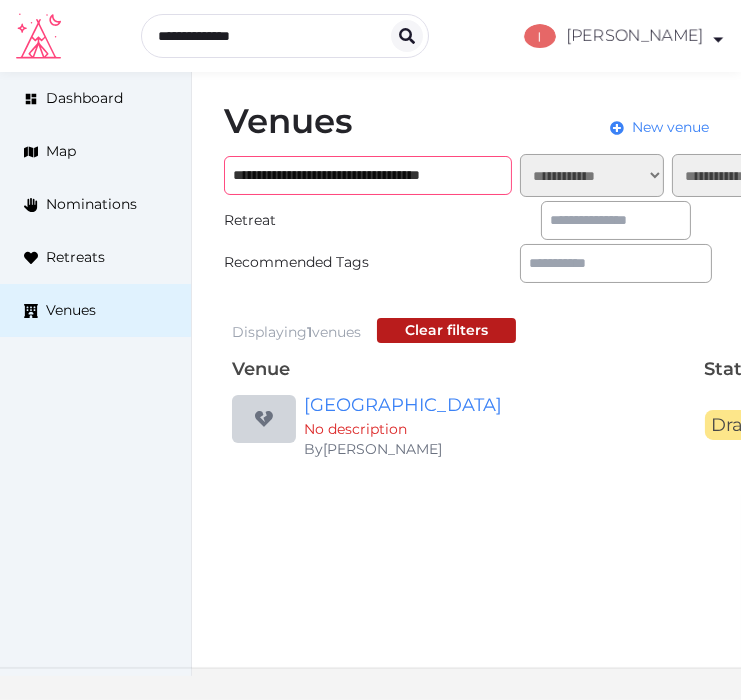 scroll, scrollTop: 0, scrollLeft: 13, axis: horizontal 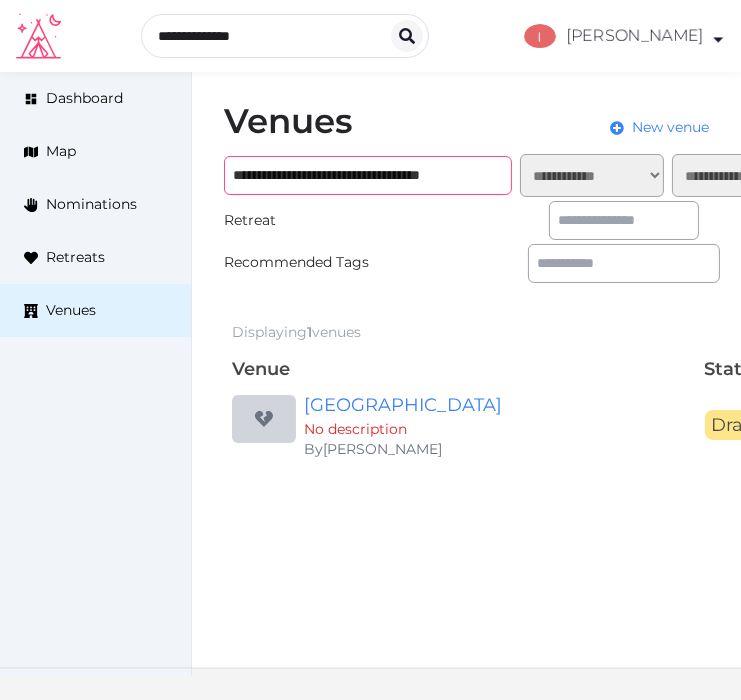 paste 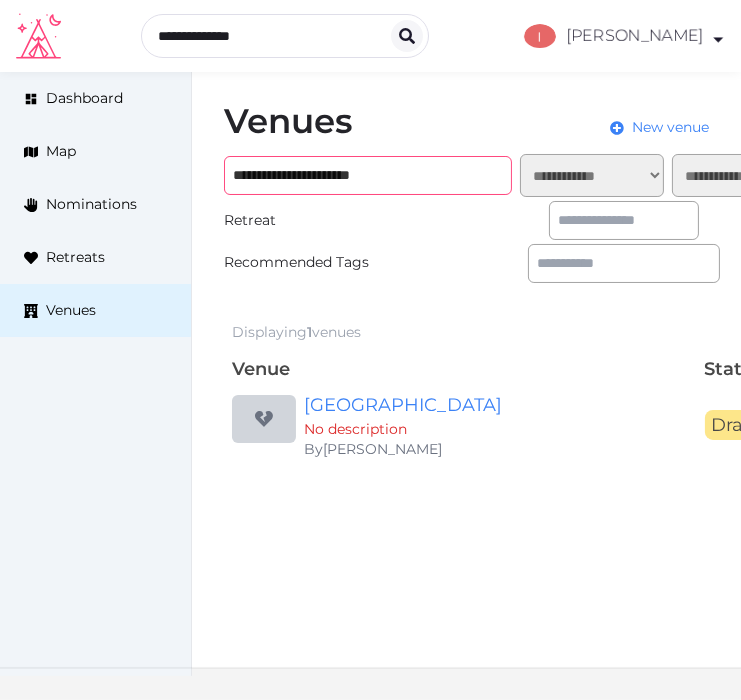 scroll, scrollTop: 0, scrollLeft: 0, axis: both 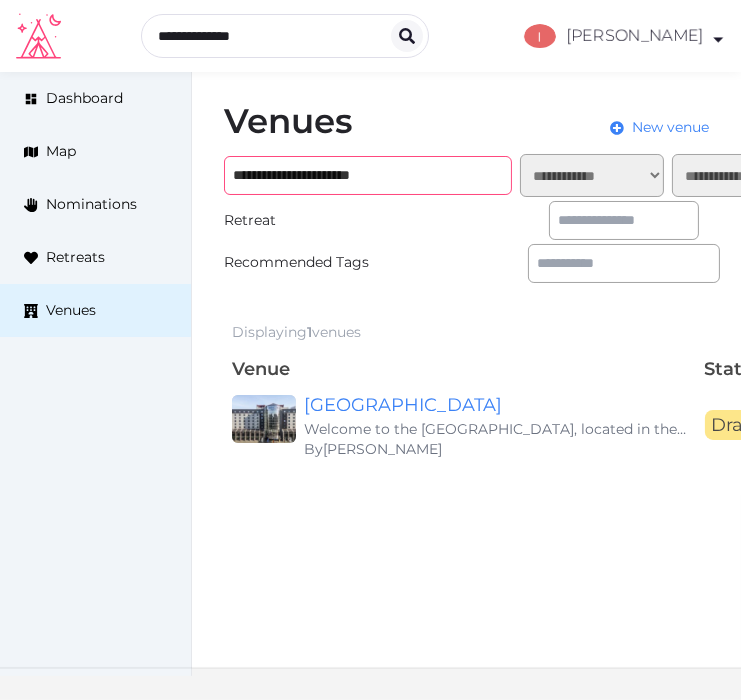 type on "**********" 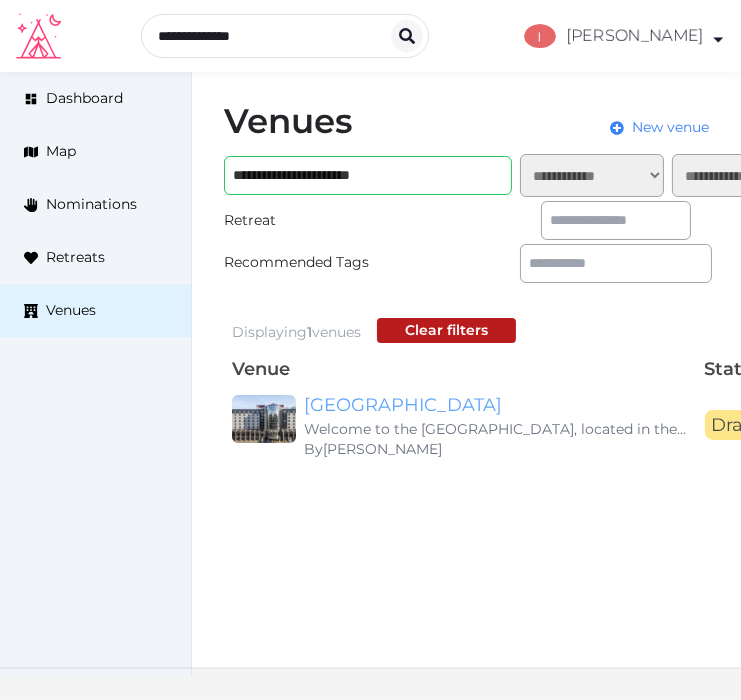 click on "Maritim Hotel Magdeburg" at bounding box center [496, 405] 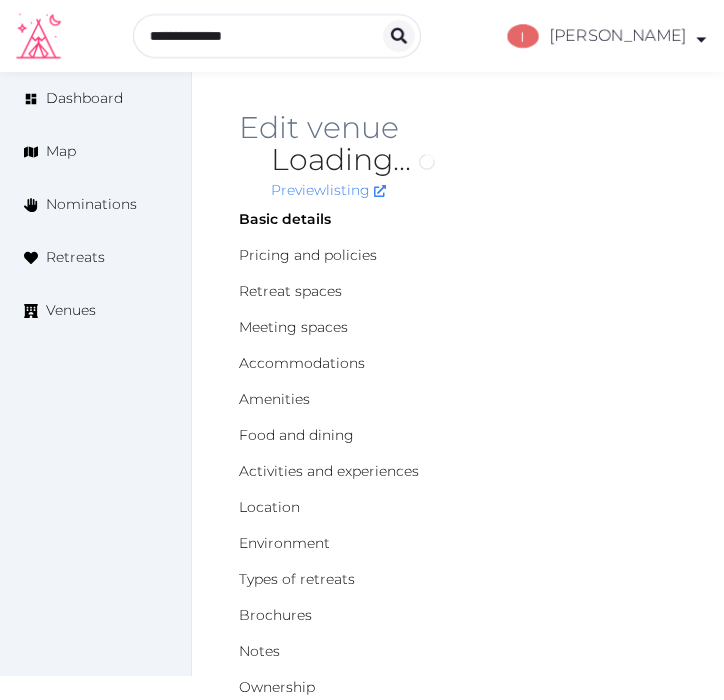 scroll, scrollTop: 0, scrollLeft: 0, axis: both 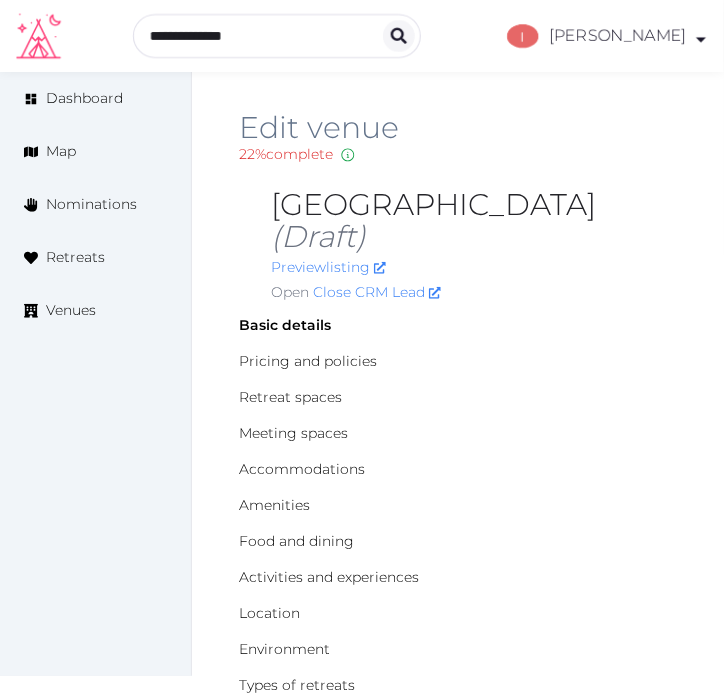type on "*" 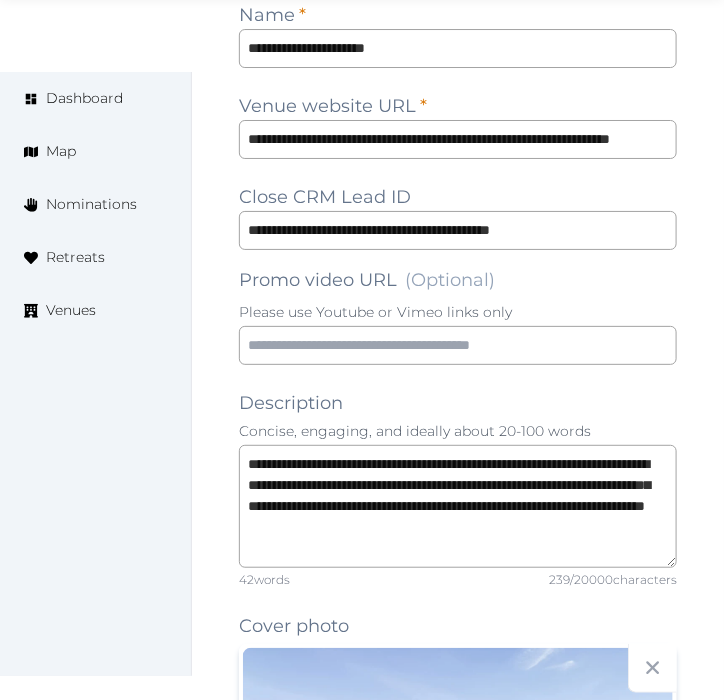 scroll, scrollTop: 1222, scrollLeft: 0, axis: vertical 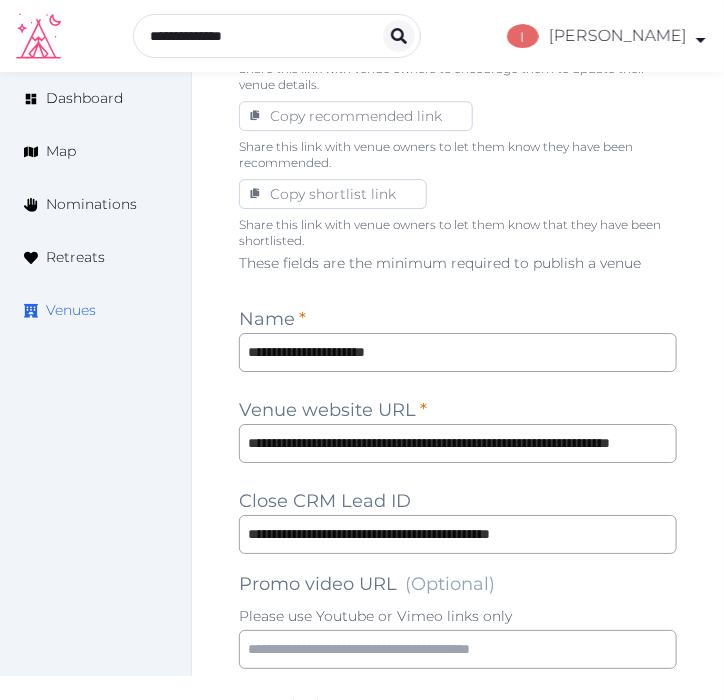 click on "Venues" at bounding box center (71, 310) 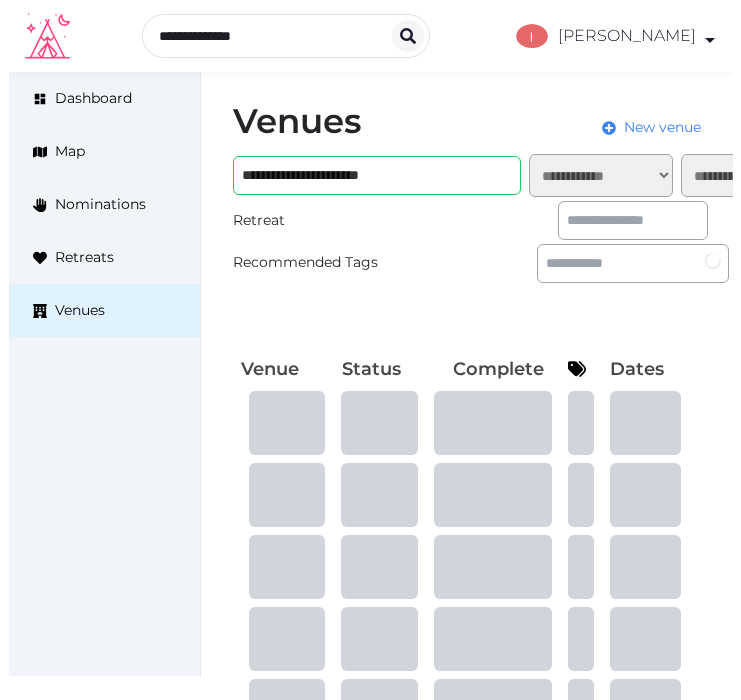 scroll, scrollTop: 0, scrollLeft: 0, axis: both 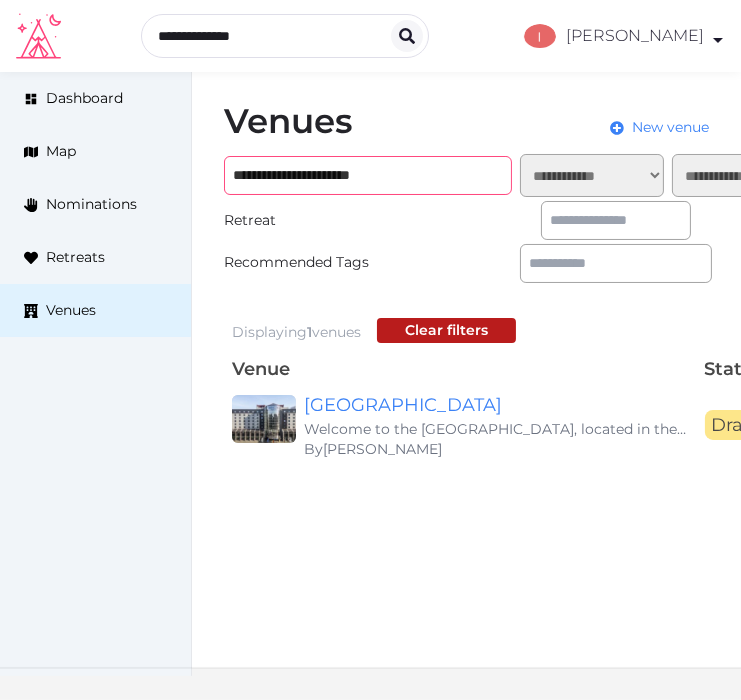 click on "**********" at bounding box center [368, 175] 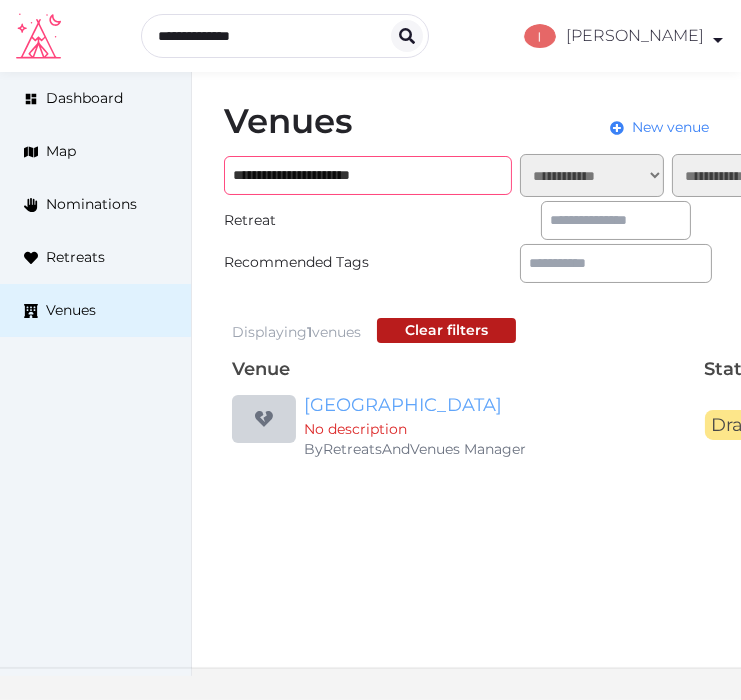type on "**********" 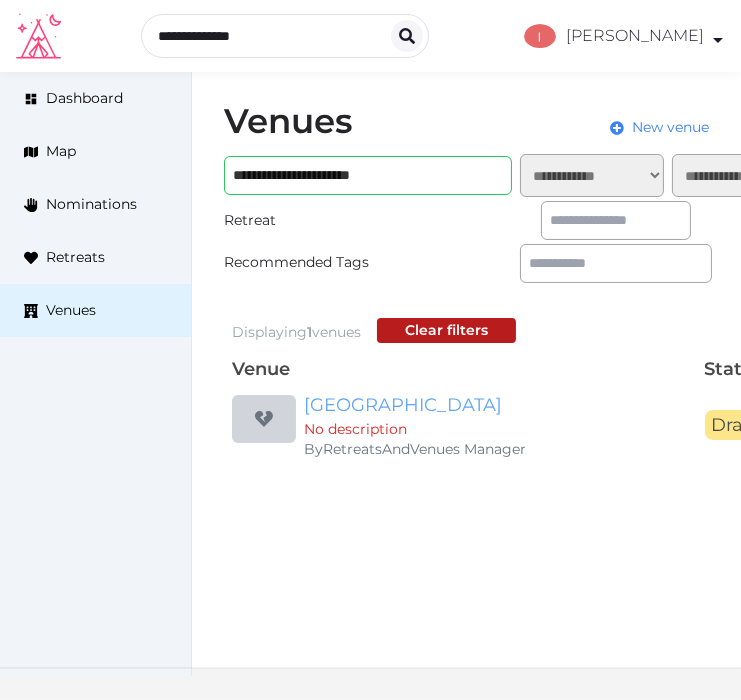 click on "Maritim Hotel Stuttgart" at bounding box center [496, 405] 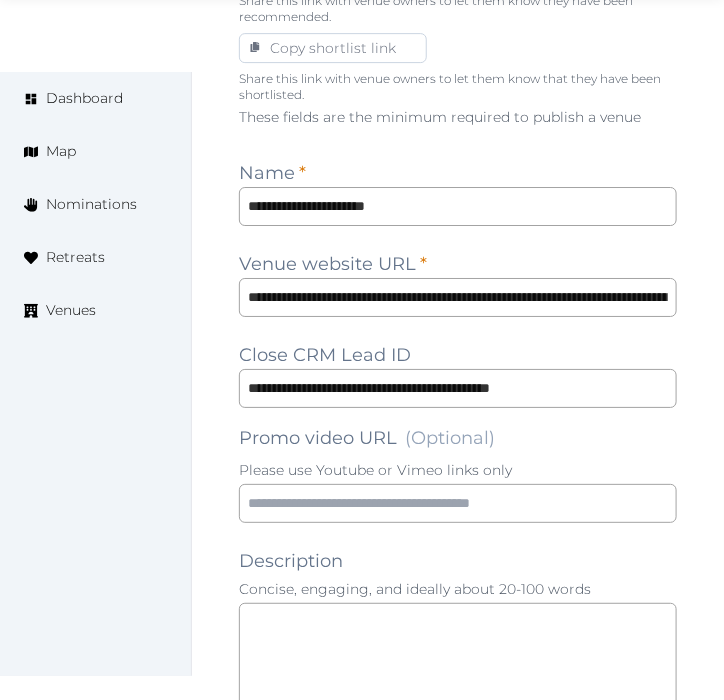 scroll, scrollTop: 1666, scrollLeft: 0, axis: vertical 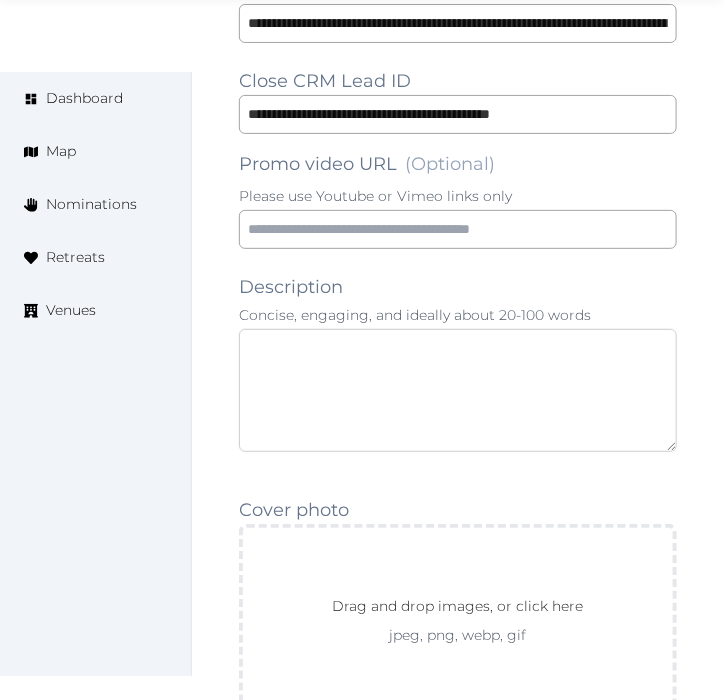 click at bounding box center [458, 390] 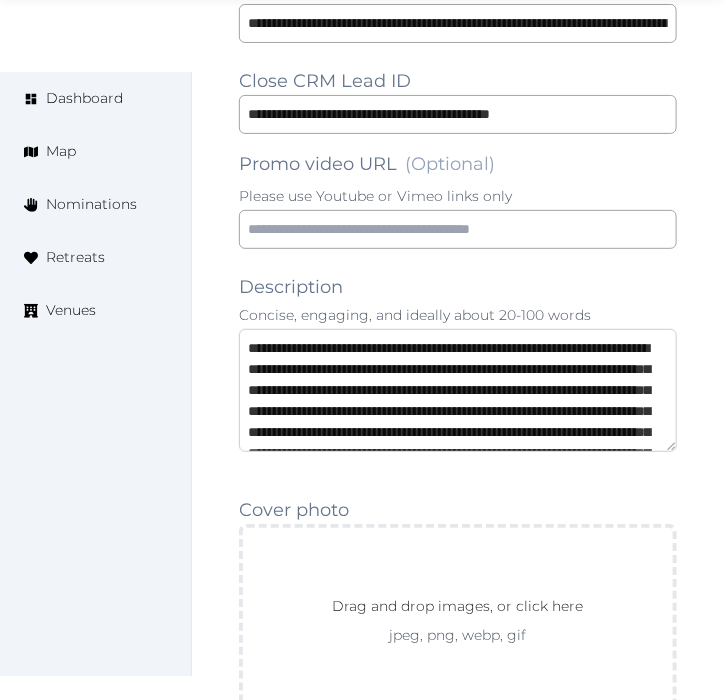 scroll, scrollTop: 94, scrollLeft: 0, axis: vertical 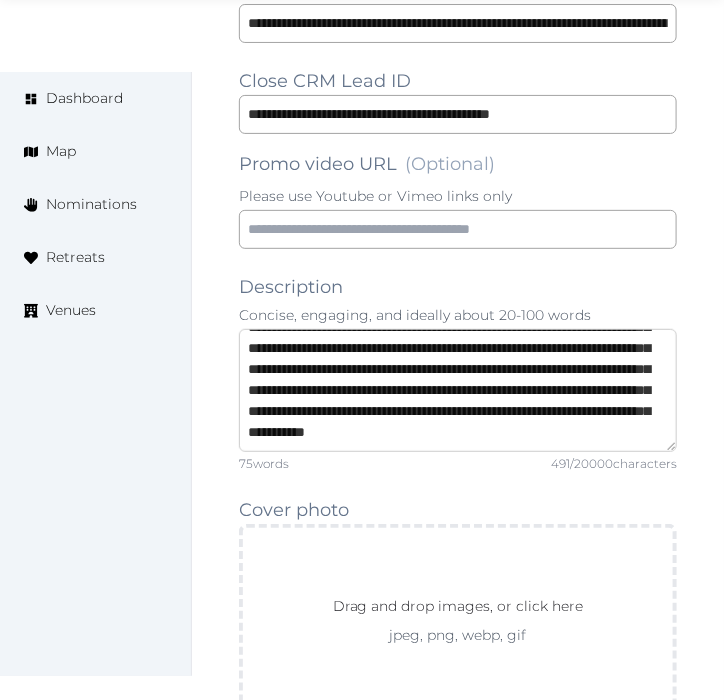 type on "**********" 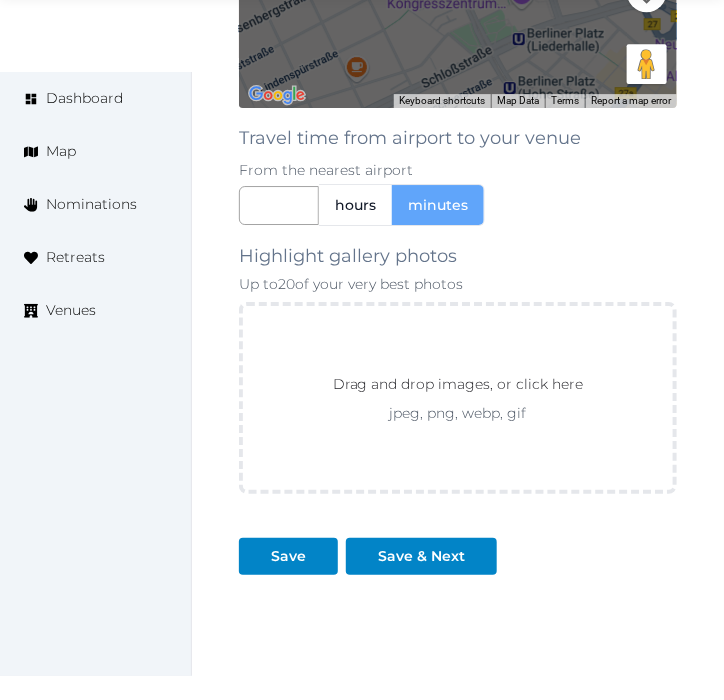 scroll, scrollTop: 3000, scrollLeft: 0, axis: vertical 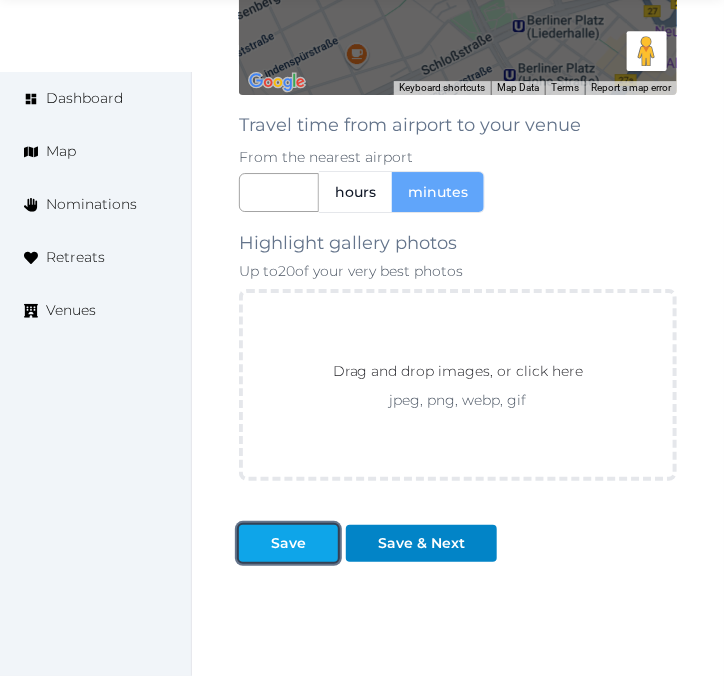 drag, startPoint x: 285, startPoint y: 548, endPoint x: 295, endPoint y: 544, distance: 10.770329 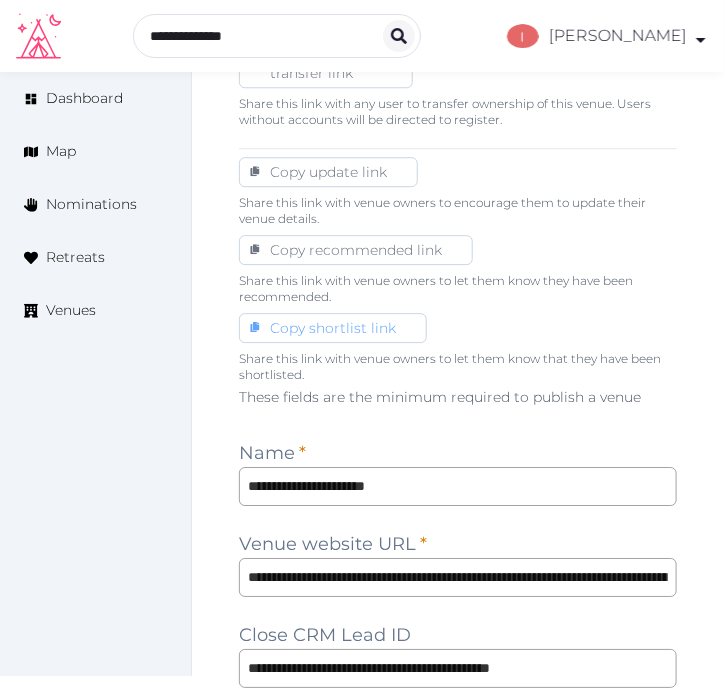 scroll, scrollTop: 1111, scrollLeft: 0, axis: vertical 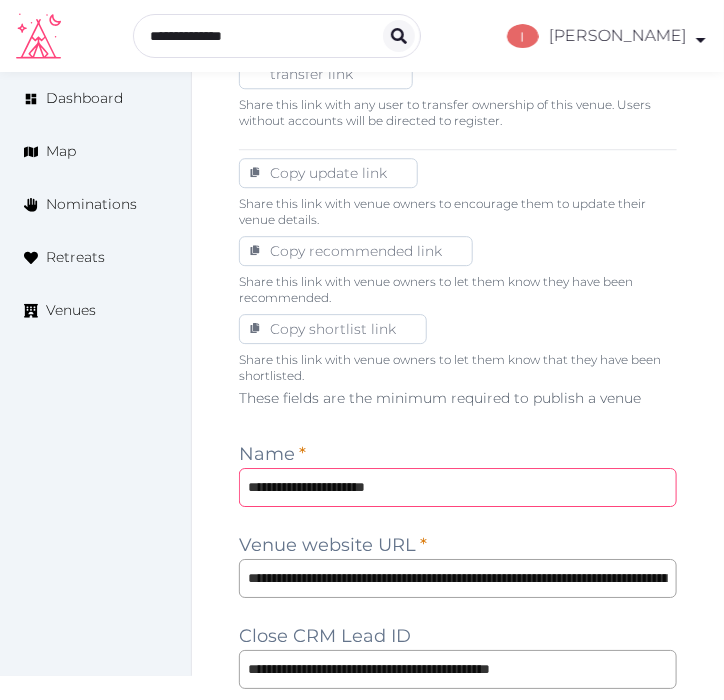 click on "**********" at bounding box center (458, 487) 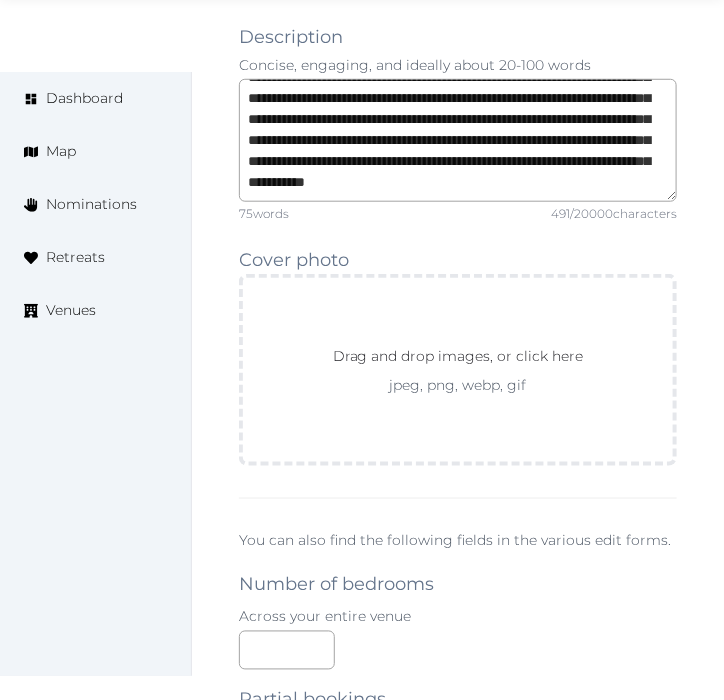 scroll, scrollTop: 1888, scrollLeft: 0, axis: vertical 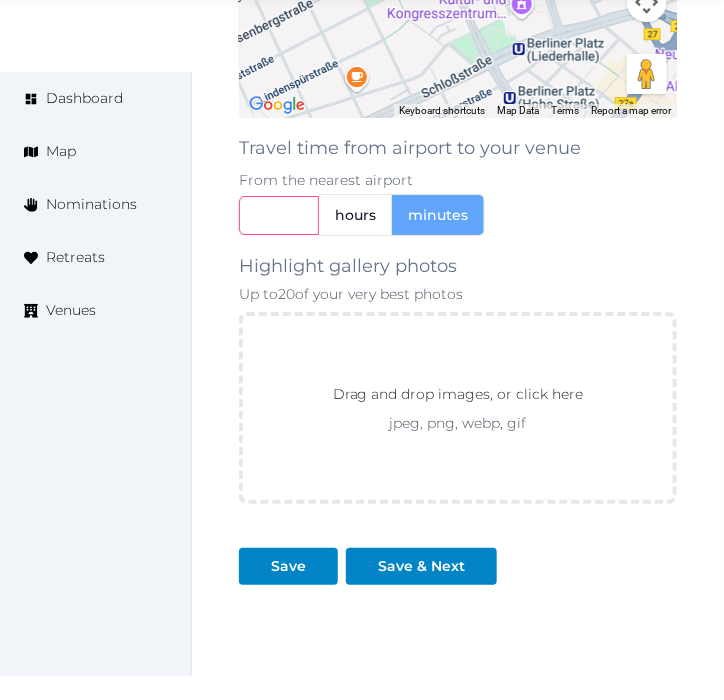 click at bounding box center (279, 215) 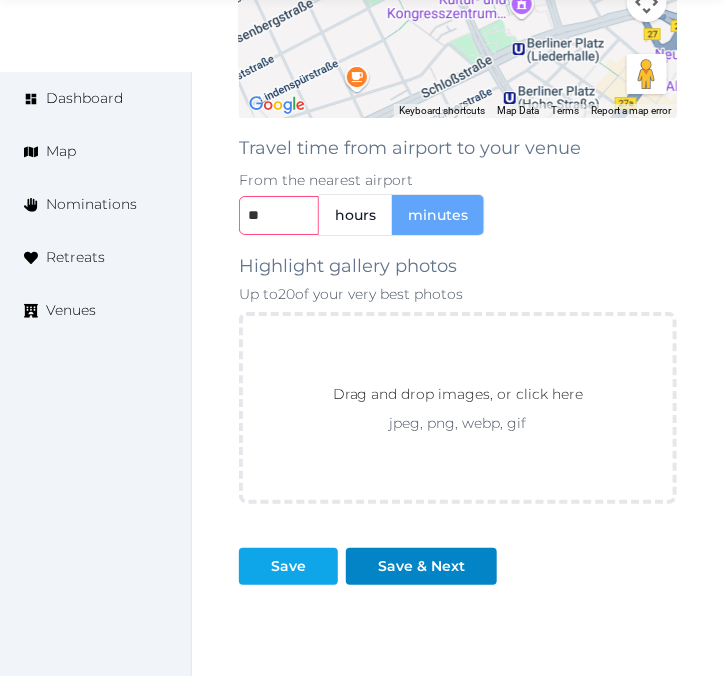 type on "**" 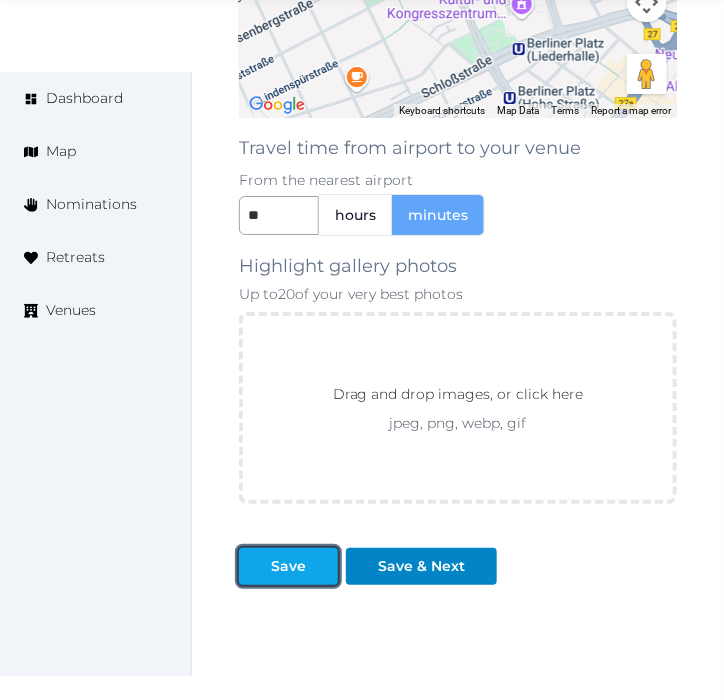 click on "Save" at bounding box center (288, 566) 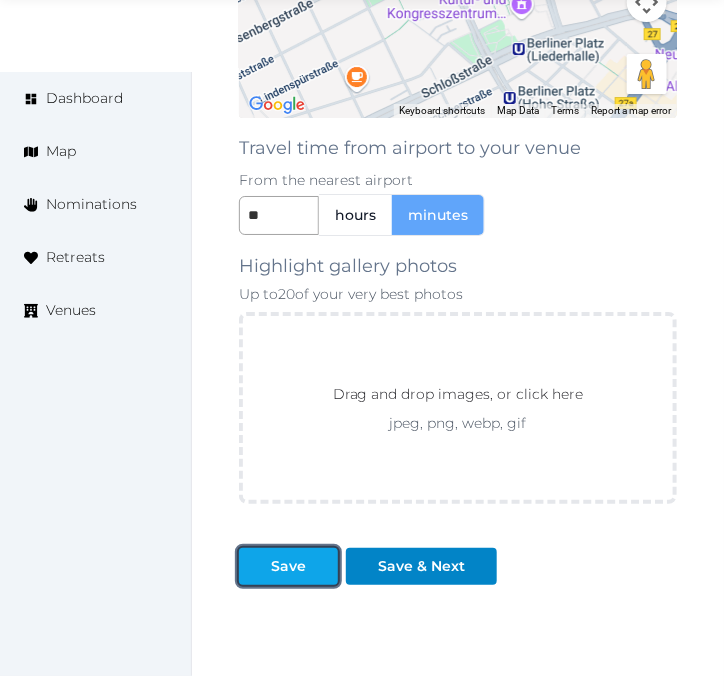 click on "Save" at bounding box center [288, 566] 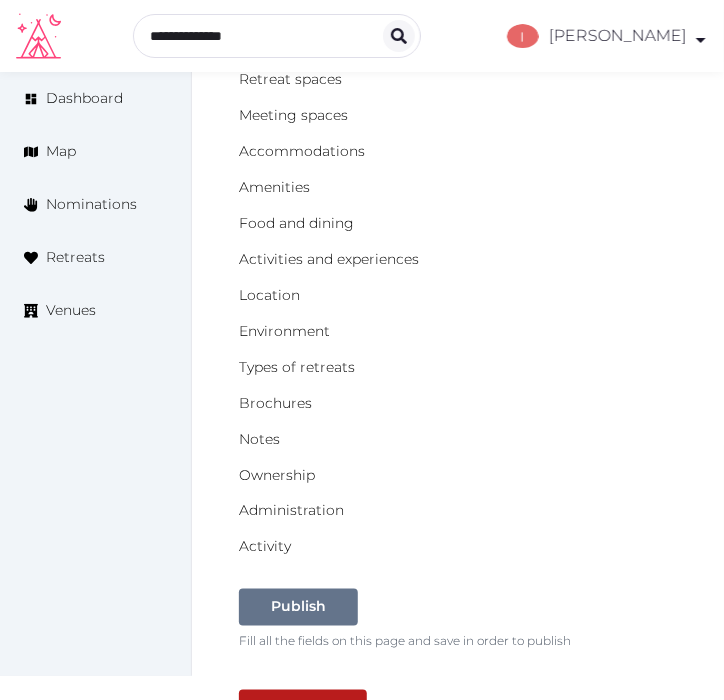 scroll, scrollTop: 312, scrollLeft: 0, axis: vertical 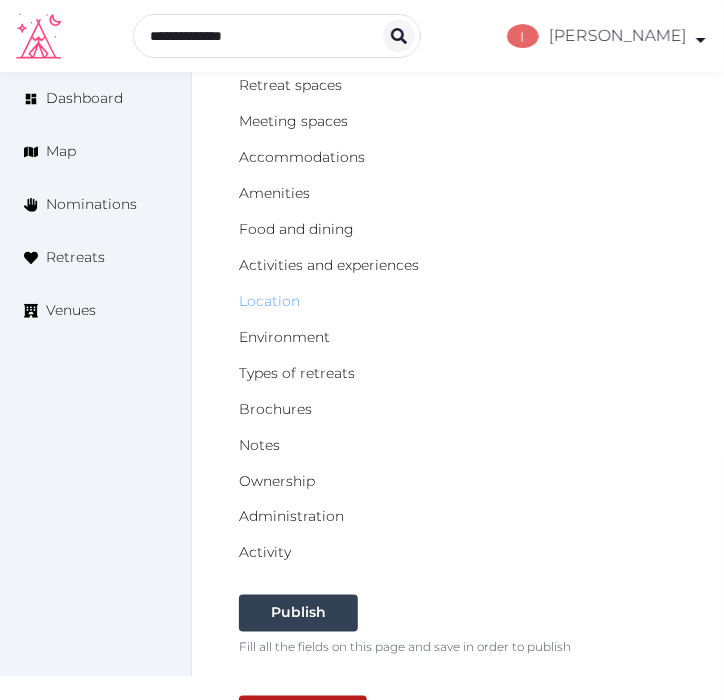 click on "Location" at bounding box center (269, 301) 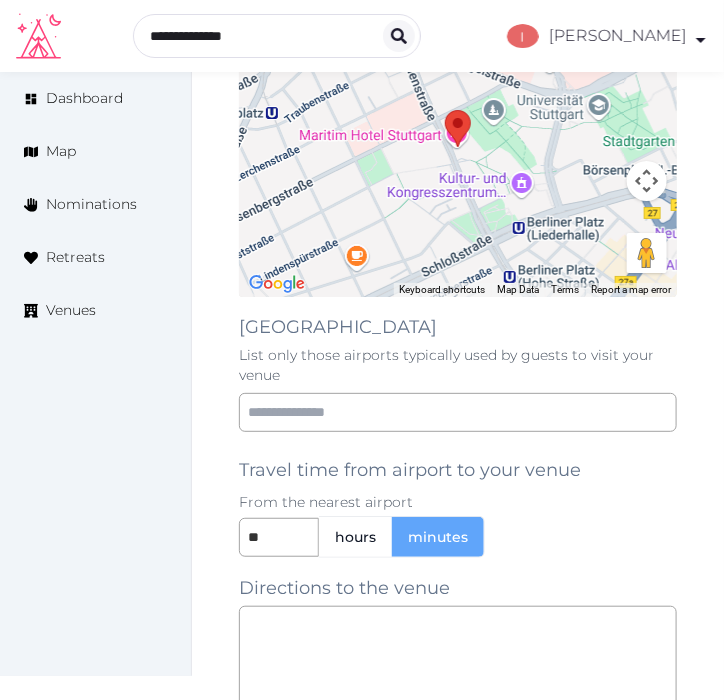 scroll, scrollTop: 1755, scrollLeft: 0, axis: vertical 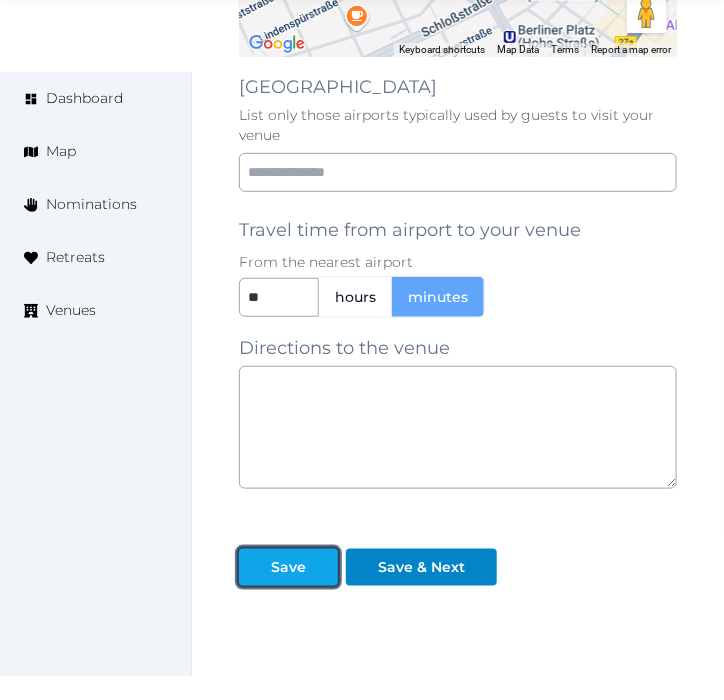 click at bounding box center (322, 567) 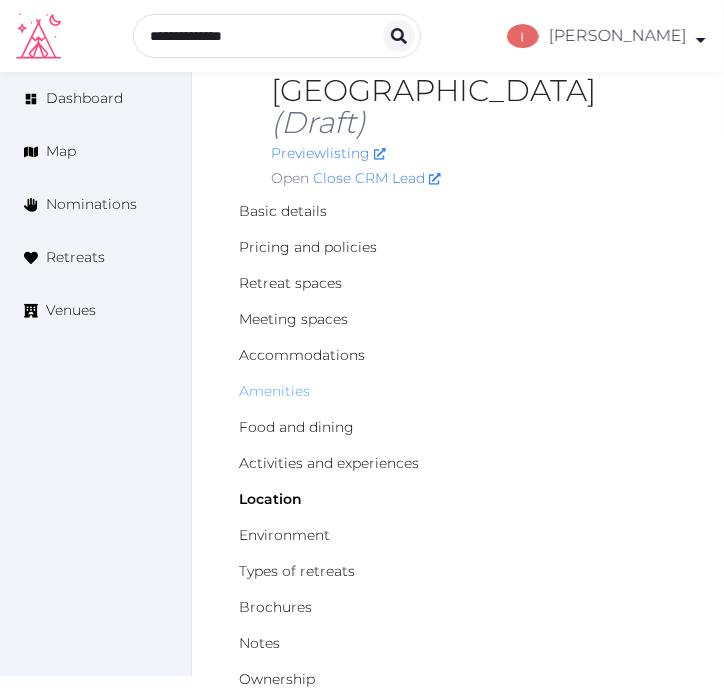 scroll, scrollTop: 88, scrollLeft: 0, axis: vertical 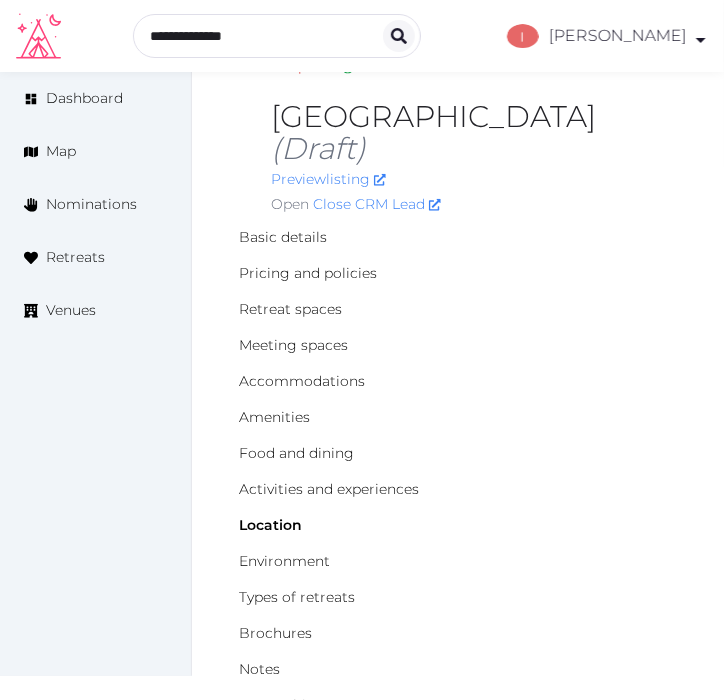 click on "Basic details Pricing and policies Retreat spaces Meeting spaces Accommodations Amenities Food and dining Activities and experiences Location Environment Types of retreats Brochures Notes Ownership Administration Activity" at bounding box center [458, 507] 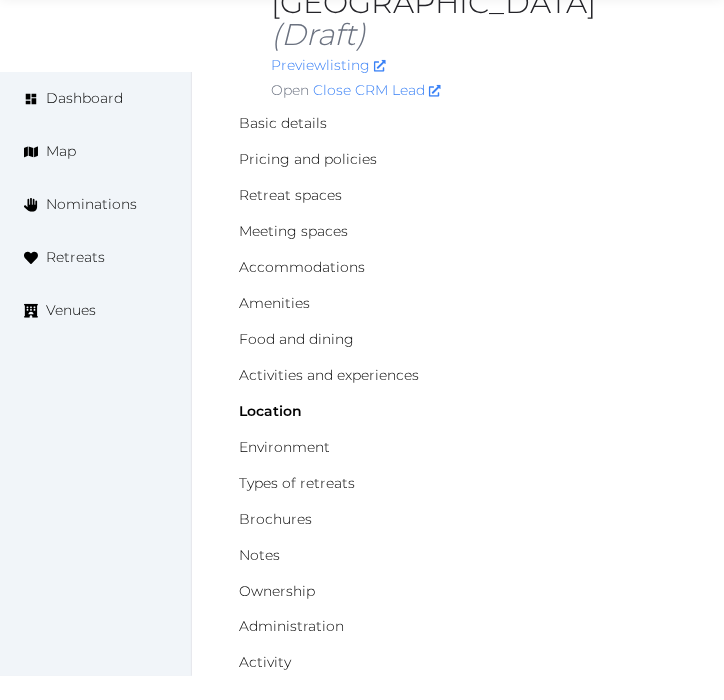 scroll, scrollTop: 200, scrollLeft: 0, axis: vertical 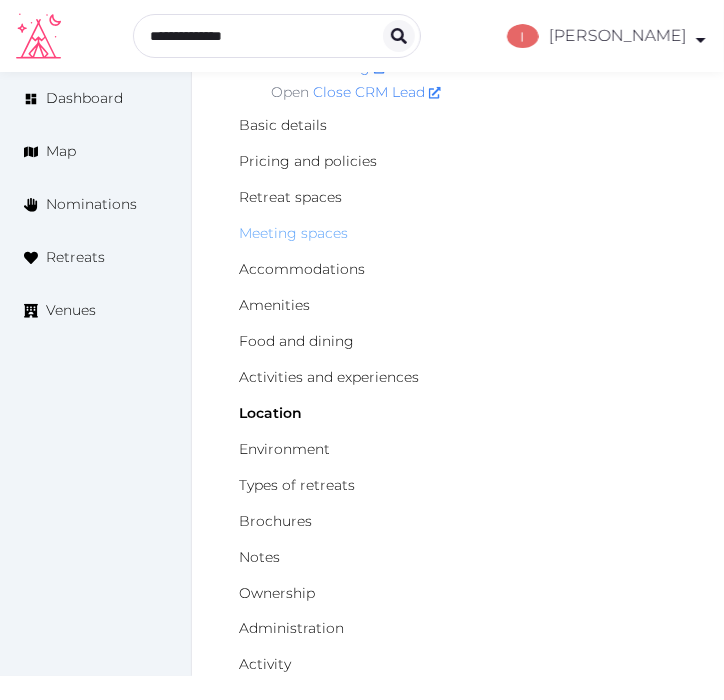 click on "Meeting spaces" at bounding box center [293, 233] 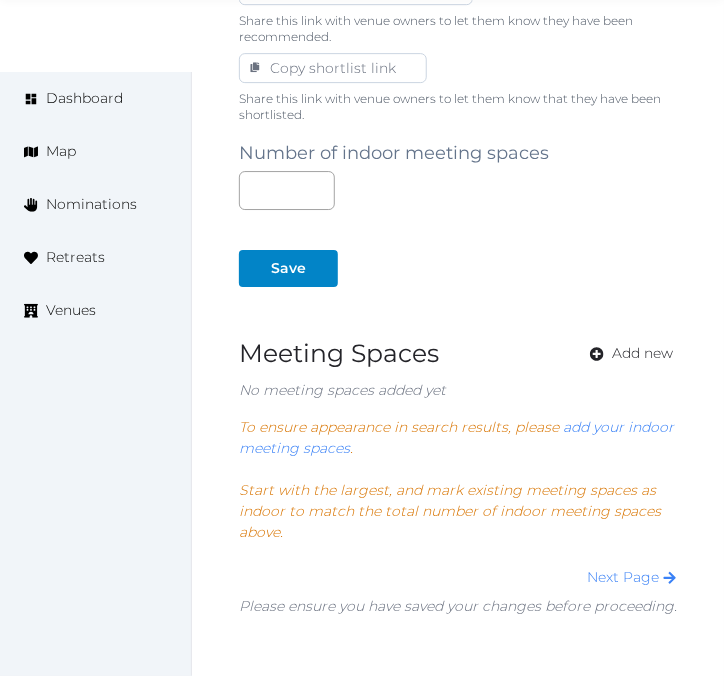 scroll, scrollTop: 1490, scrollLeft: 0, axis: vertical 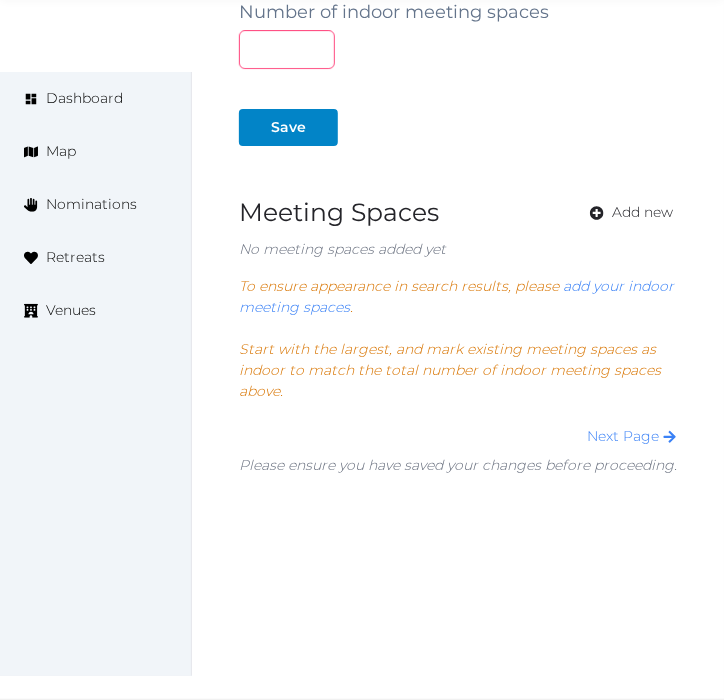 drag, startPoint x: 293, startPoint y: 37, endPoint x: 207, endPoint y: 50, distance: 86.977005 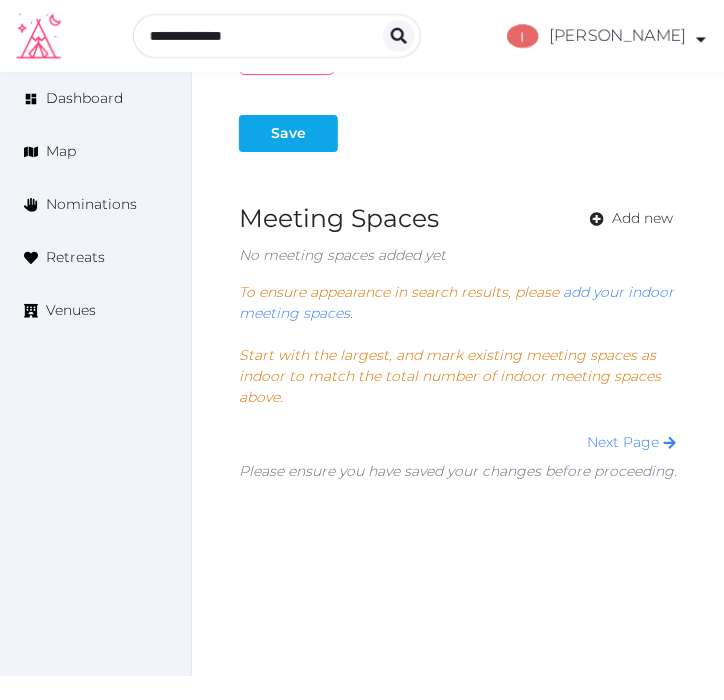 type on "**" 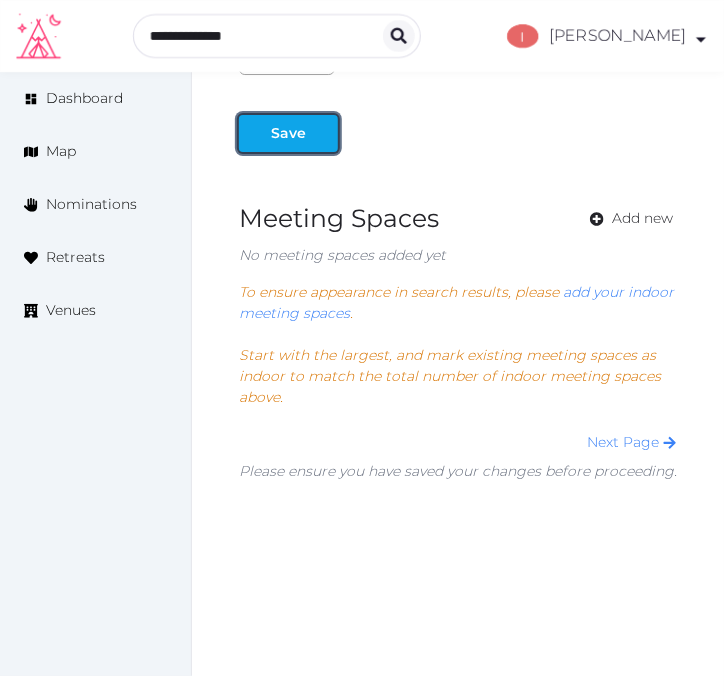click on "Save" at bounding box center [288, 133] 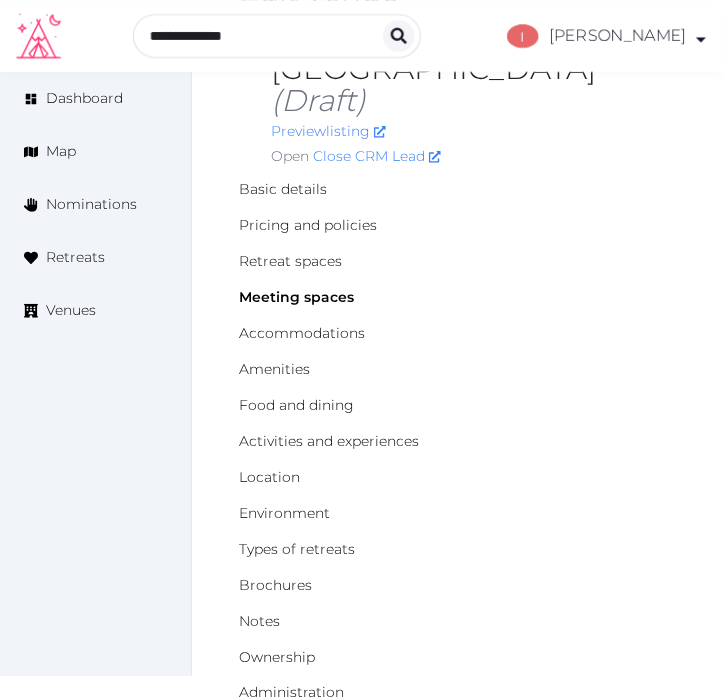 scroll, scrollTop: 0, scrollLeft: 0, axis: both 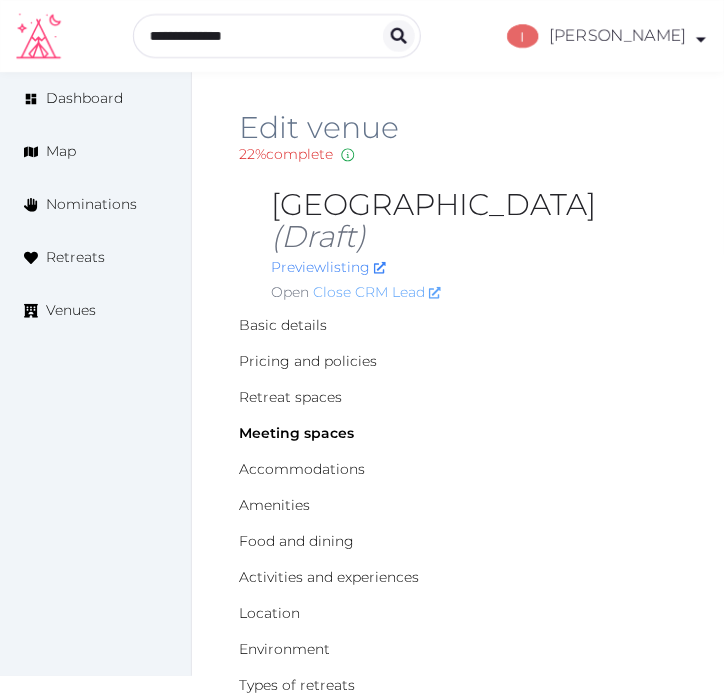 click on "Close CRM Lead" at bounding box center [377, 292] 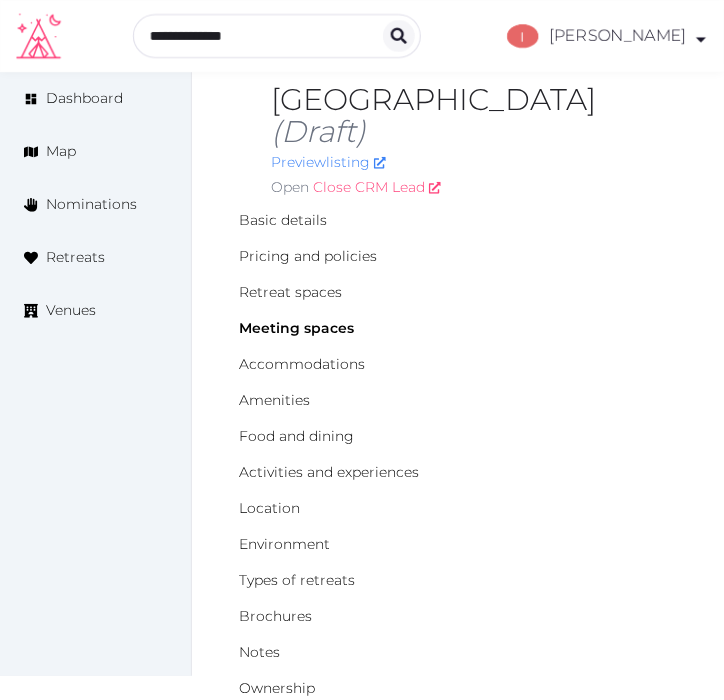 scroll, scrollTop: 0, scrollLeft: 0, axis: both 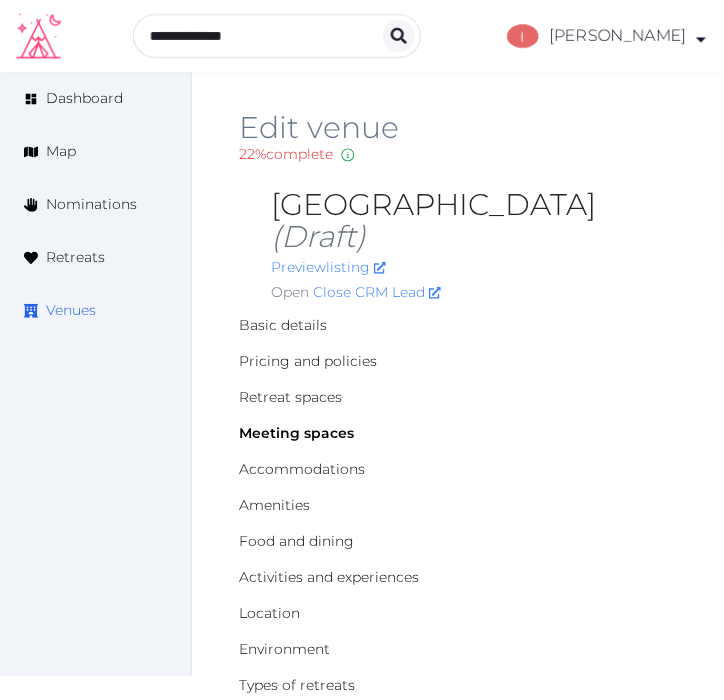 click on "Venues" at bounding box center [71, 310] 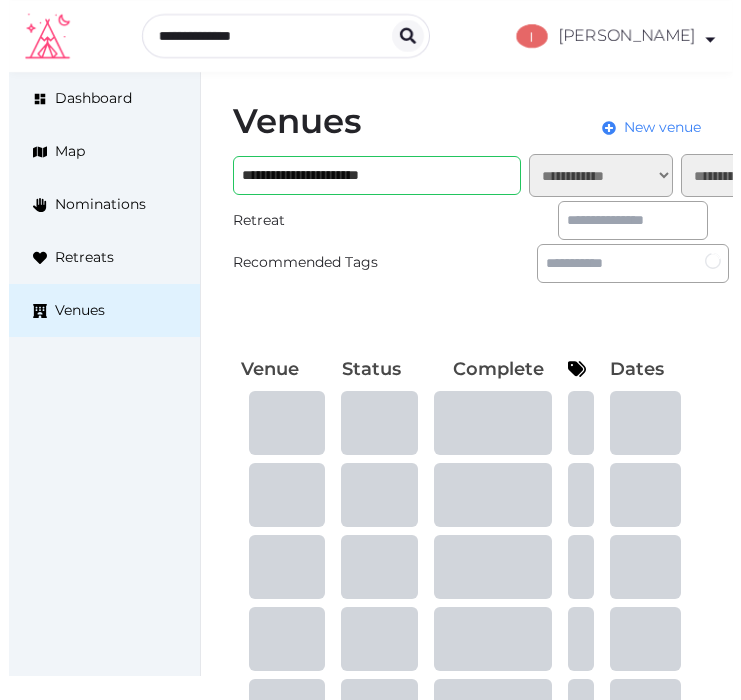 scroll, scrollTop: 0, scrollLeft: 0, axis: both 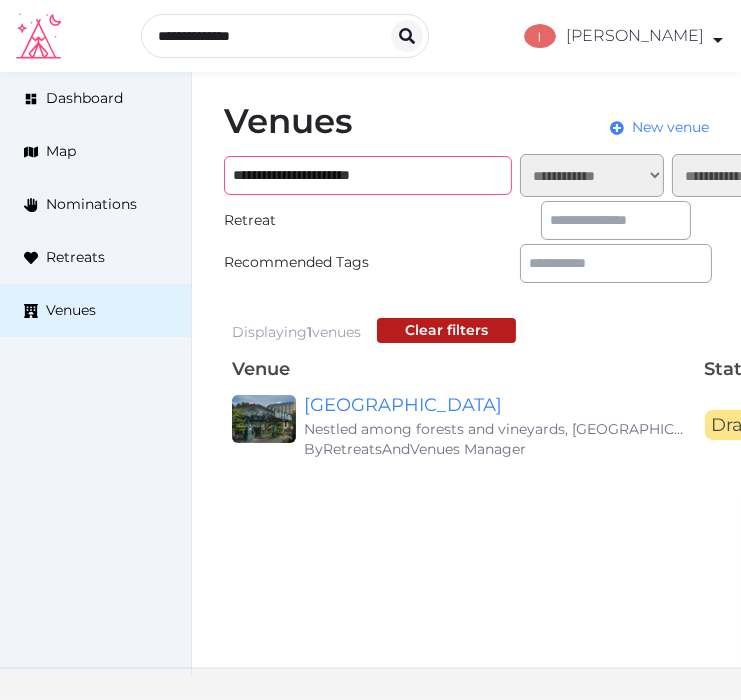click on "**********" at bounding box center (368, 175) 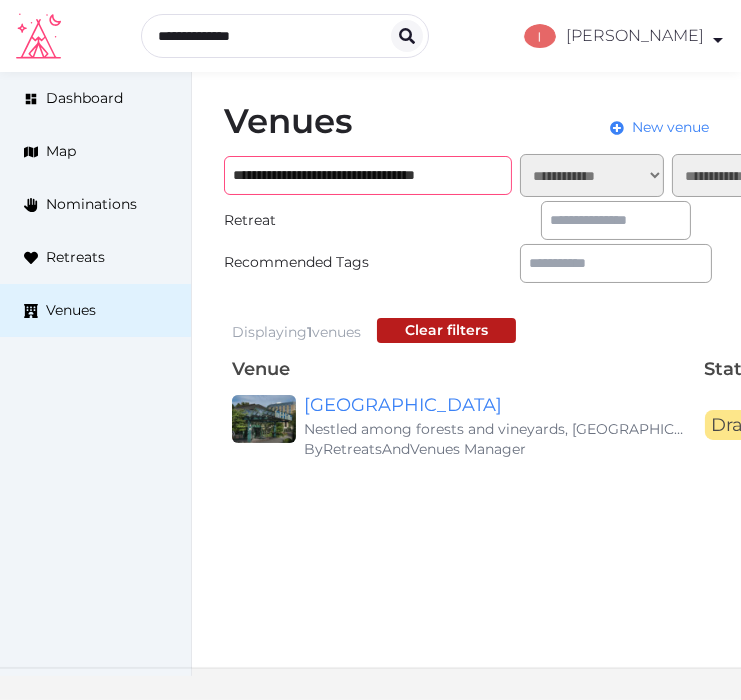 scroll, scrollTop: 0, scrollLeft: 5, axis: horizontal 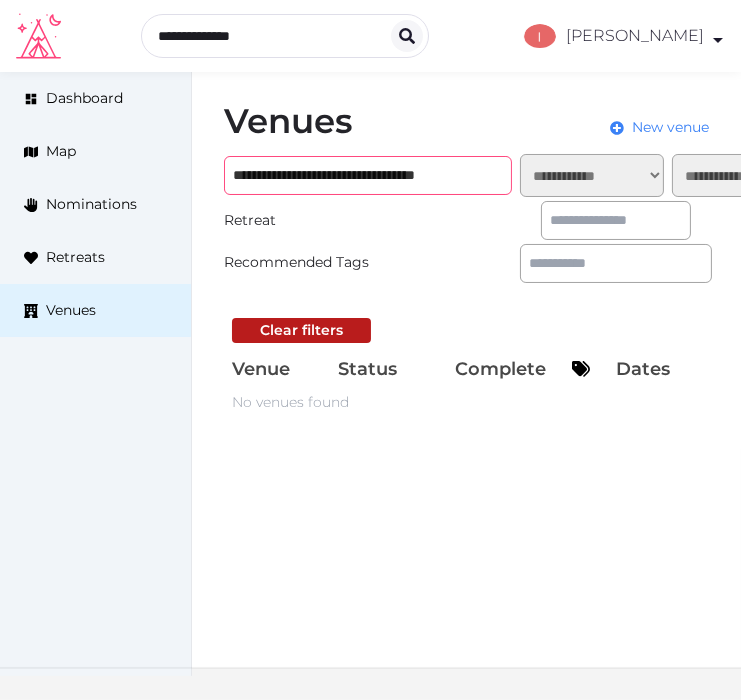 type on "**********" 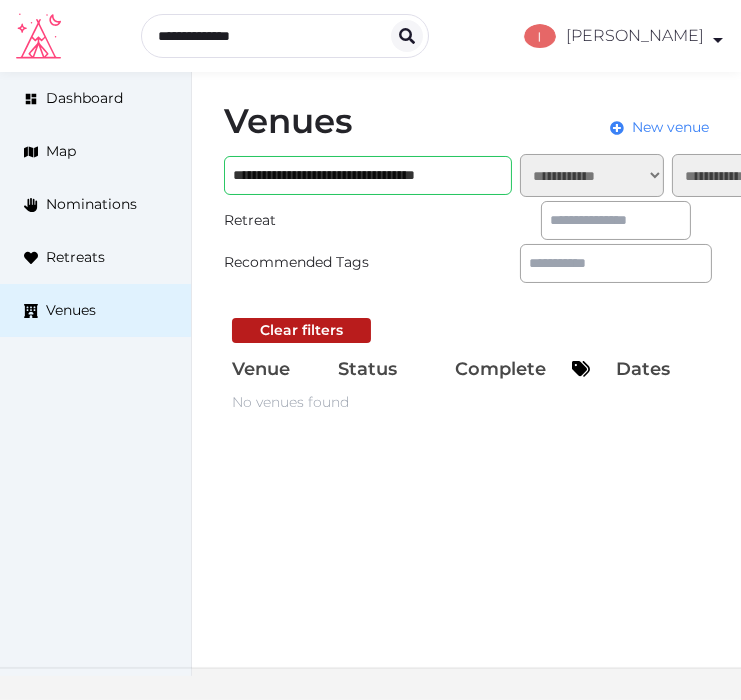 scroll, scrollTop: 0, scrollLeft: 0, axis: both 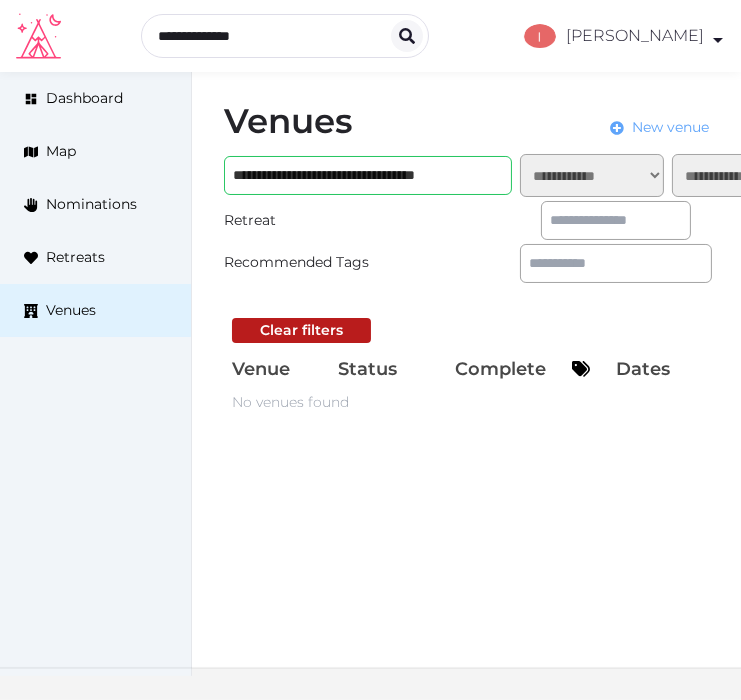 click on "New venue" at bounding box center [670, 127] 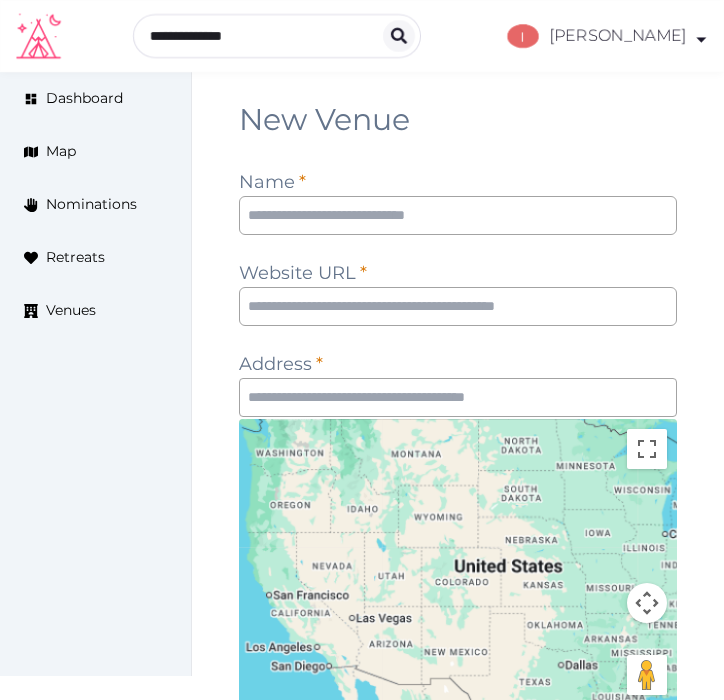 scroll, scrollTop: 0, scrollLeft: 0, axis: both 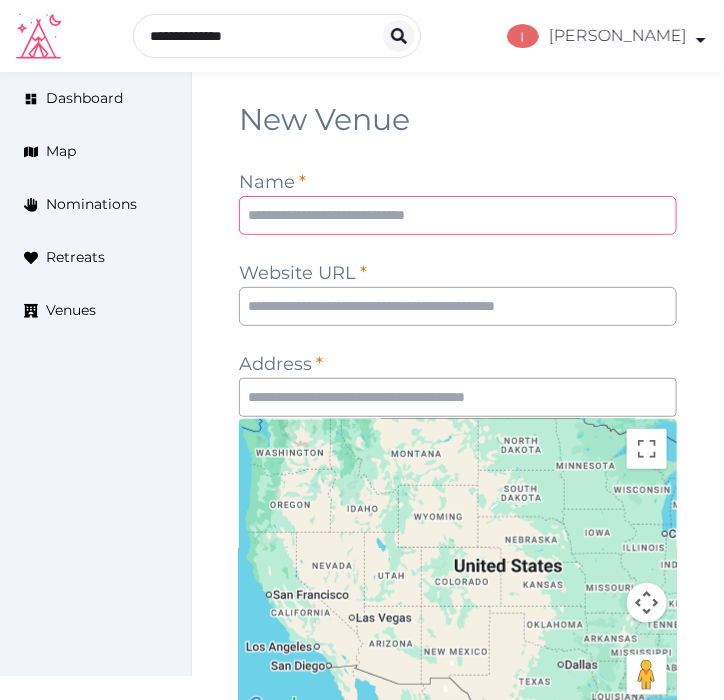 click at bounding box center [458, 215] 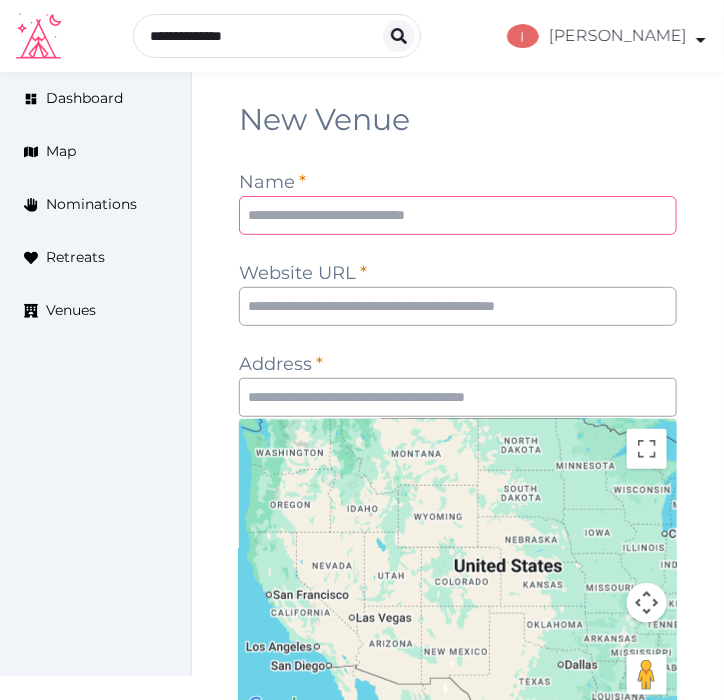 paste on "**********" 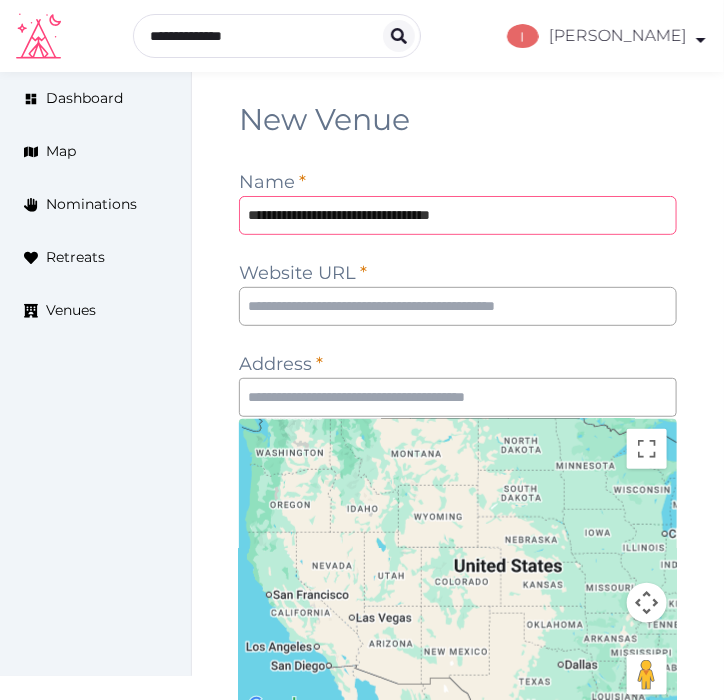 type on "**********" 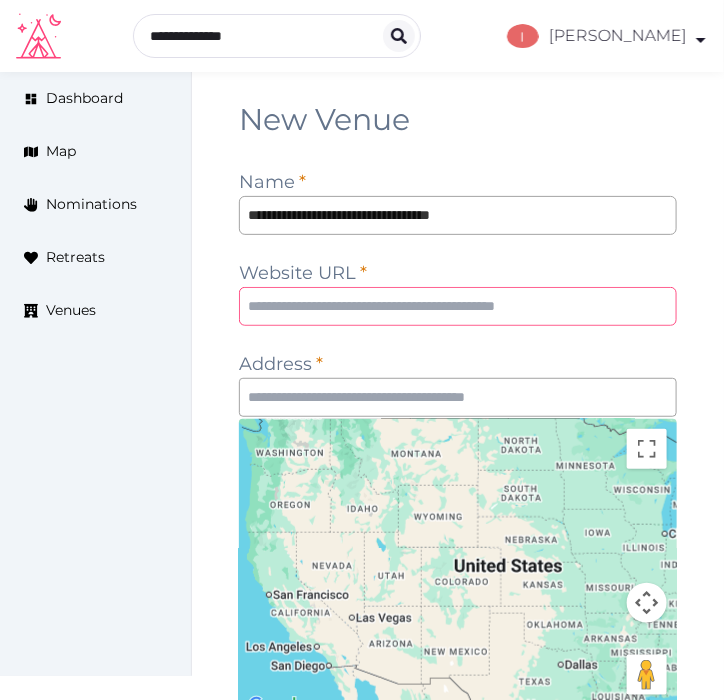 click at bounding box center [458, 306] 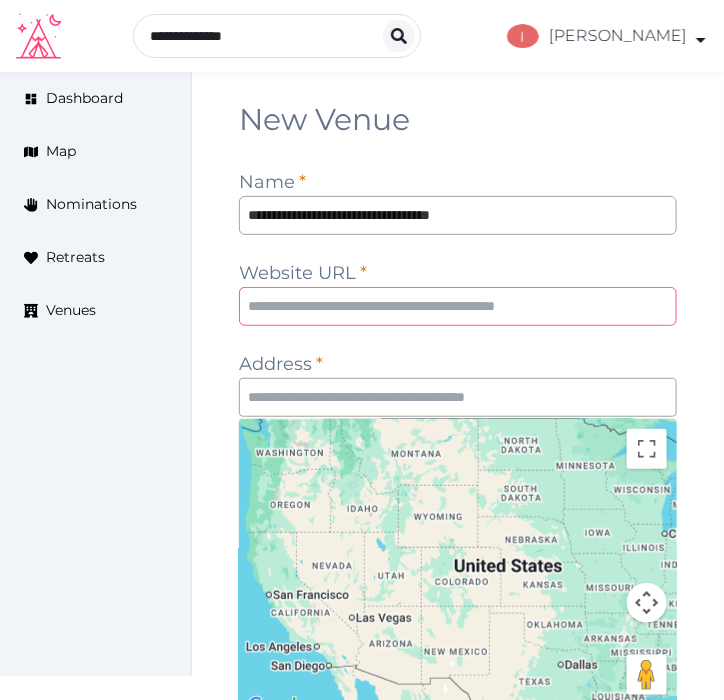 click at bounding box center [458, 306] 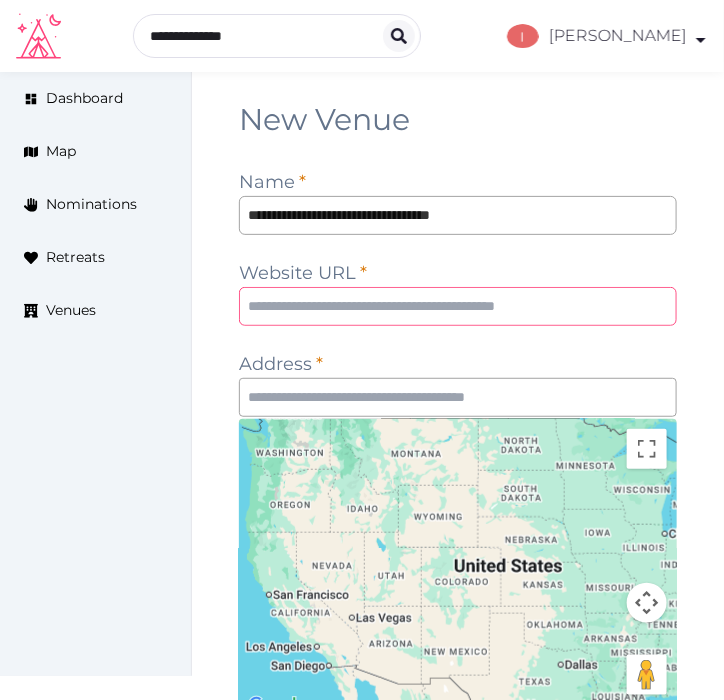 paste on "**********" 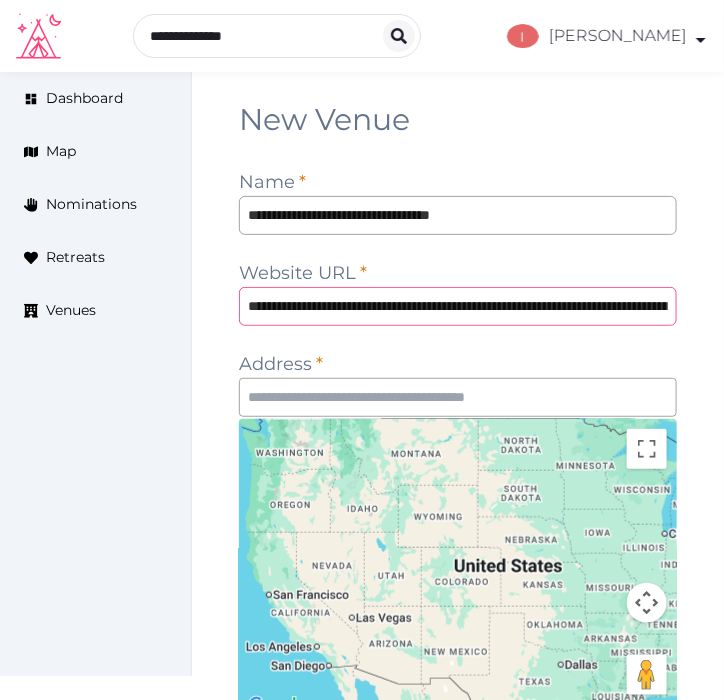 scroll, scrollTop: 0, scrollLeft: 271, axis: horizontal 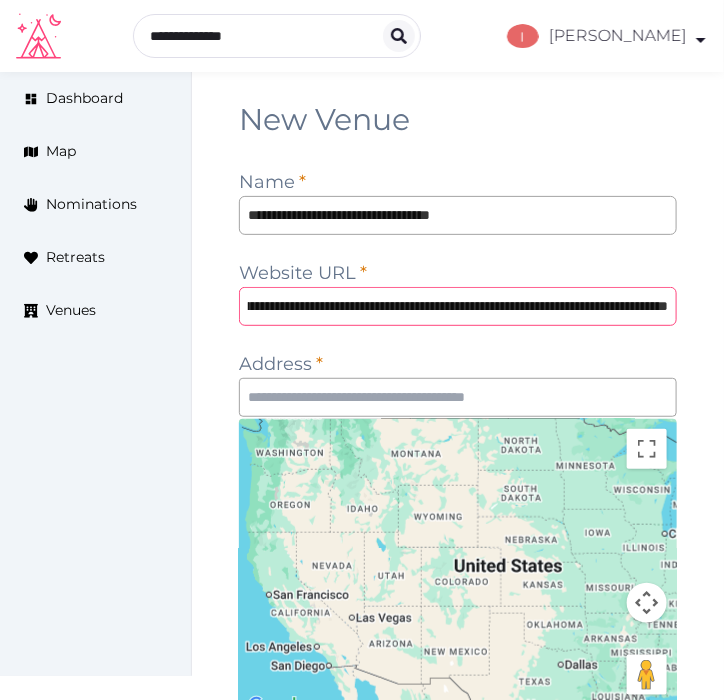 type on "**********" 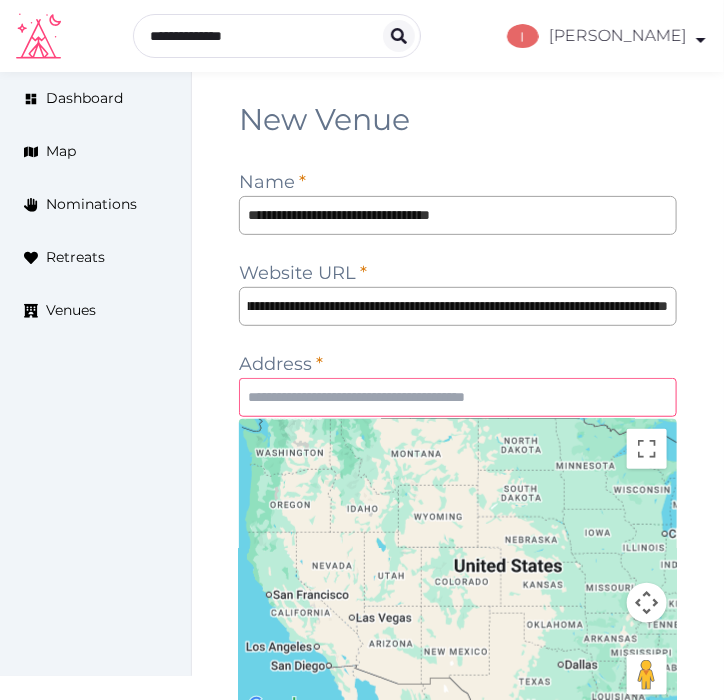 scroll, scrollTop: 0, scrollLeft: 0, axis: both 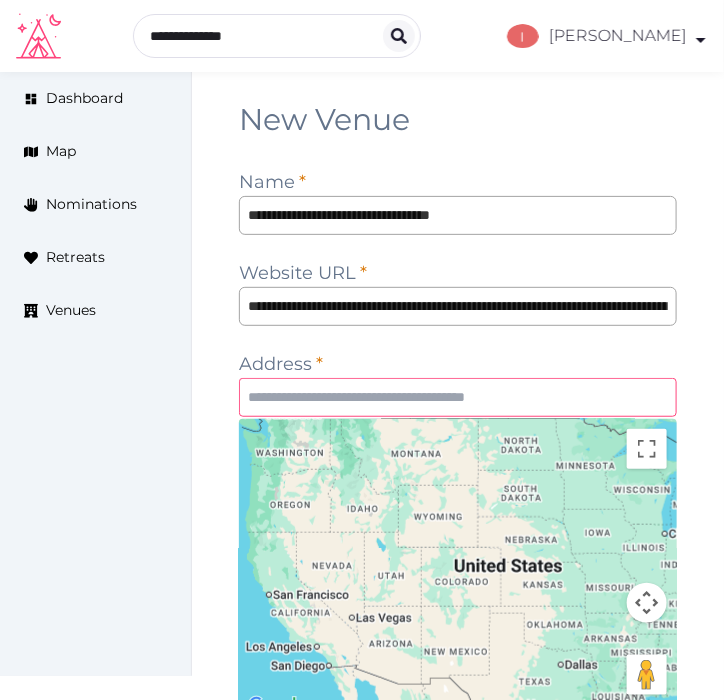 click at bounding box center (458, 397) 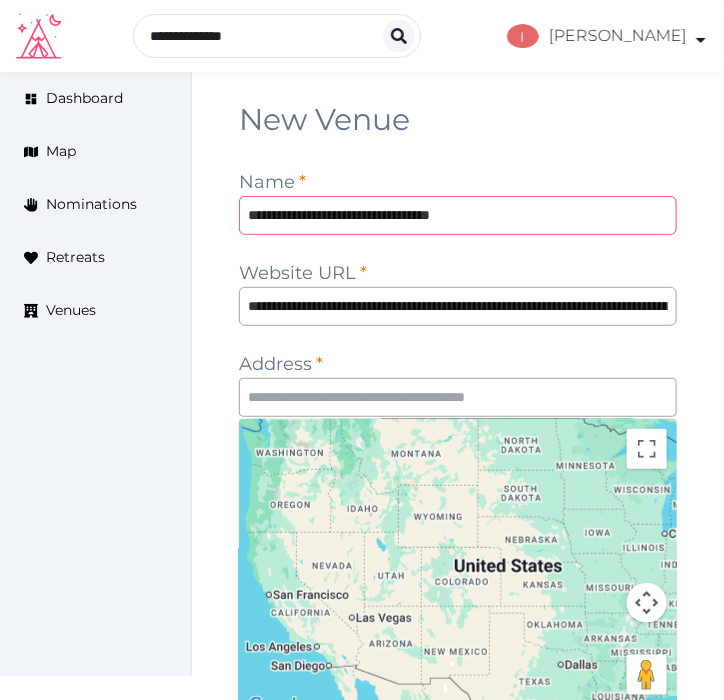 click on "**********" at bounding box center (458, 215) 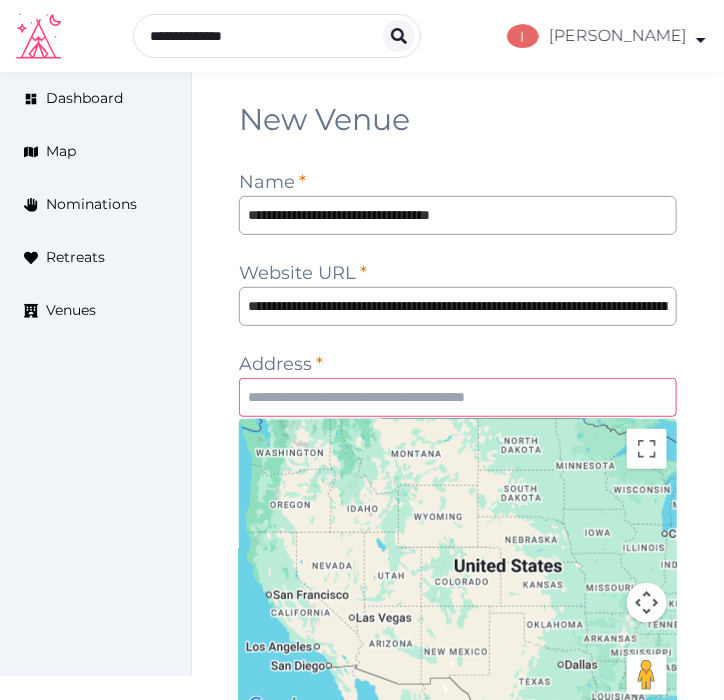 click at bounding box center (458, 397) 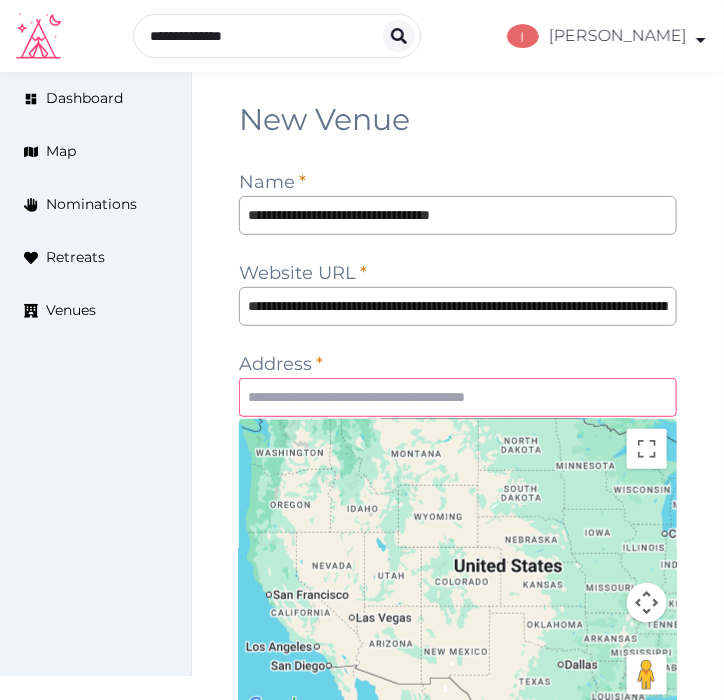 paste on "**********" 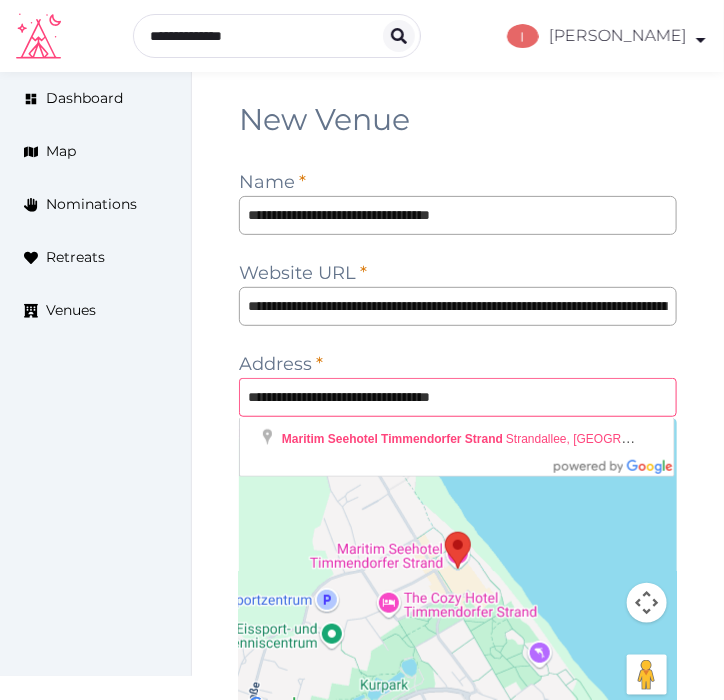 type on "**********" 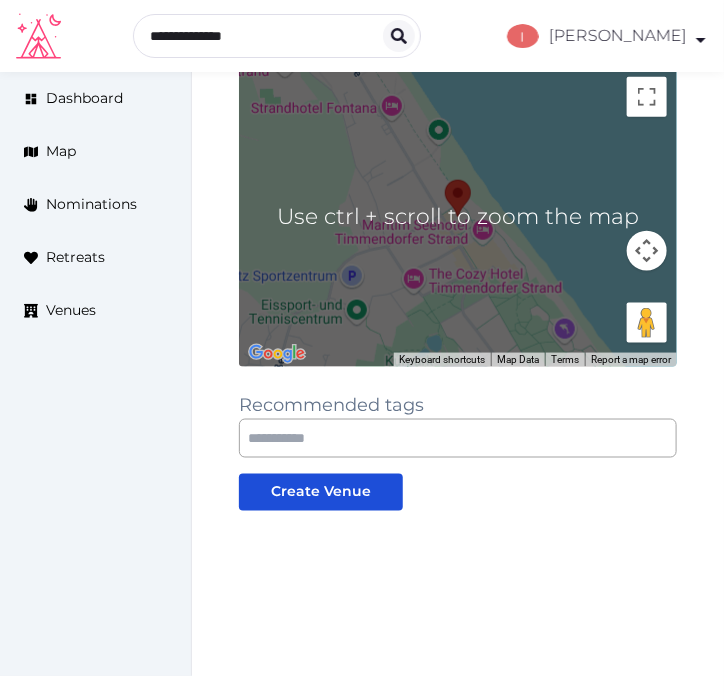 scroll, scrollTop: 355, scrollLeft: 0, axis: vertical 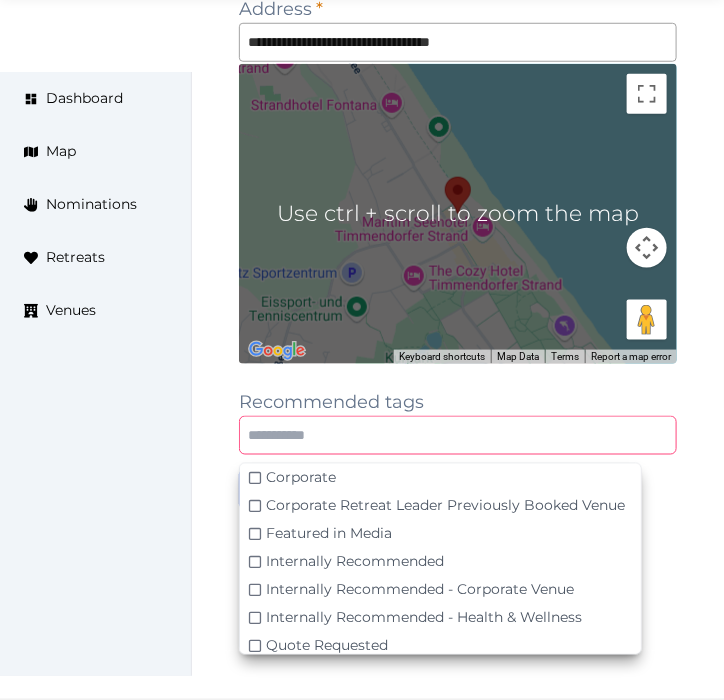 click at bounding box center [458, 435] 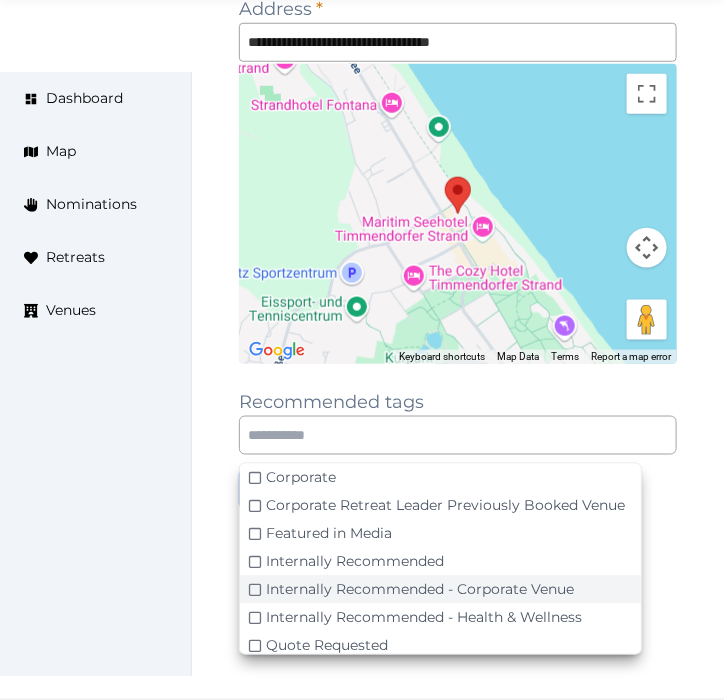 click on "Internally Recommended - Corporate Venue" at bounding box center [420, 590] 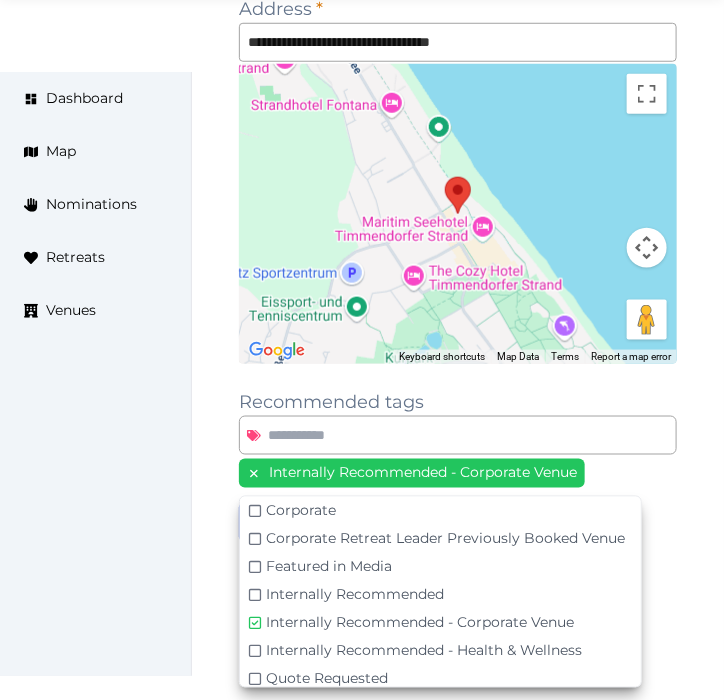 click on "Dashboard Map Nominations Retreats Venues" at bounding box center [96, 374] 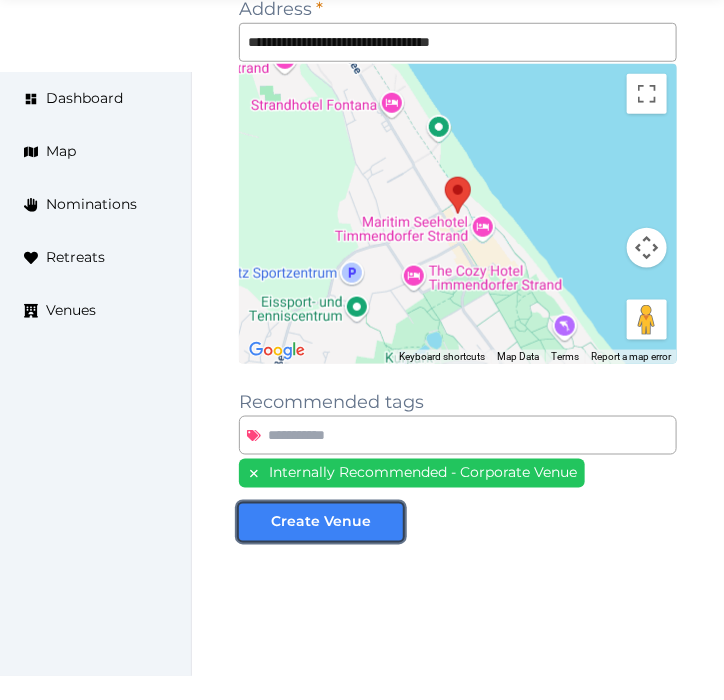 click on "Create Venue" at bounding box center [321, 522] 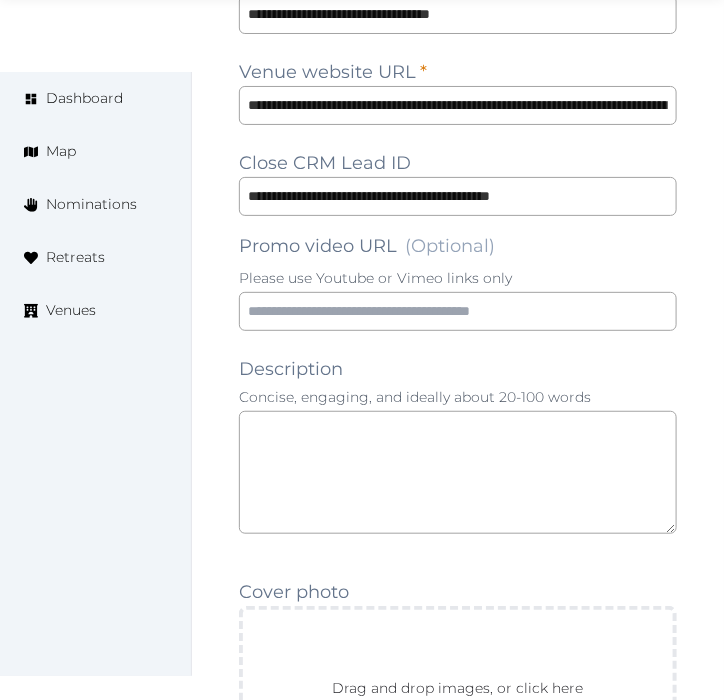 scroll, scrollTop: 1888, scrollLeft: 0, axis: vertical 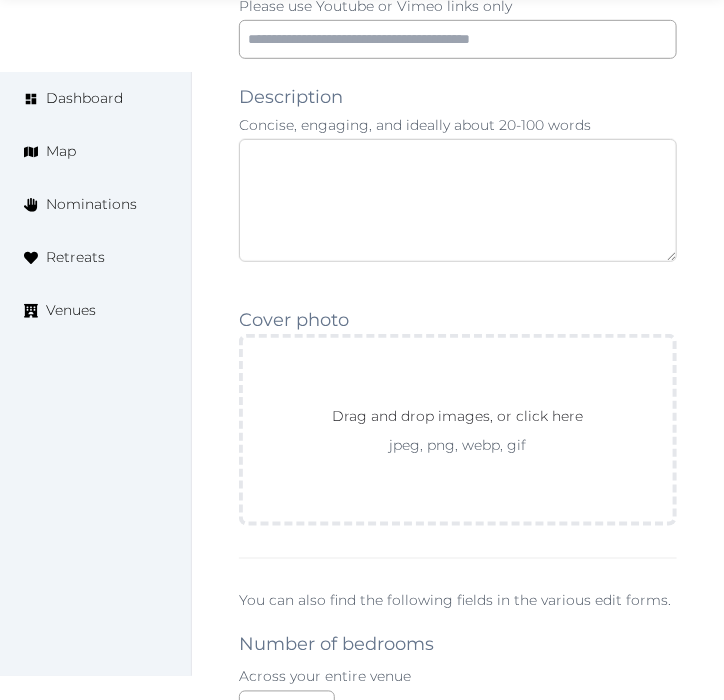 click at bounding box center (458, 200) 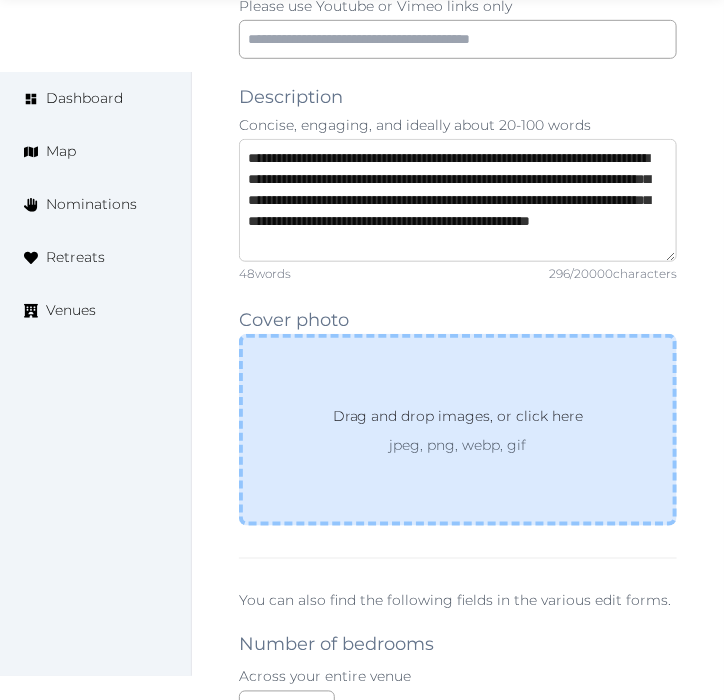 scroll, scrollTop: 52, scrollLeft: 0, axis: vertical 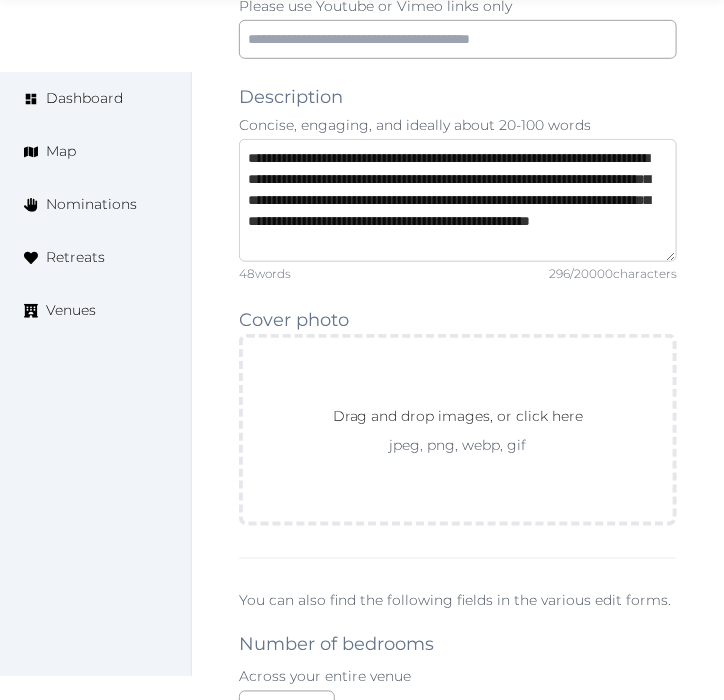 type on "**********" 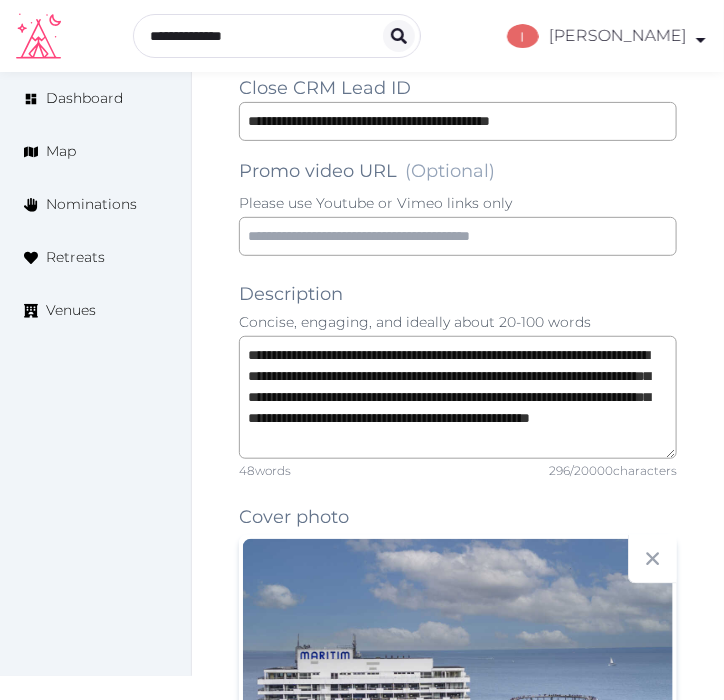 scroll, scrollTop: 1444, scrollLeft: 0, axis: vertical 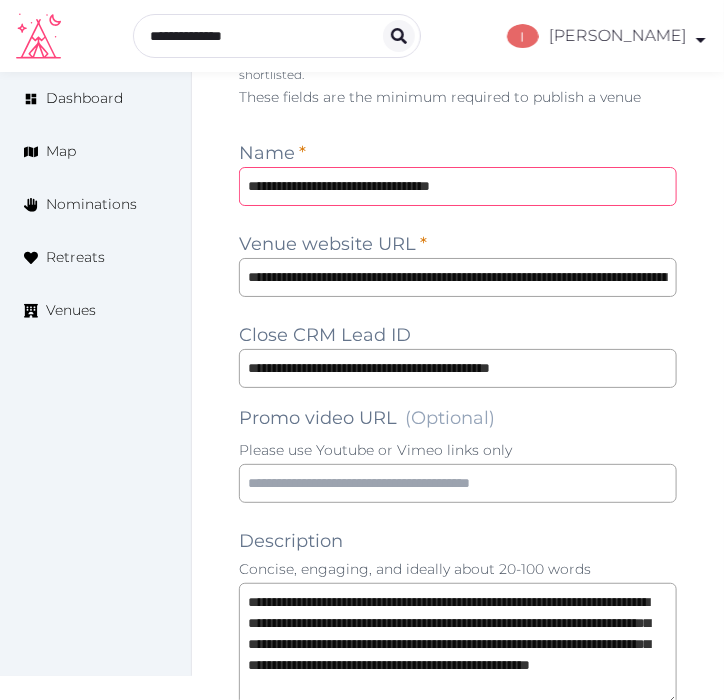 click on "**********" at bounding box center [458, 186] 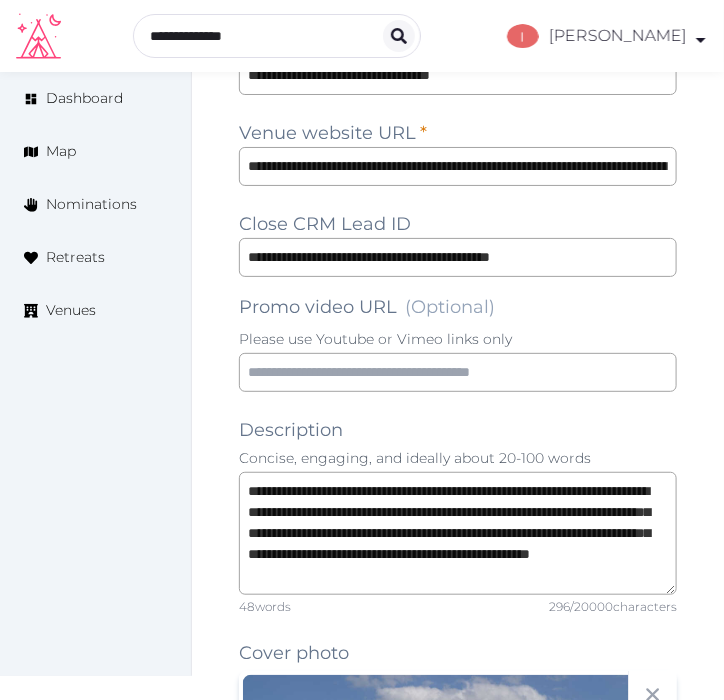 scroll, scrollTop: 1444, scrollLeft: 0, axis: vertical 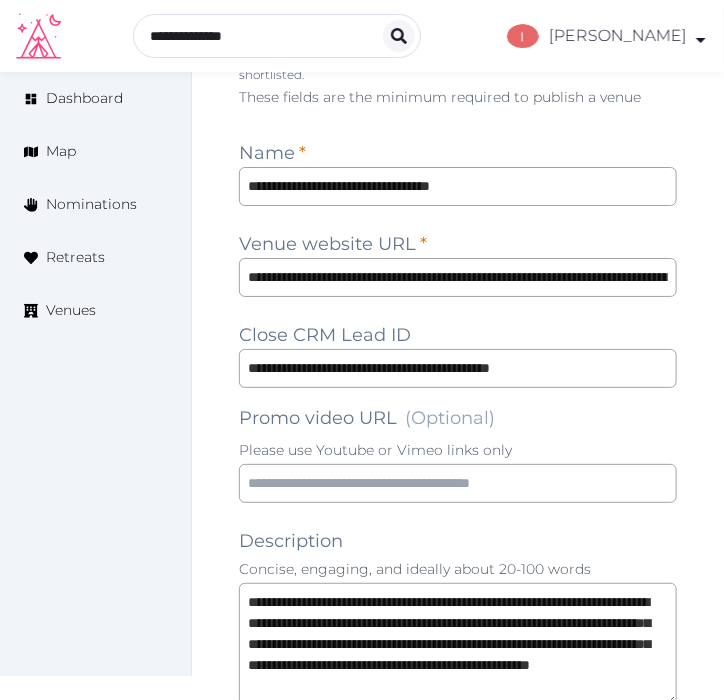 click on "**********" at bounding box center (458, 1185) 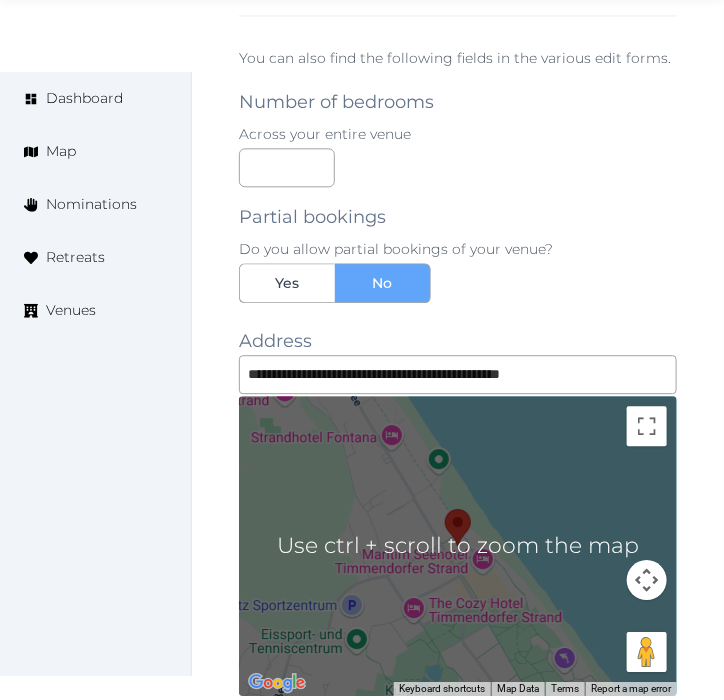 scroll, scrollTop: 2555, scrollLeft: 0, axis: vertical 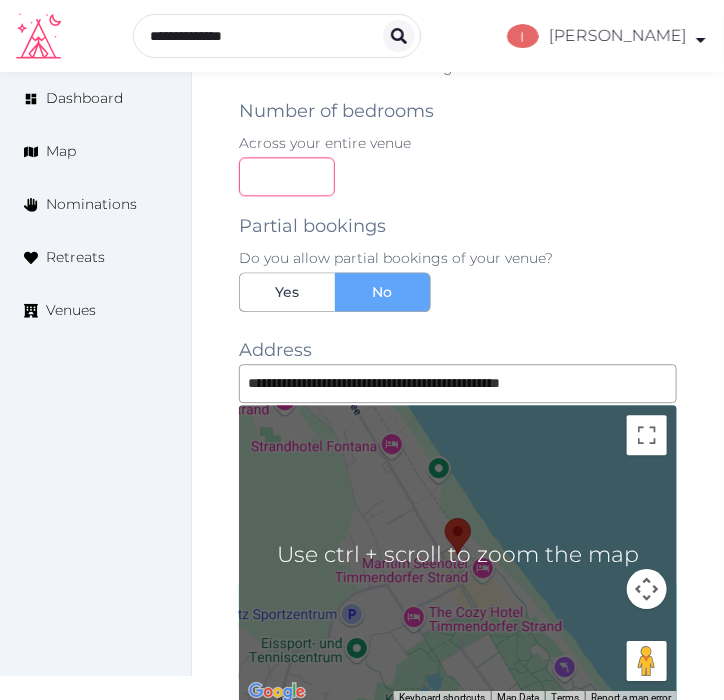 click at bounding box center [287, 176] 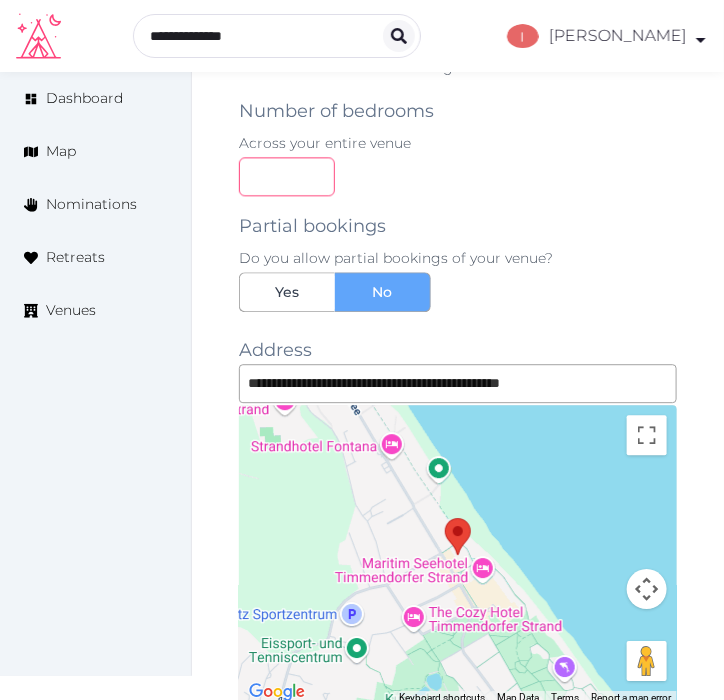 type on "***" 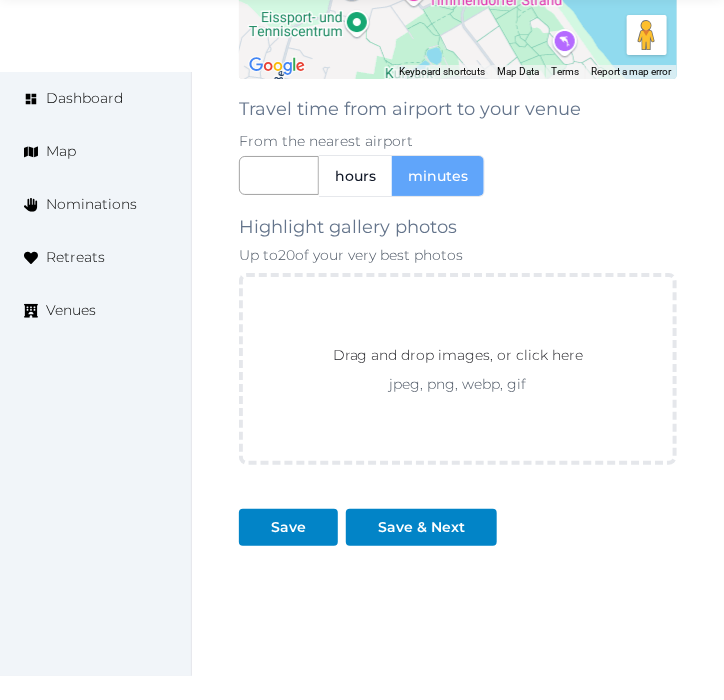scroll, scrollTop: 3222, scrollLeft: 0, axis: vertical 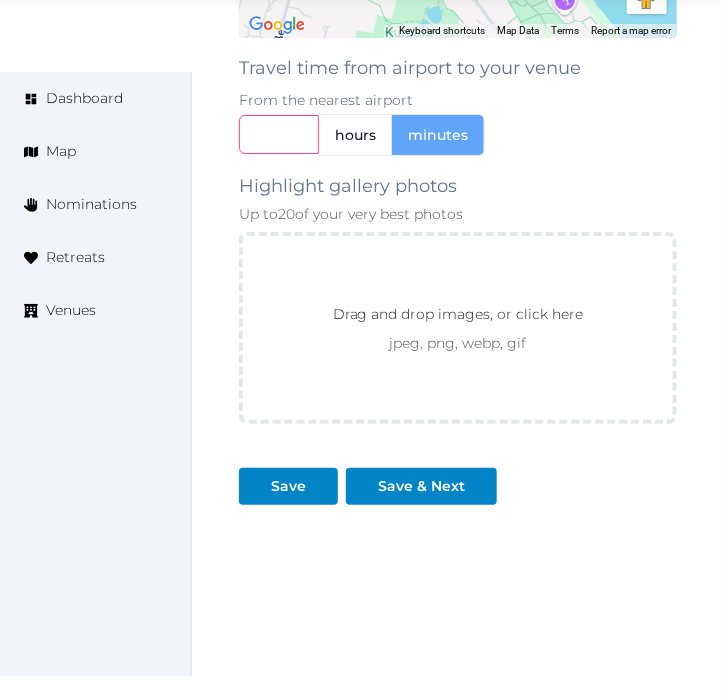 click at bounding box center (279, 134) 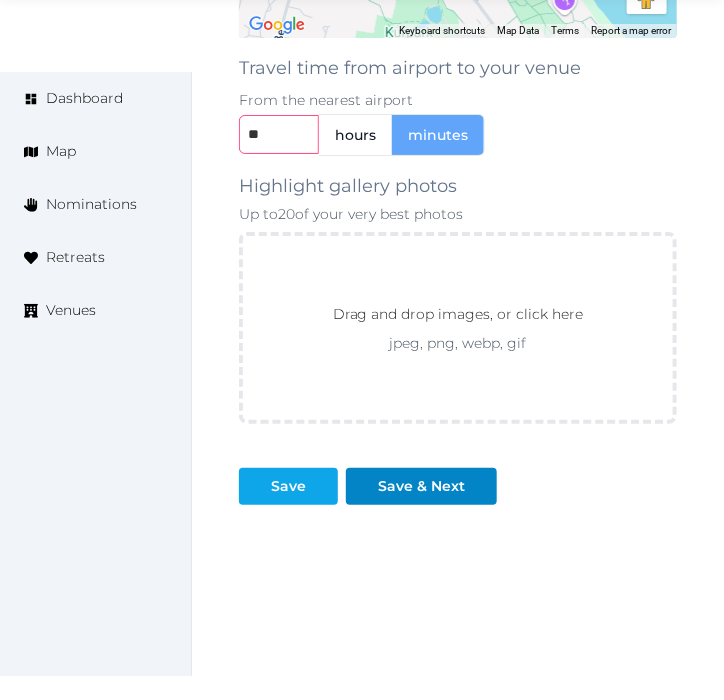 type on "**" 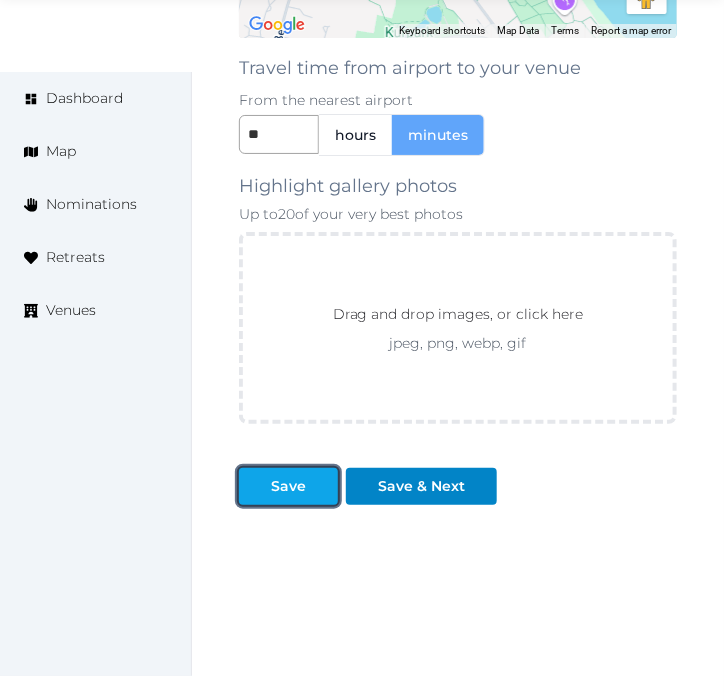 click on "Save" at bounding box center (288, 486) 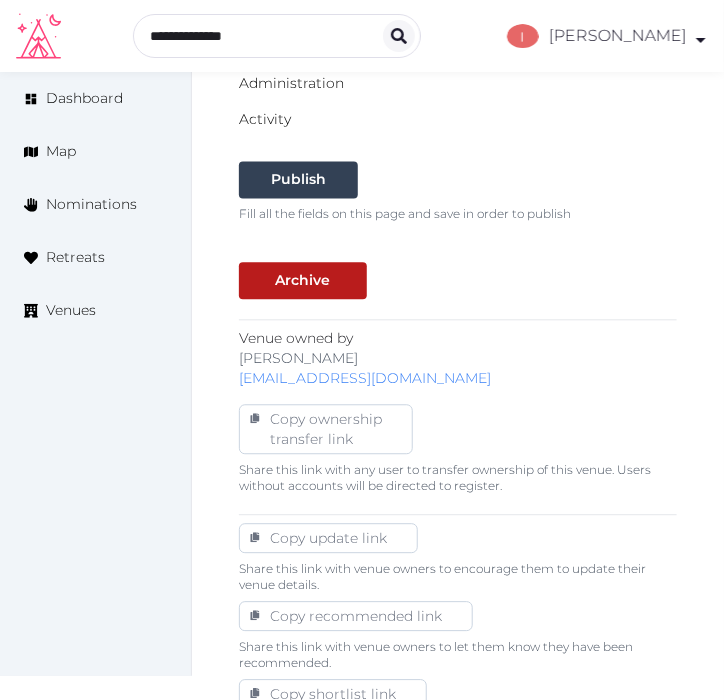 scroll, scrollTop: 222, scrollLeft: 0, axis: vertical 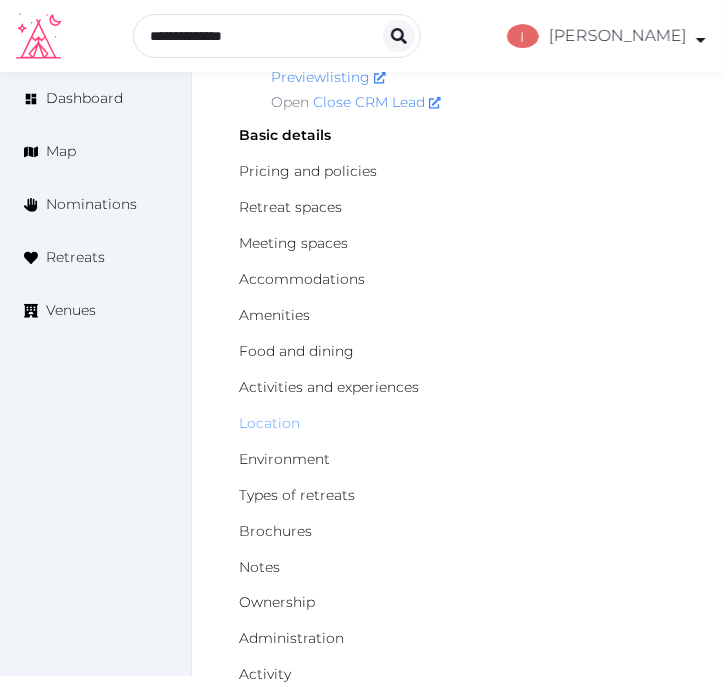 click on "Location" at bounding box center [269, 423] 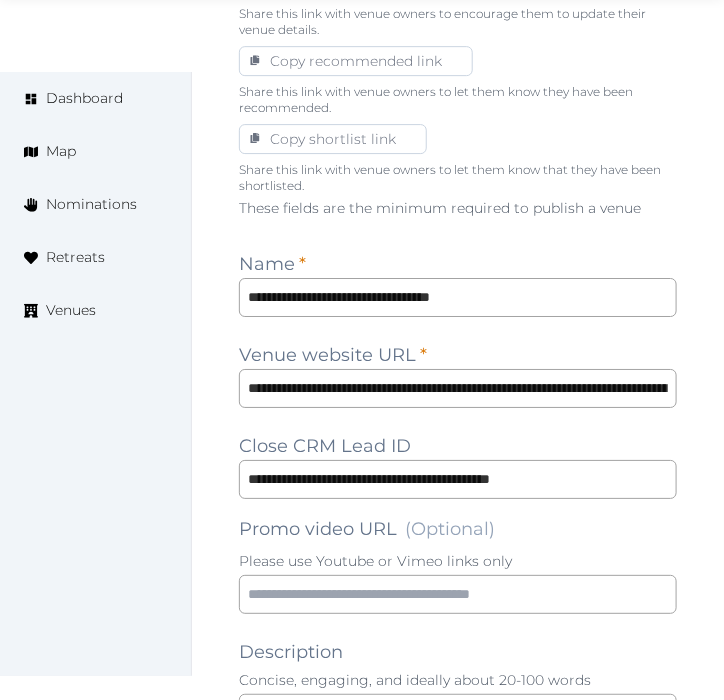 scroll, scrollTop: 1385, scrollLeft: 0, axis: vertical 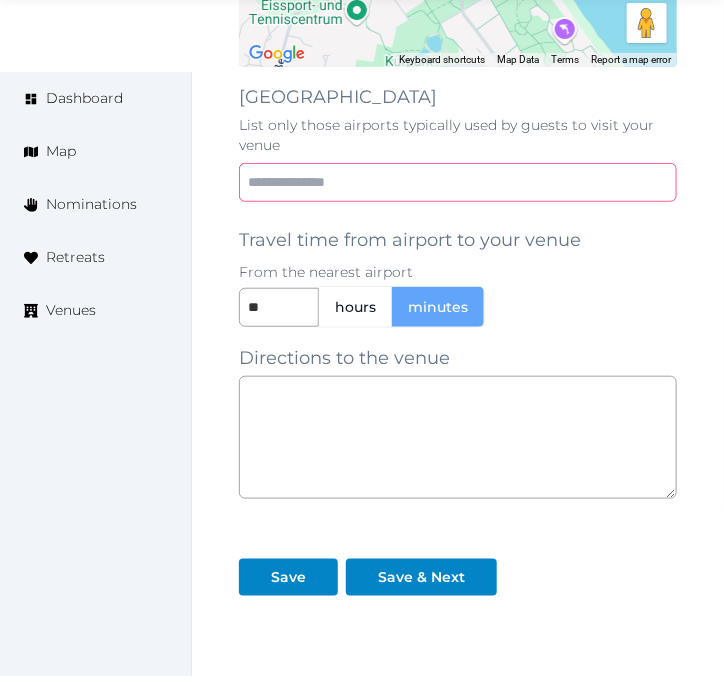 click at bounding box center (458, 182) 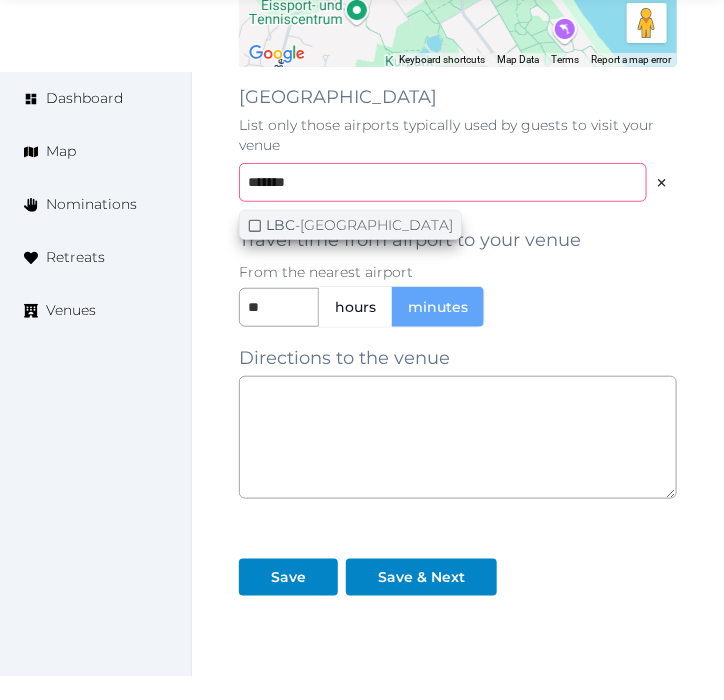 type on "******" 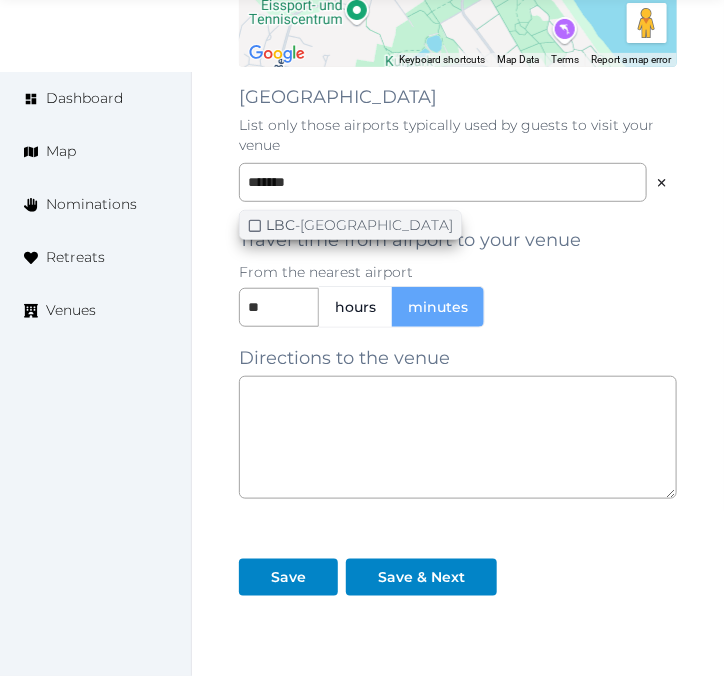 click 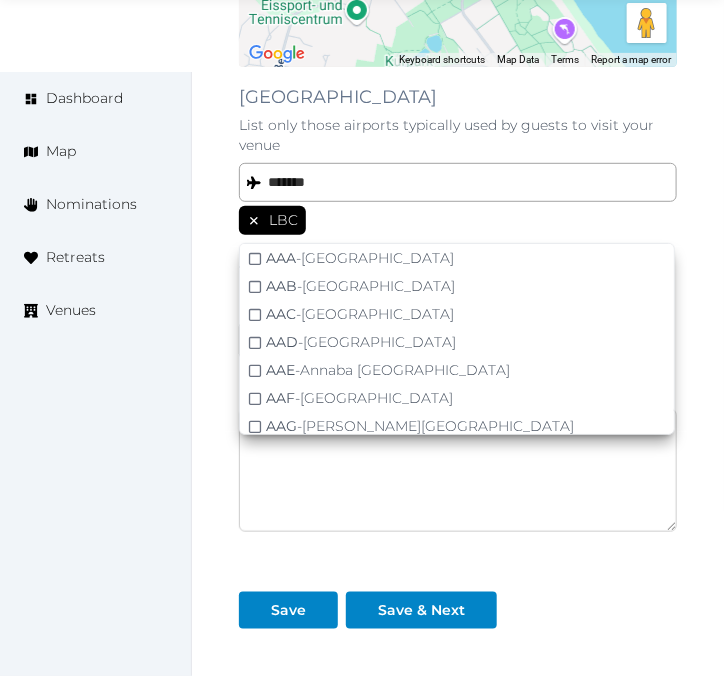 click at bounding box center [458, 470] 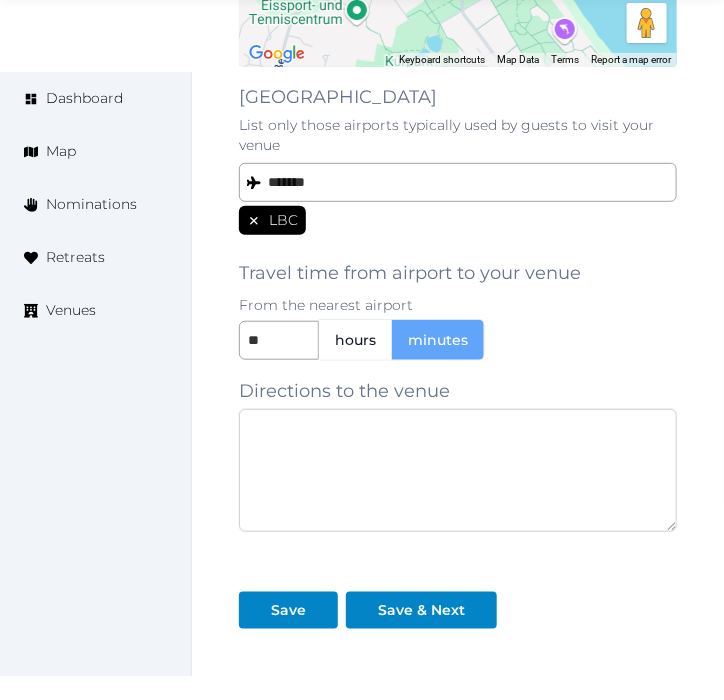 paste on "**********" 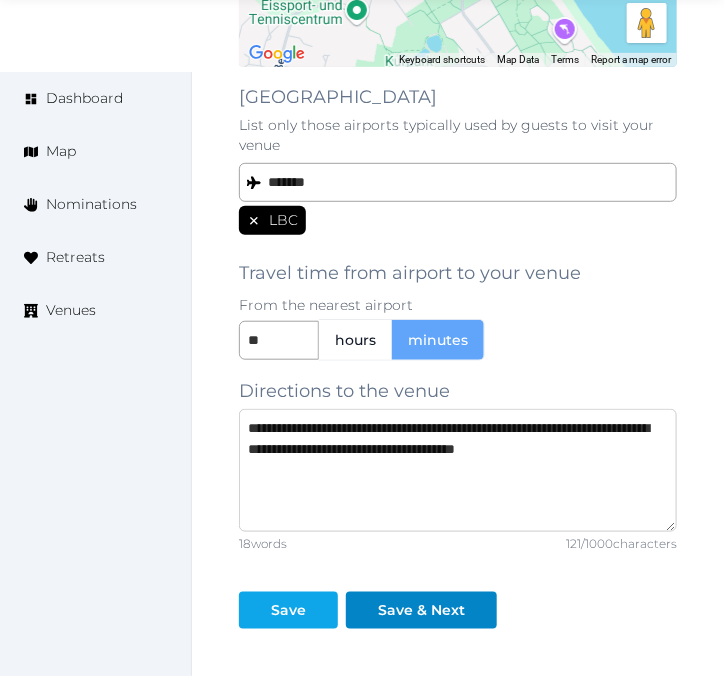 type on "**********" 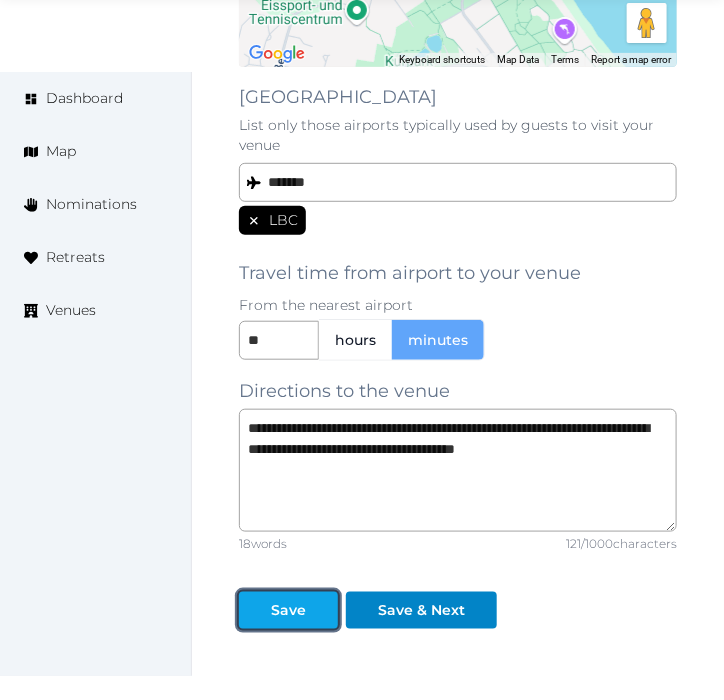 click at bounding box center (322, 610) 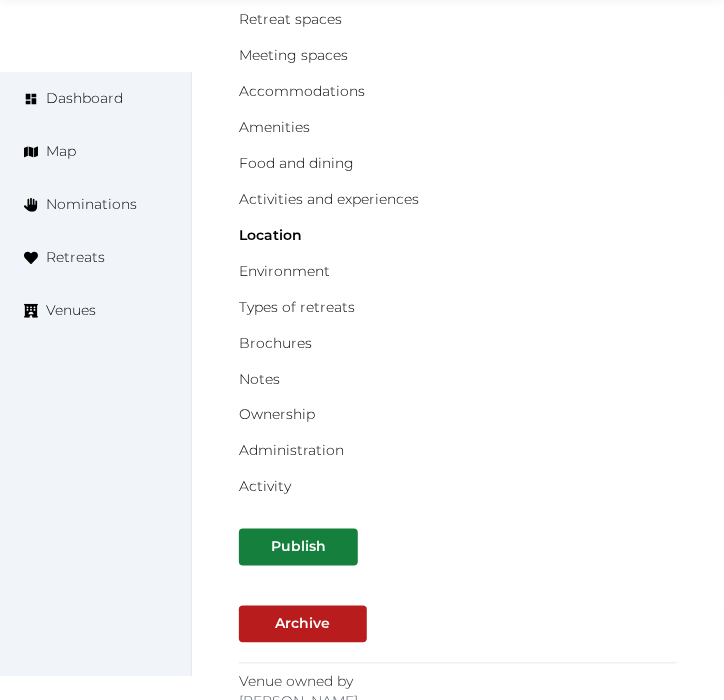scroll, scrollTop: 444, scrollLeft: 0, axis: vertical 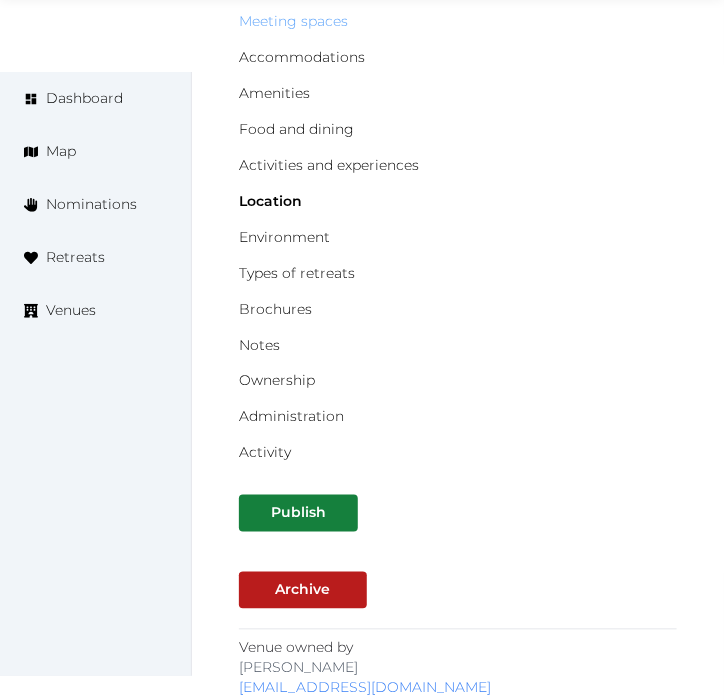 click on "Meeting spaces" at bounding box center [293, 21] 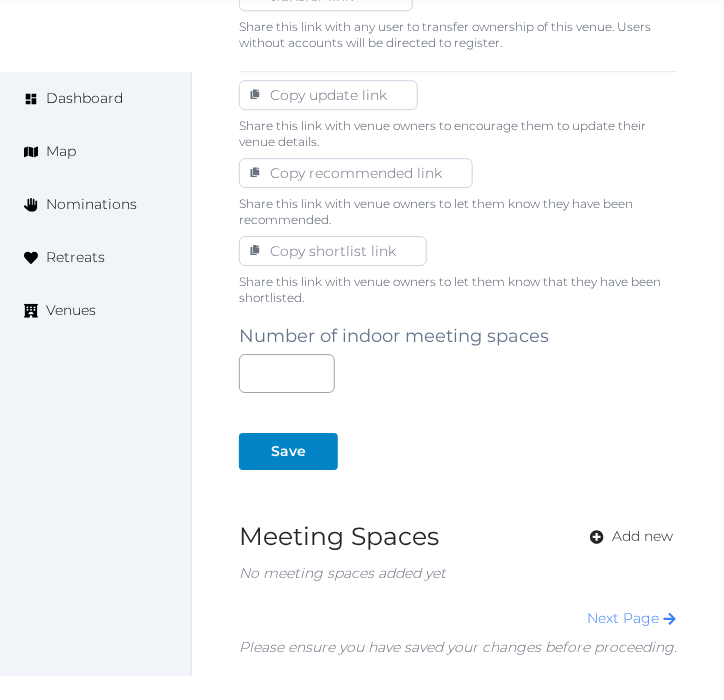 scroll, scrollTop: 1333, scrollLeft: 0, axis: vertical 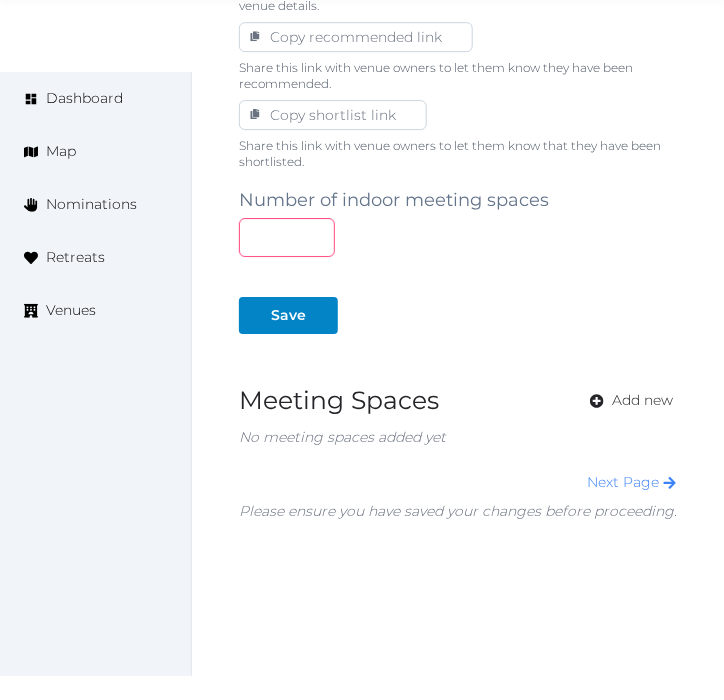 click at bounding box center (287, 237) 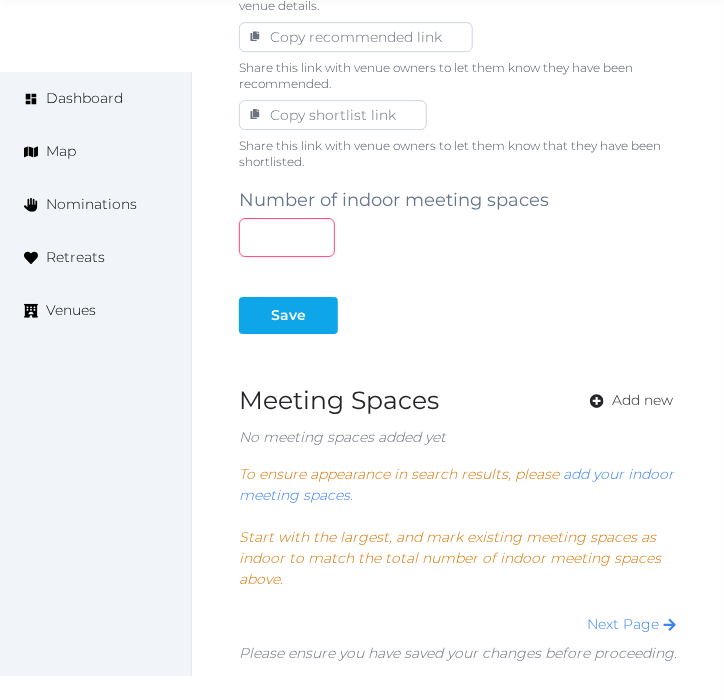 type on "**" 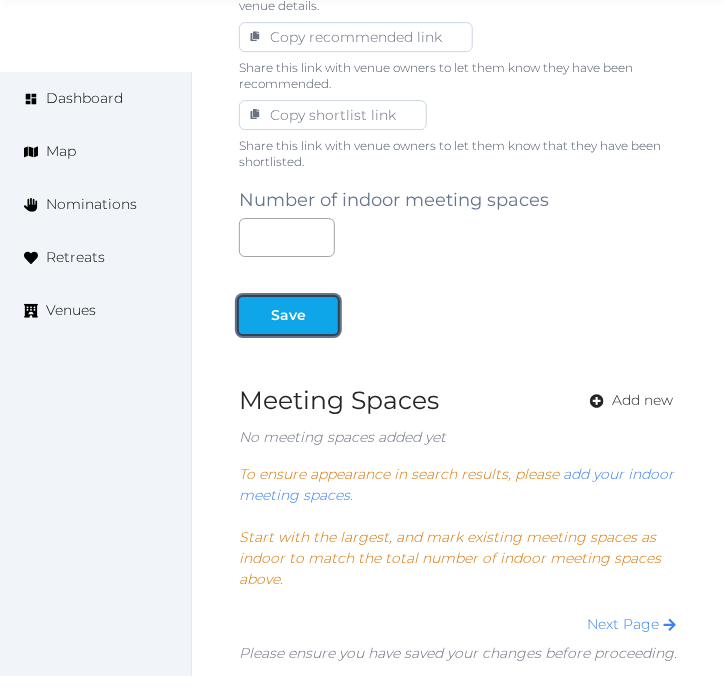 click at bounding box center (322, 315) 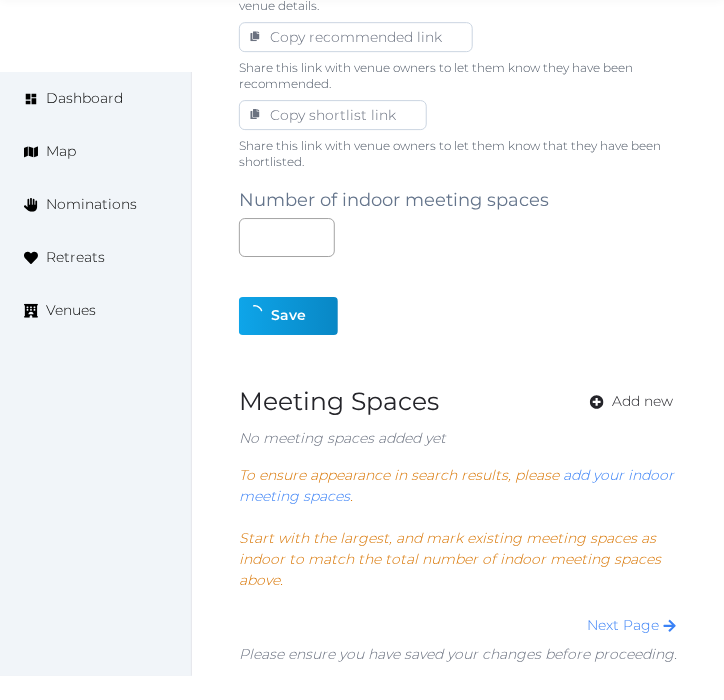 click at bounding box center (322, 316) 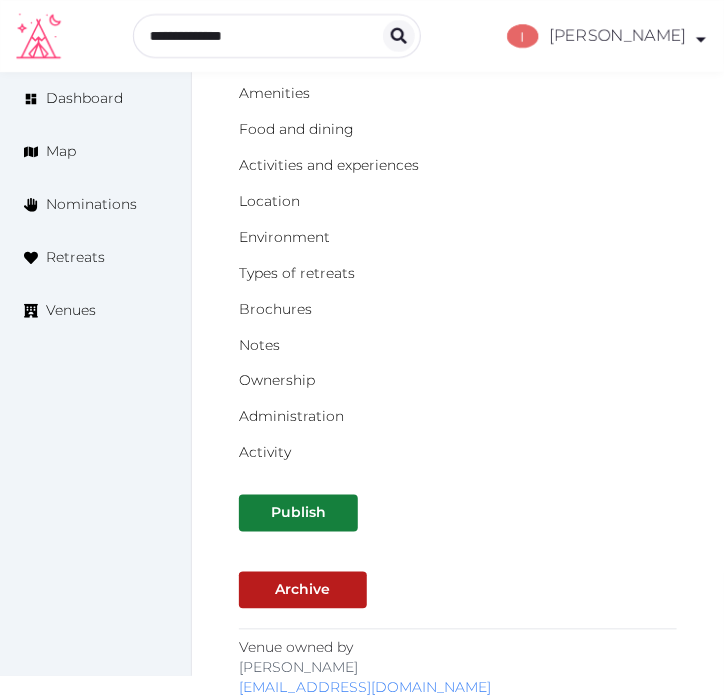 scroll, scrollTop: 0, scrollLeft: 0, axis: both 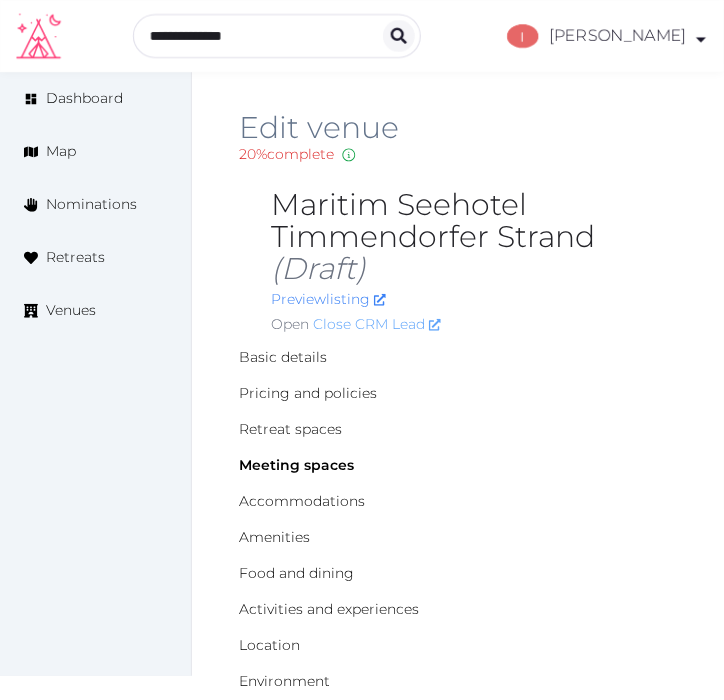 click on "Close CRM Lead" at bounding box center (377, 324) 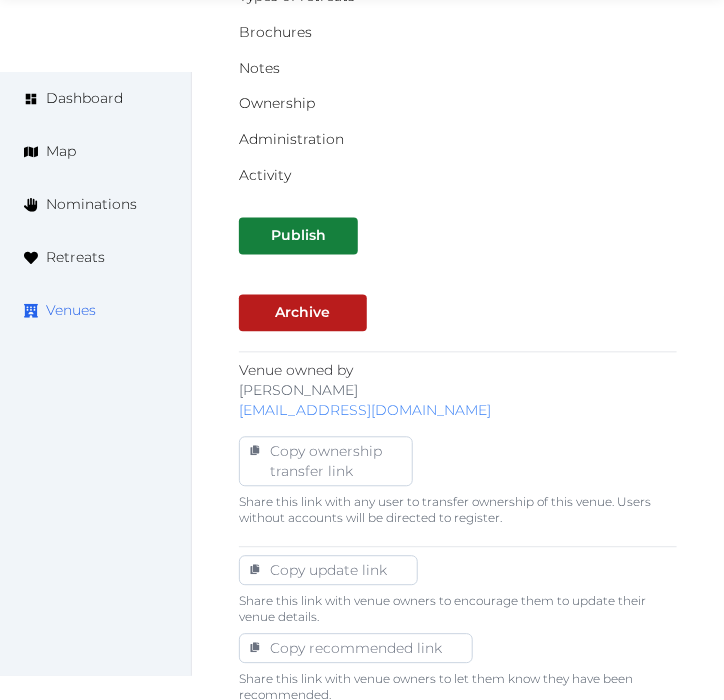 scroll, scrollTop: 888, scrollLeft: 0, axis: vertical 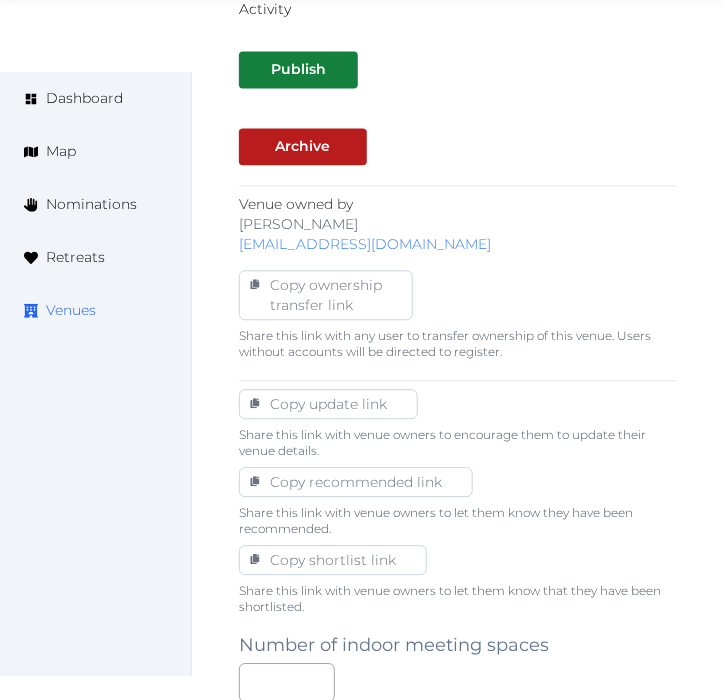 click on "Venues" at bounding box center (71, 310) 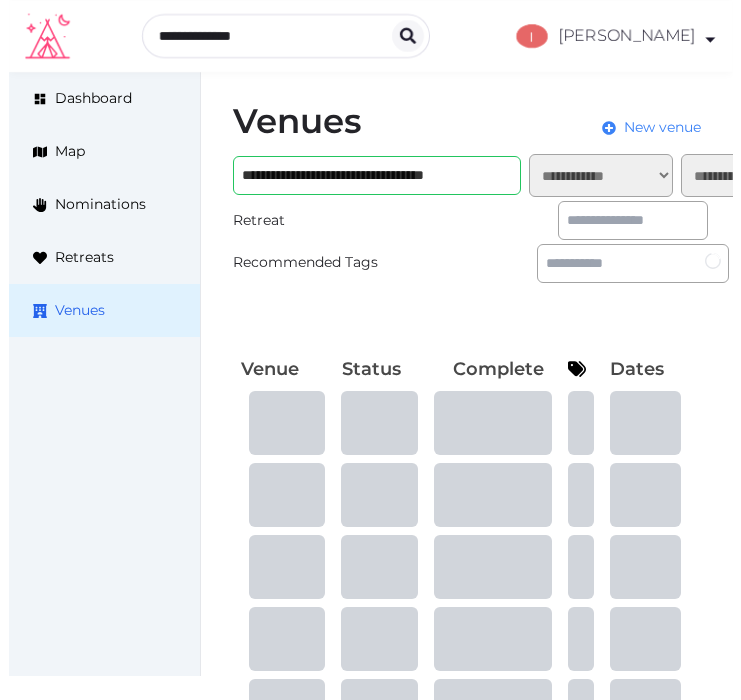 scroll, scrollTop: 0, scrollLeft: 0, axis: both 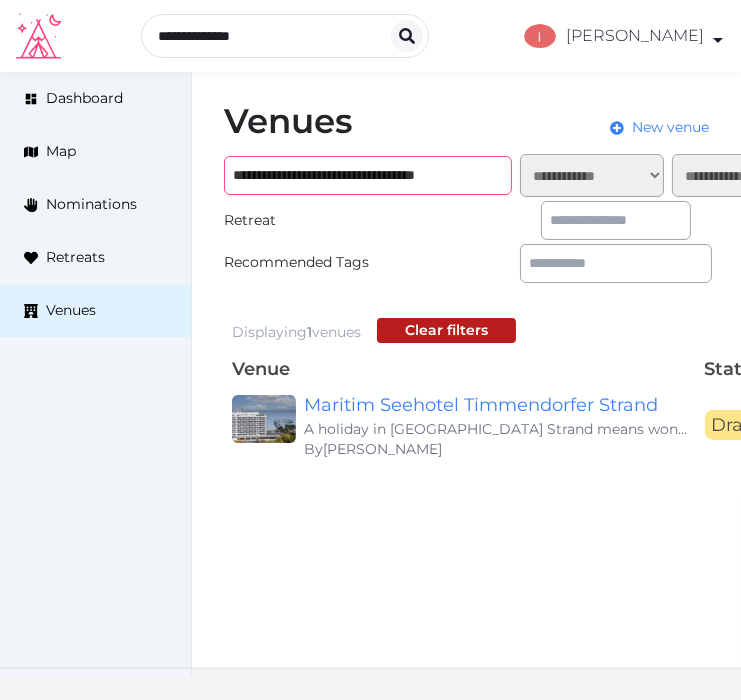 click on "**********" at bounding box center [368, 175] 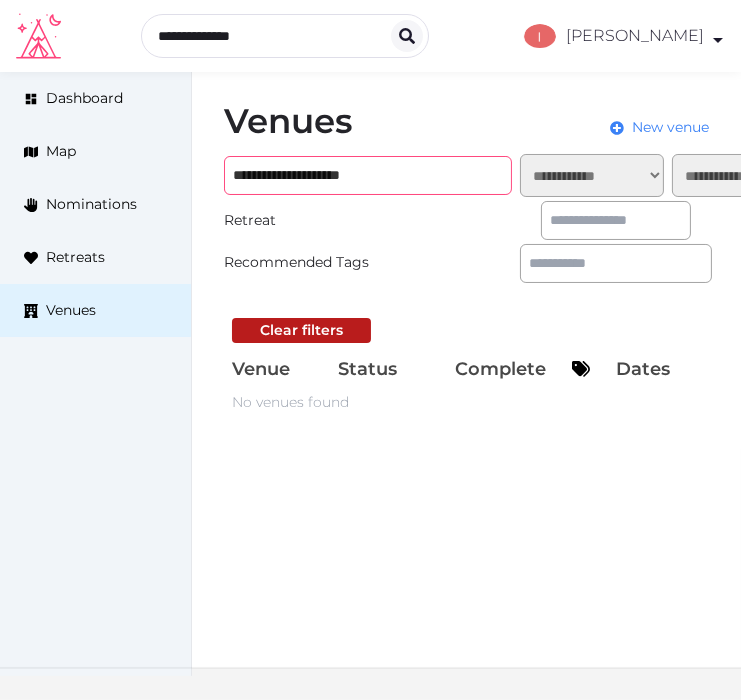 drag, startPoint x: 334, startPoint y: 163, endPoint x: 468, endPoint y: 165, distance: 134.01492 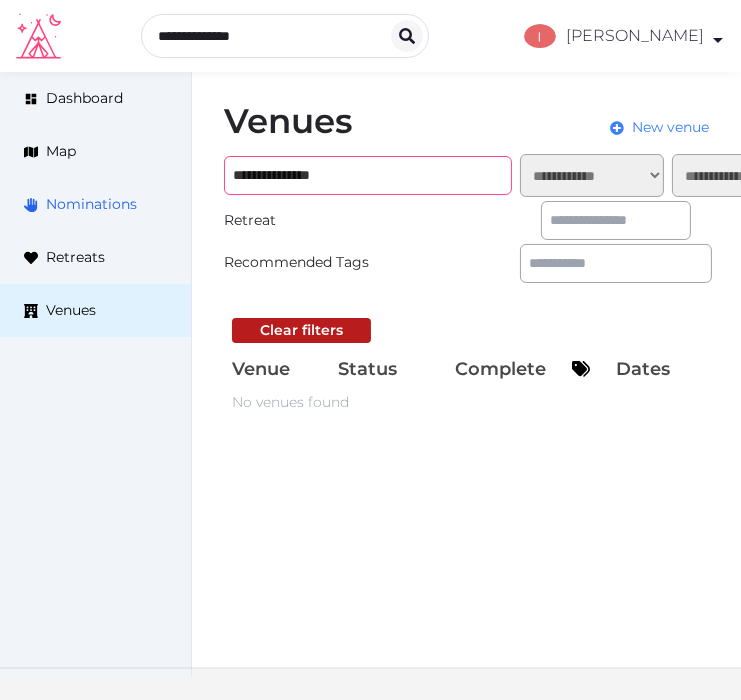 drag, startPoint x: 295, startPoint y: 165, endPoint x: 184, endPoint y: 178, distance: 111.75867 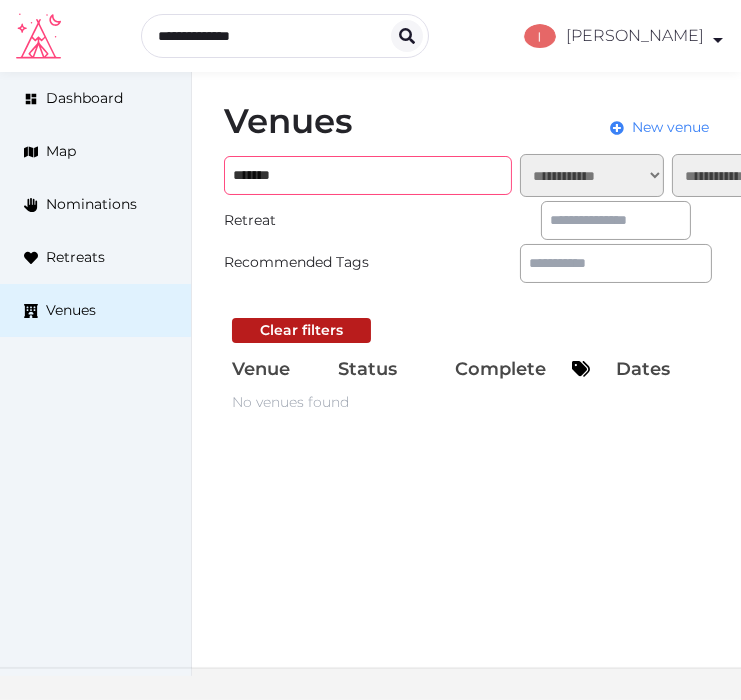 click on "*******" at bounding box center [368, 175] 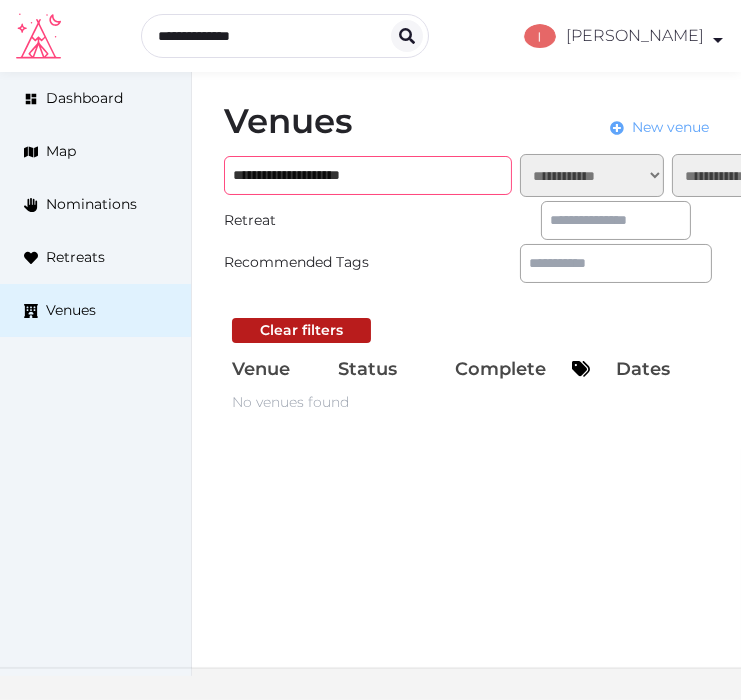type on "**********" 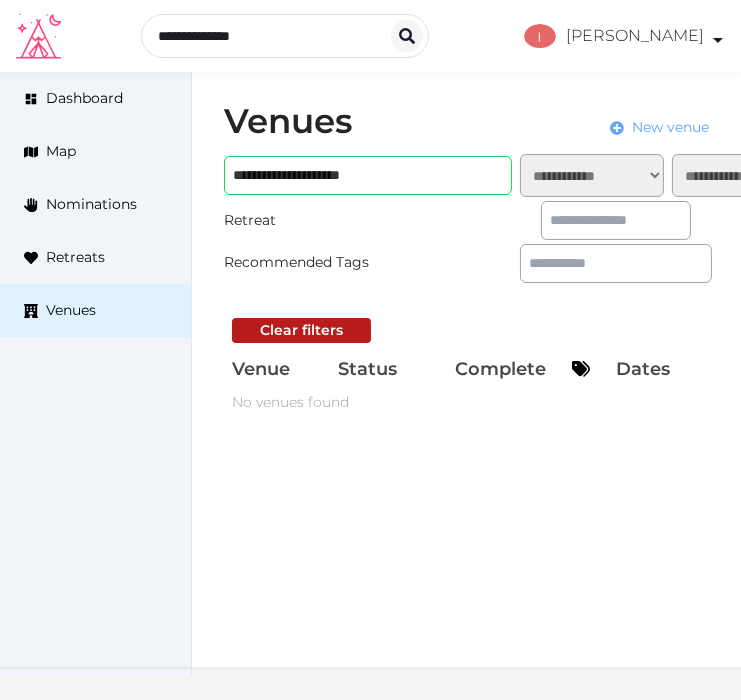 click on "New venue" at bounding box center [670, 127] 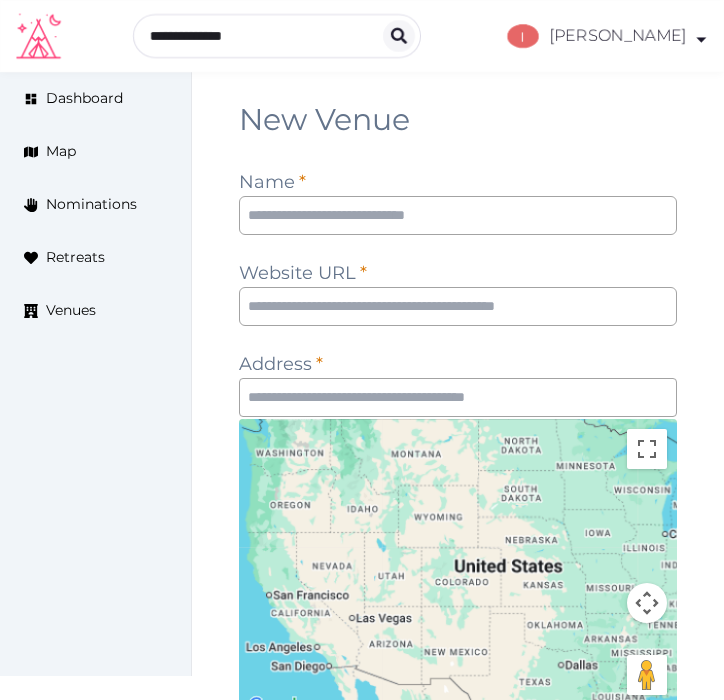 scroll, scrollTop: 0, scrollLeft: 0, axis: both 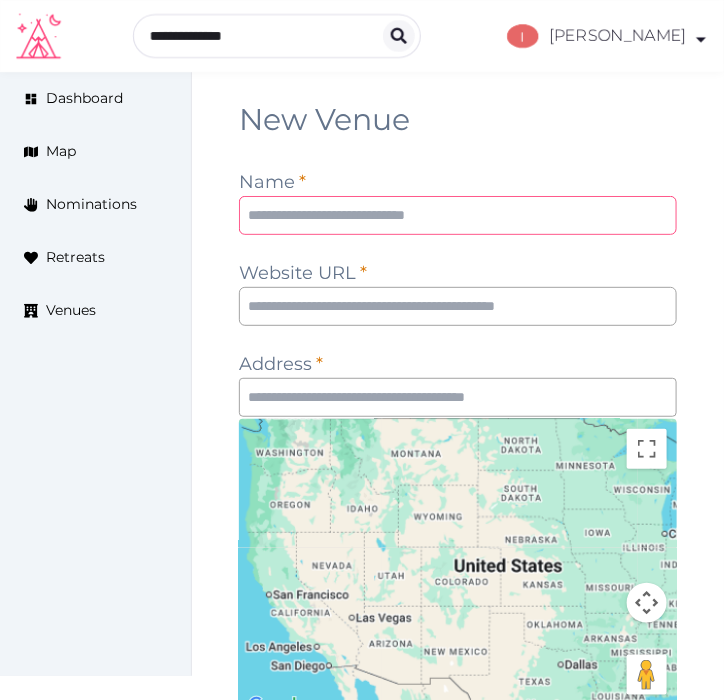 click at bounding box center (458, 215) 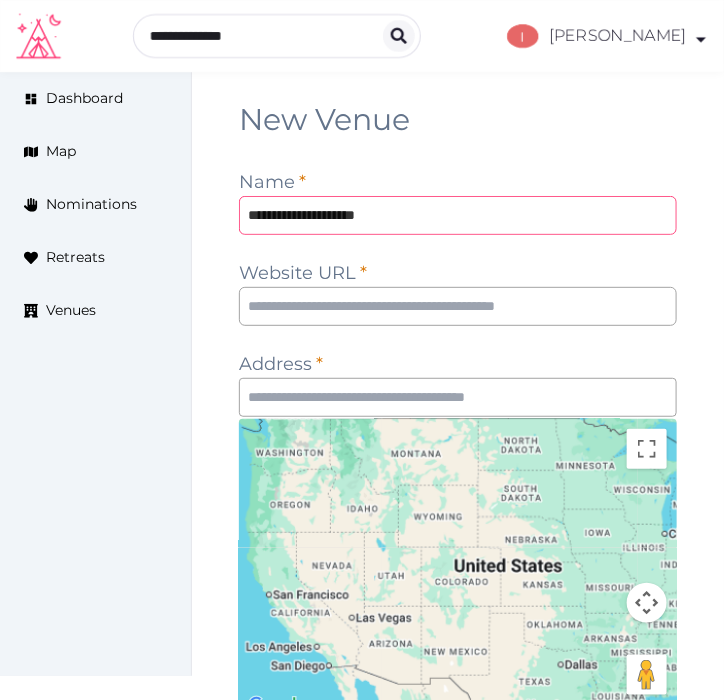 type on "**********" 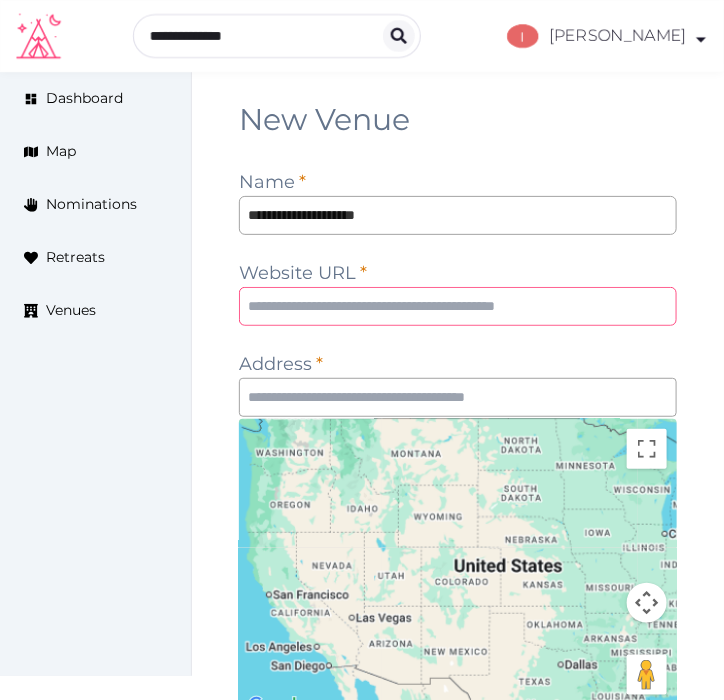 click at bounding box center [458, 306] 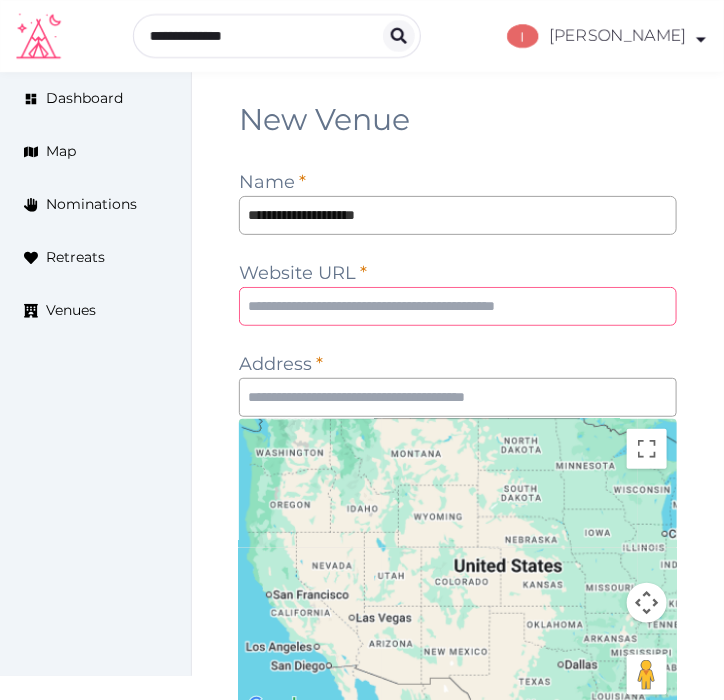 click at bounding box center [458, 306] 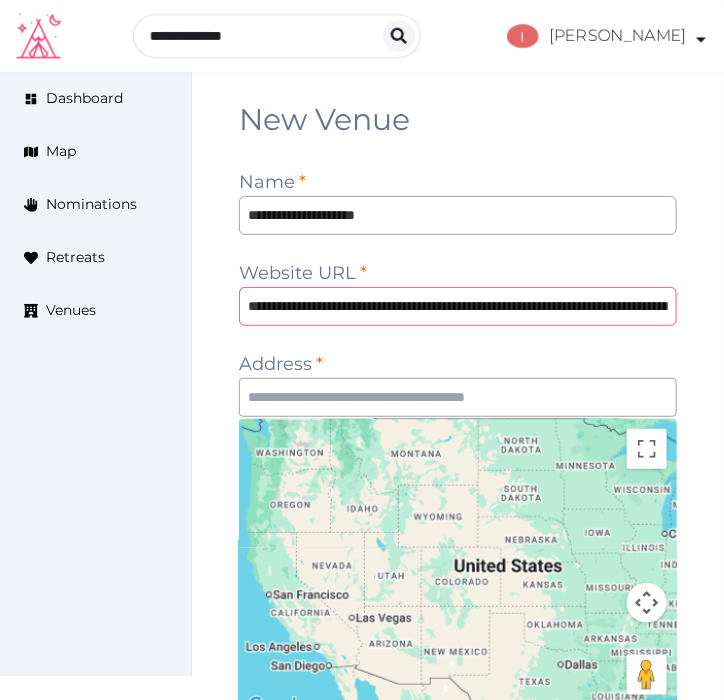scroll, scrollTop: 0, scrollLeft: 201, axis: horizontal 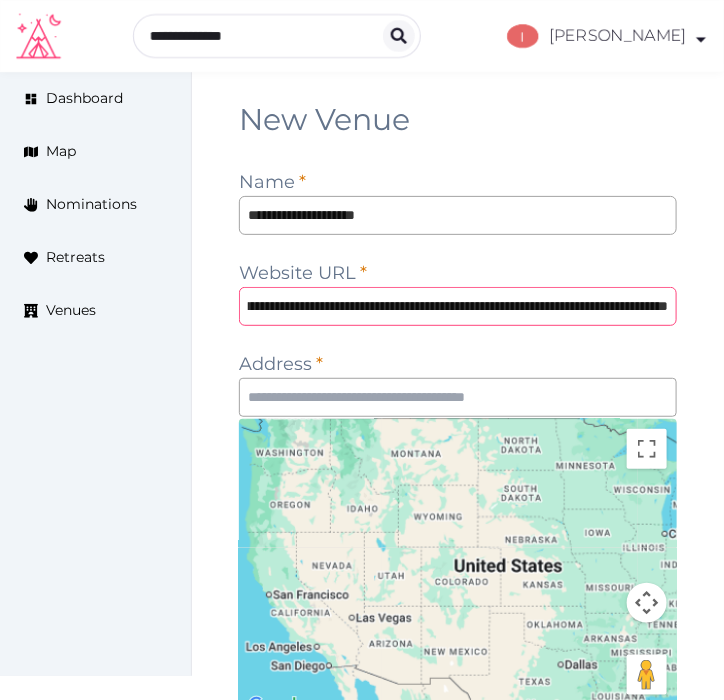 type on "**********" 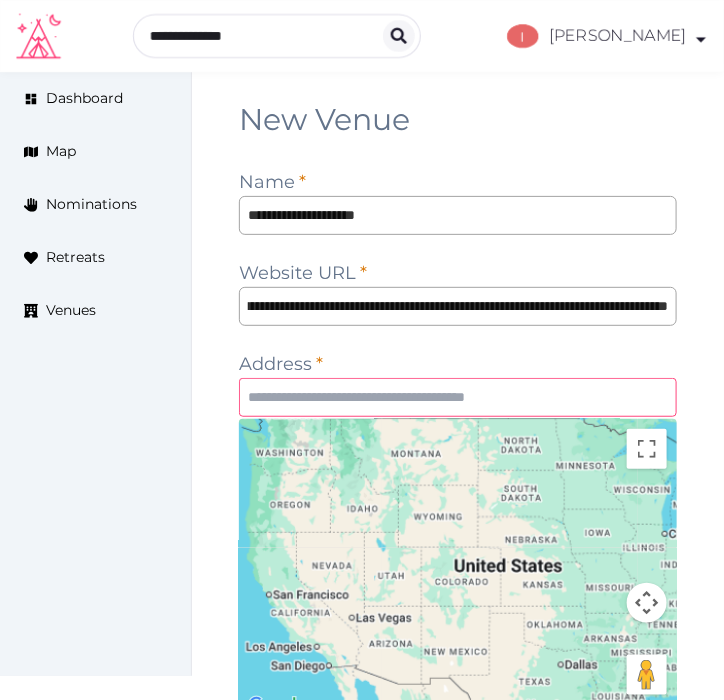 scroll, scrollTop: 0, scrollLeft: 0, axis: both 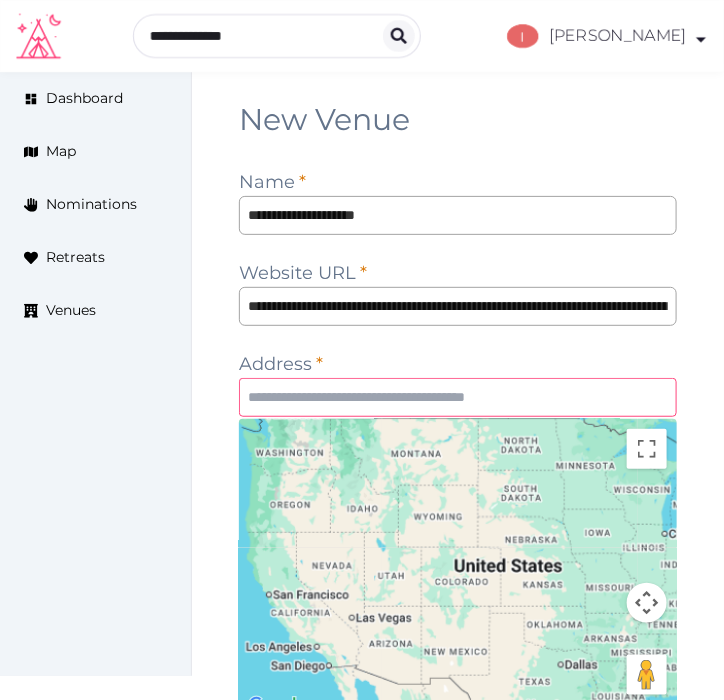 click at bounding box center (458, 397) 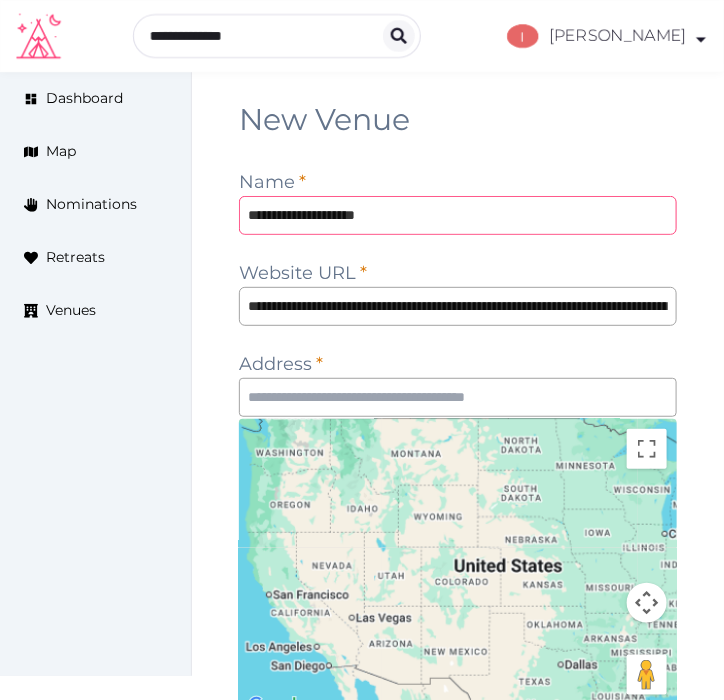 click on "**********" at bounding box center [458, 215] 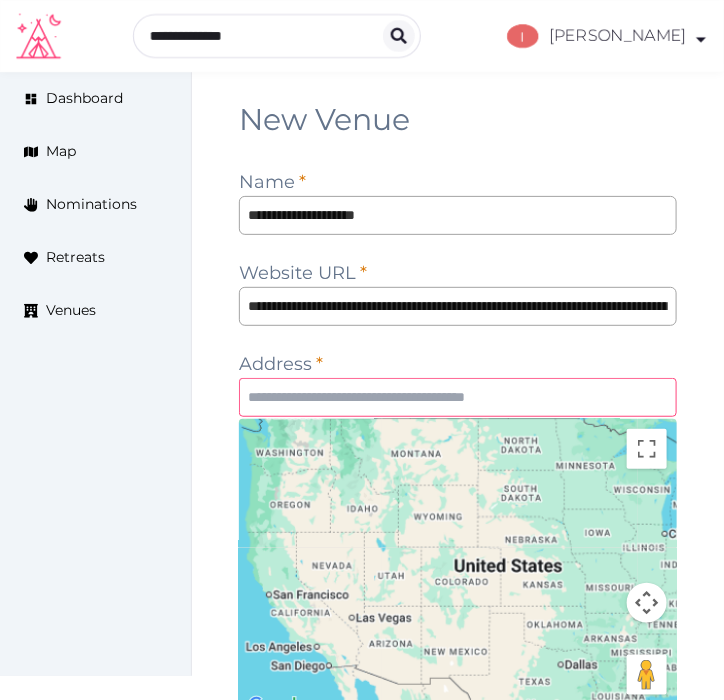 click at bounding box center (458, 397) 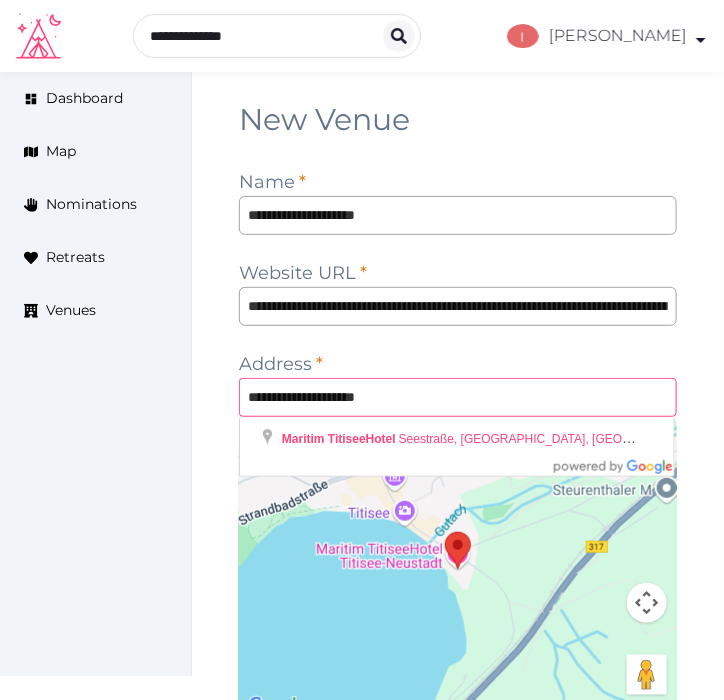 type on "**********" 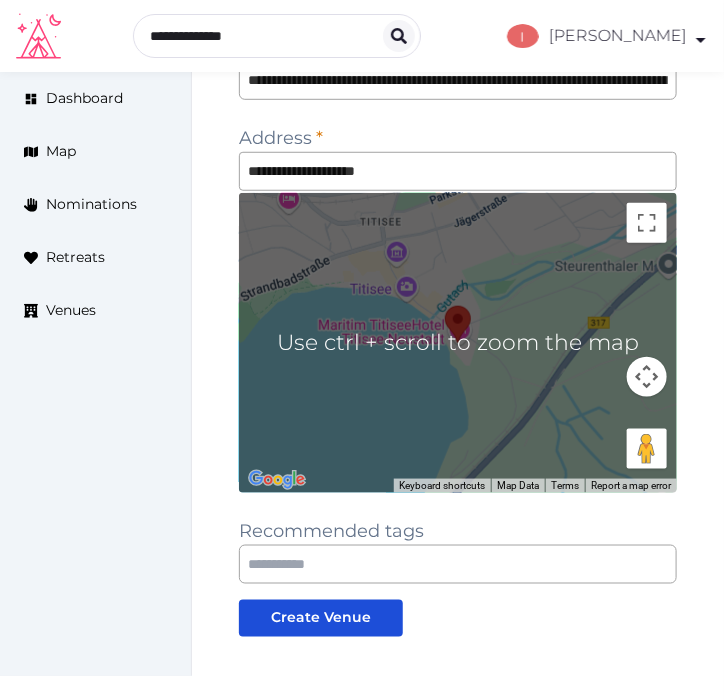 scroll, scrollTop: 333, scrollLeft: 0, axis: vertical 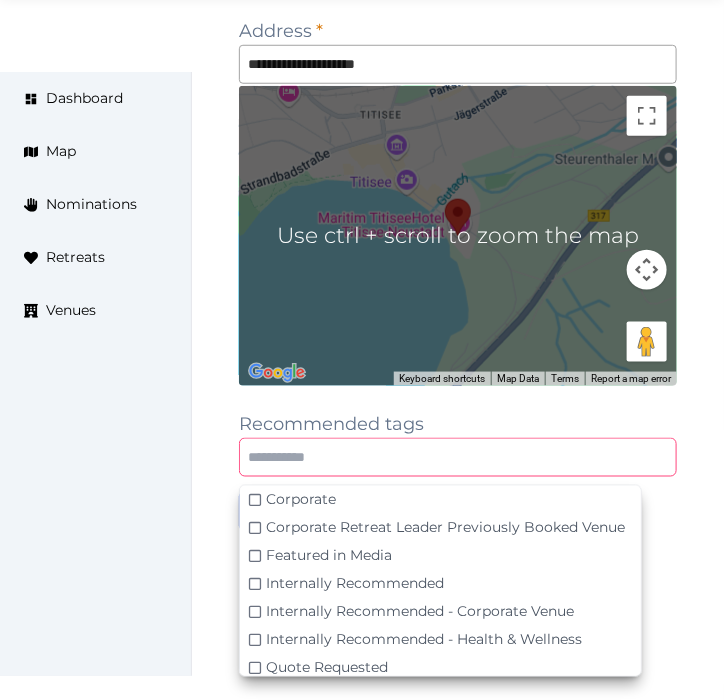 click at bounding box center (458, 457) 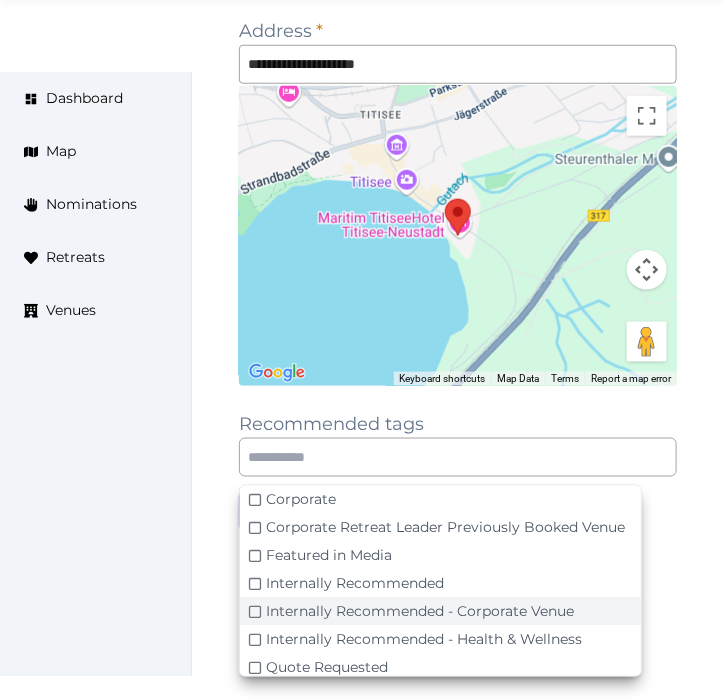 click on "Internally Recommended - Corporate Venue" at bounding box center (420, 612) 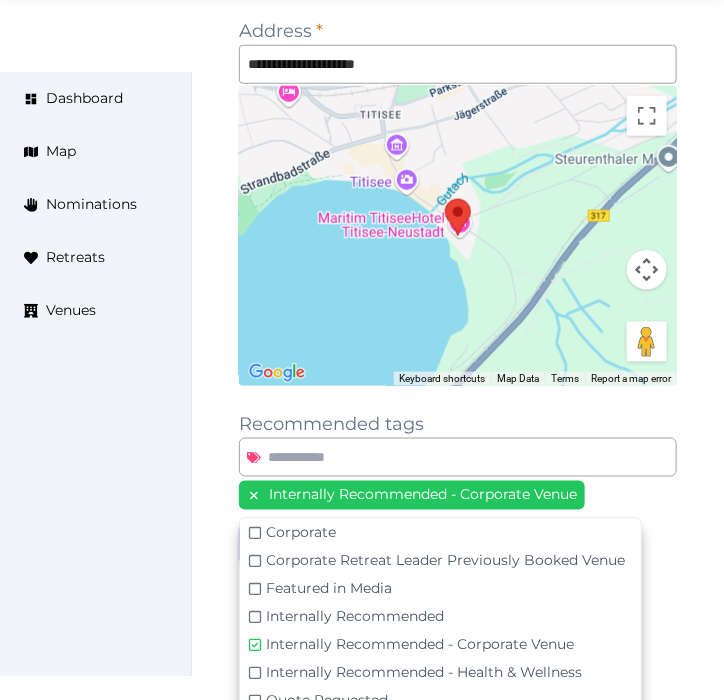 click on "Dashboard Map Nominations Retreats Venues" at bounding box center [96, 374] 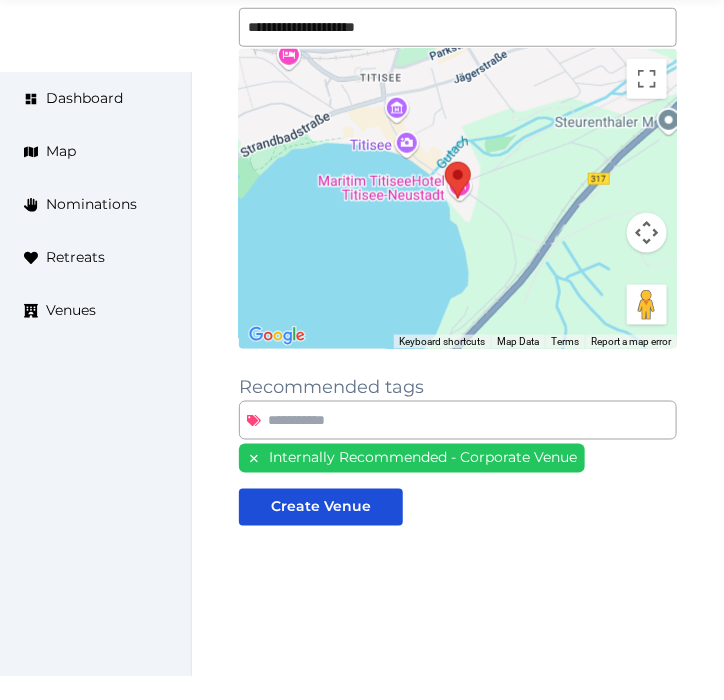 scroll, scrollTop: 388, scrollLeft: 0, axis: vertical 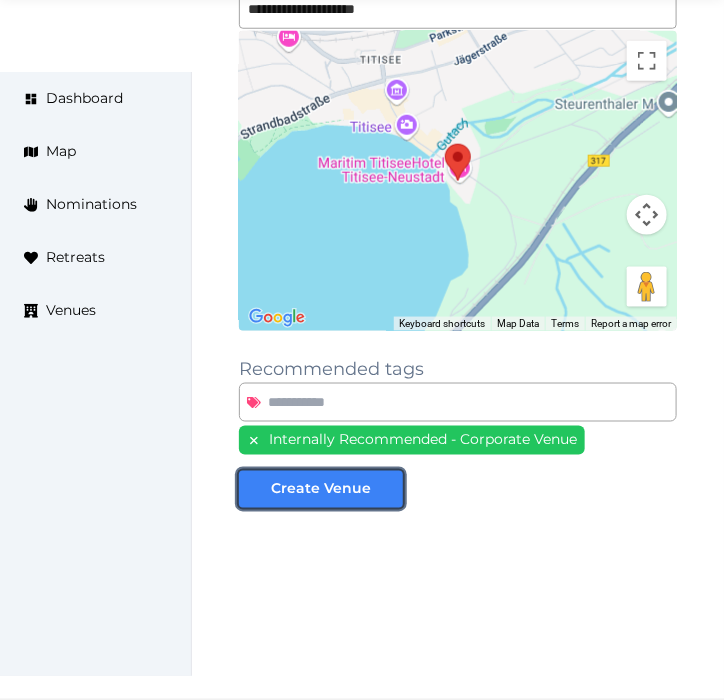 click on "Create Venue" at bounding box center [321, 489] 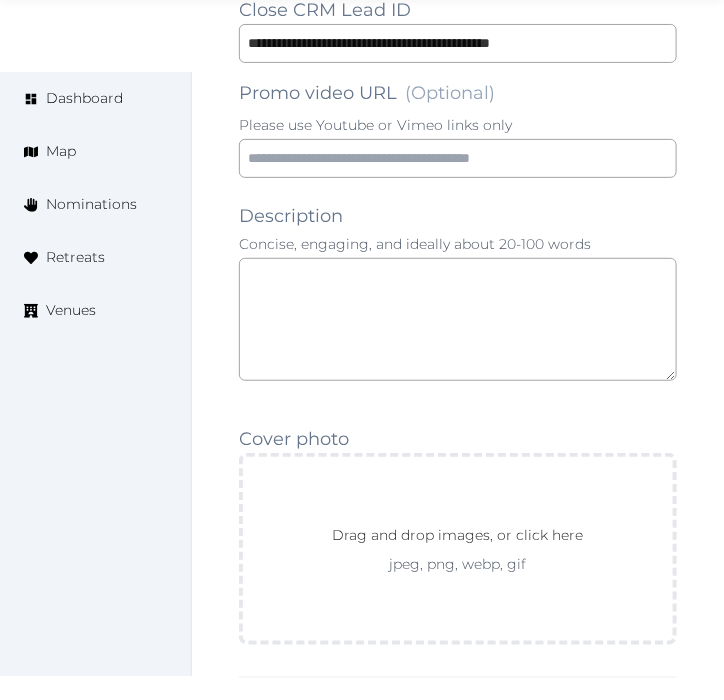 scroll, scrollTop: 1888, scrollLeft: 0, axis: vertical 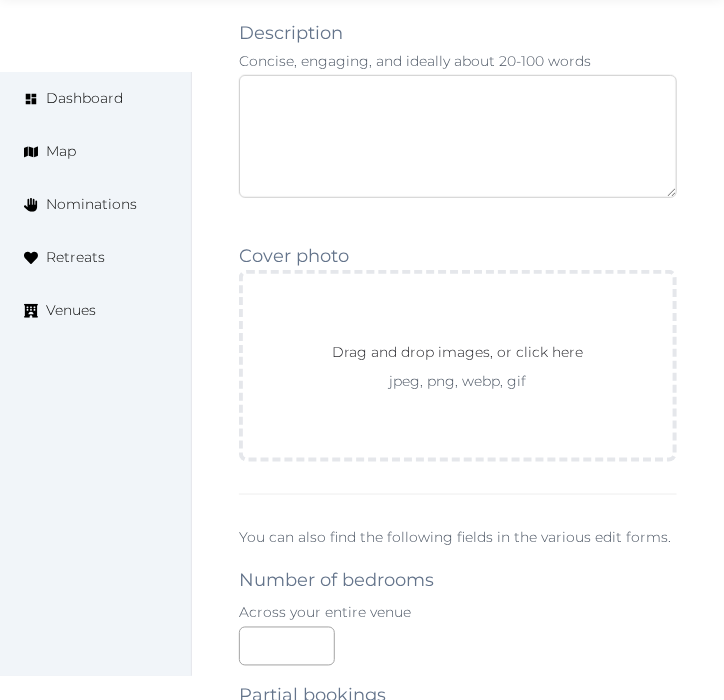 click at bounding box center (458, 136) 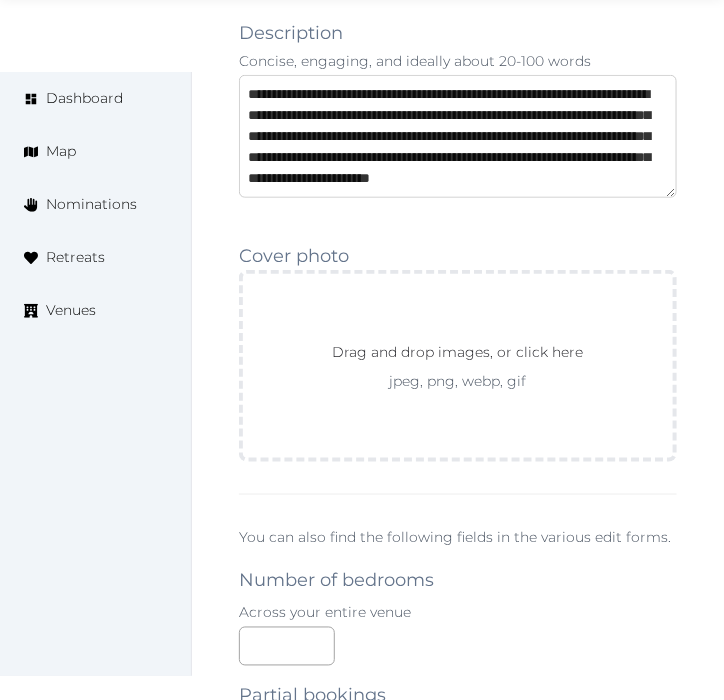 scroll, scrollTop: 10, scrollLeft: 0, axis: vertical 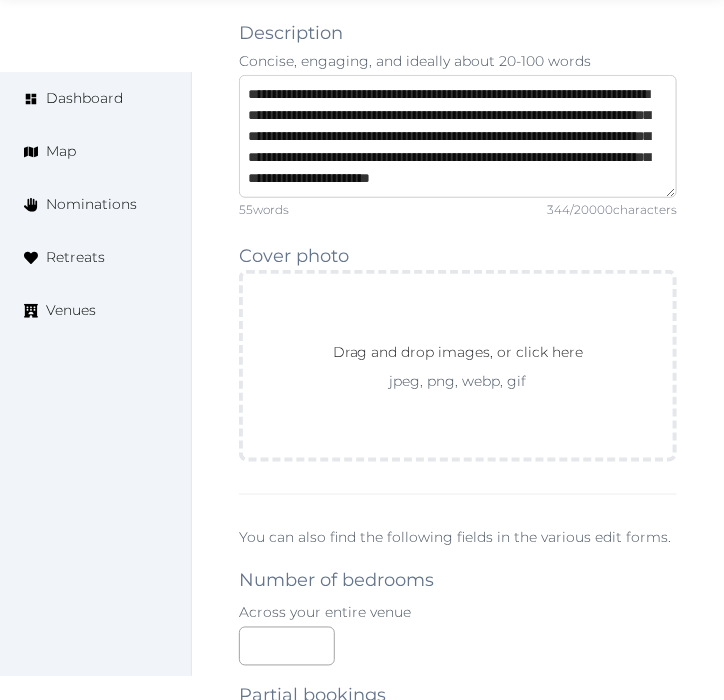 type on "**********" 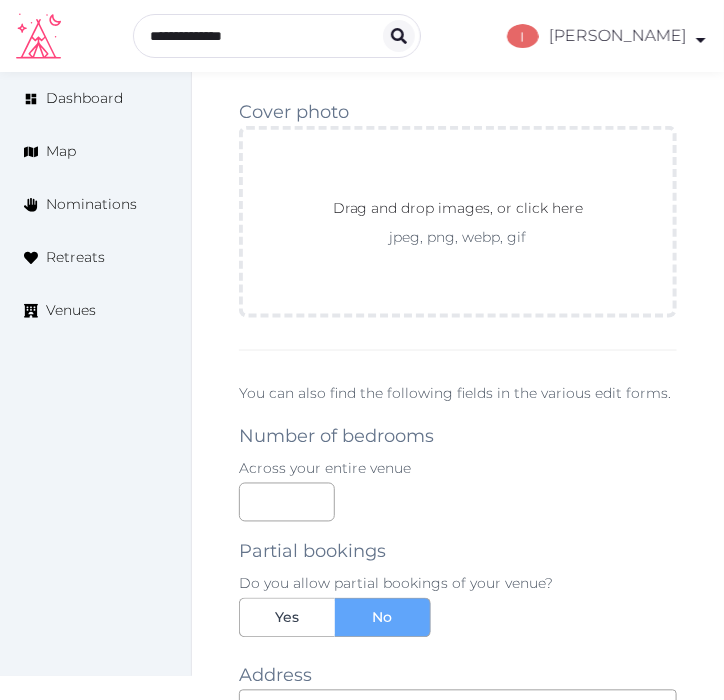 scroll, scrollTop: 2000, scrollLeft: 0, axis: vertical 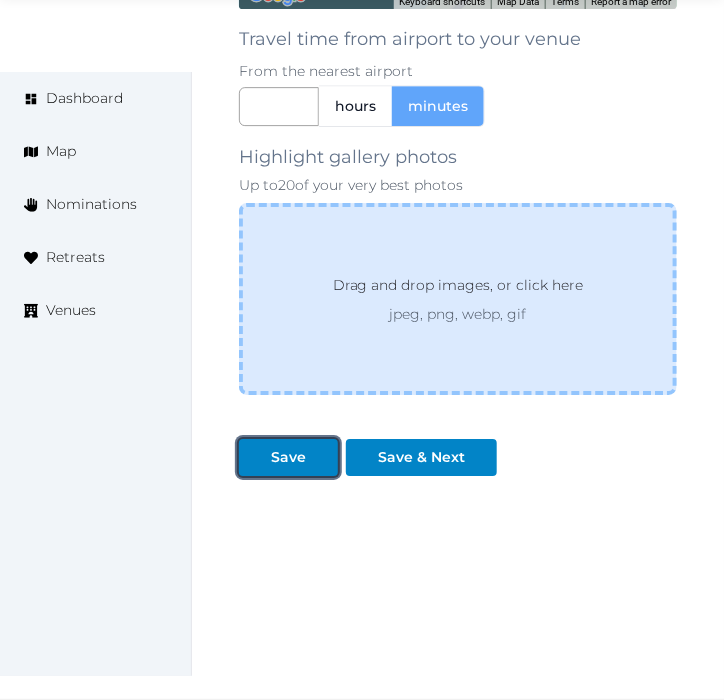 drag, startPoint x: 304, startPoint y: 452, endPoint x: 422, endPoint y: 378, distance: 139.28389 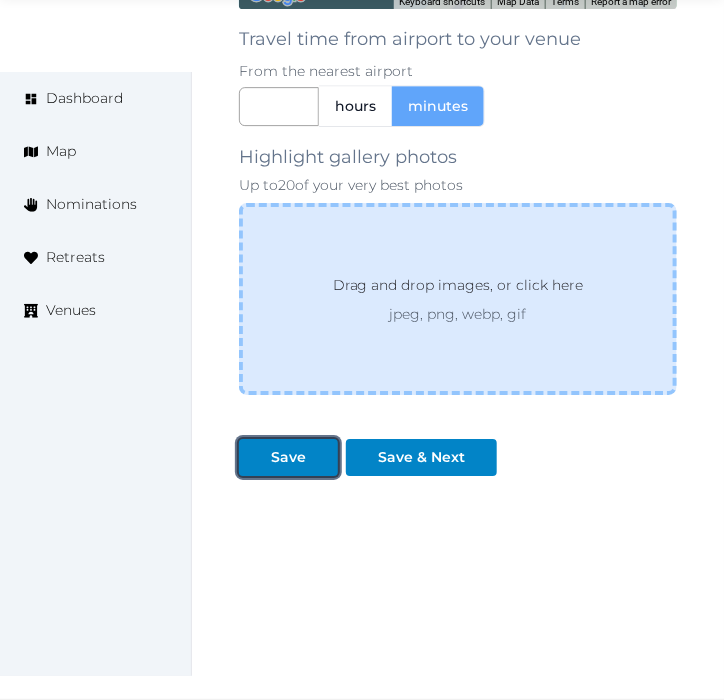 click on "Save" at bounding box center (292, 449) 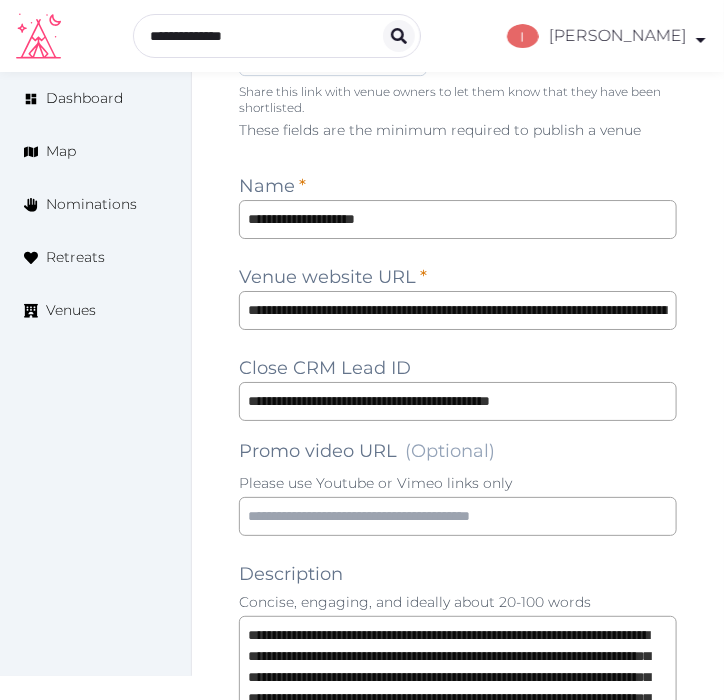 scroll, scrollTop: 1316, scrollLeft: 0, axis: vertical 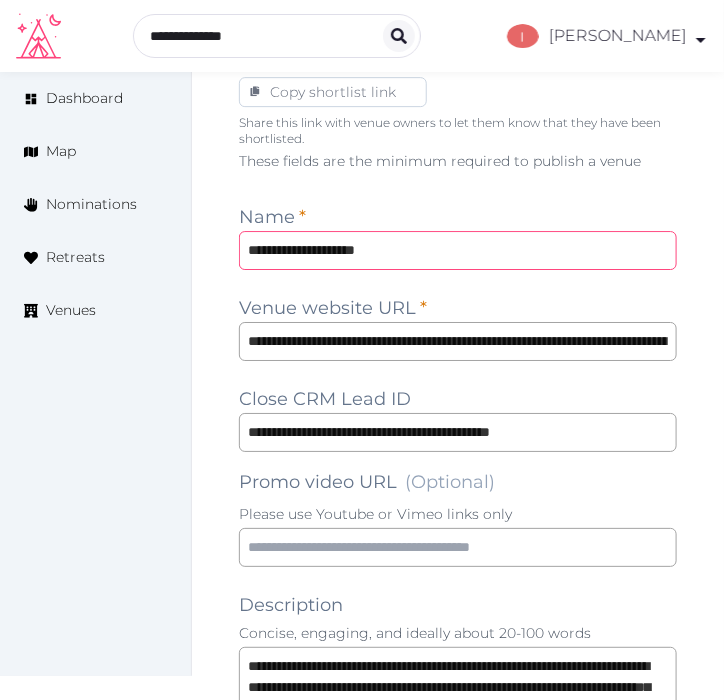 click on "**********" at bounding box center [458, 250] 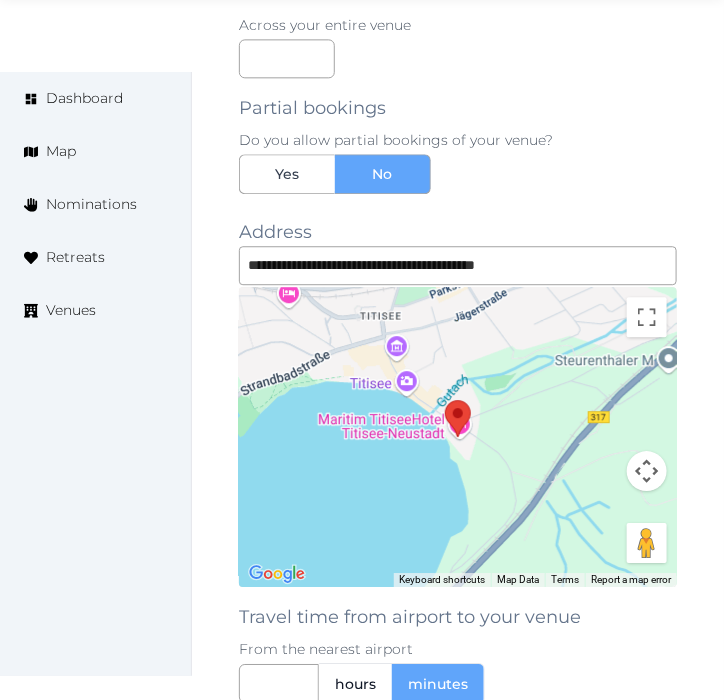 scroll, scrollTop: 2650, scrollLeft: 0, axis: vertical 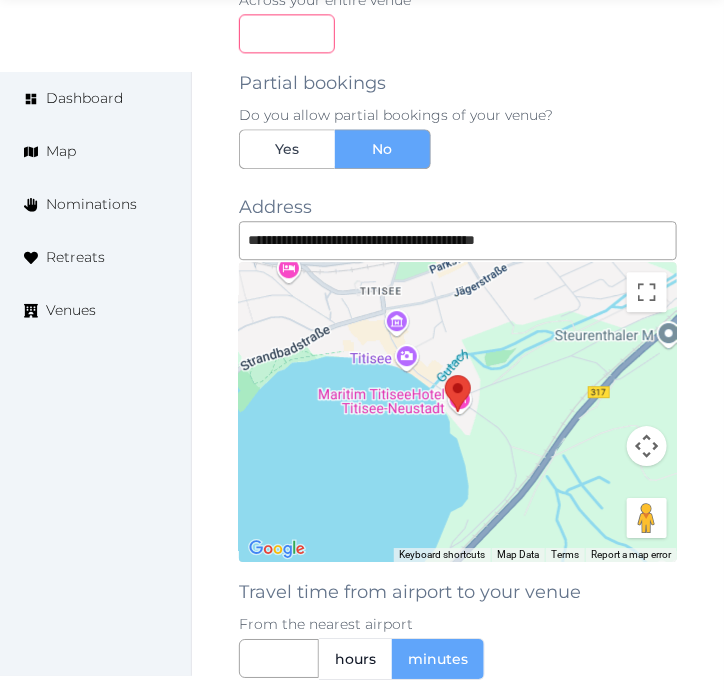 click at bounding box center (287, 33) 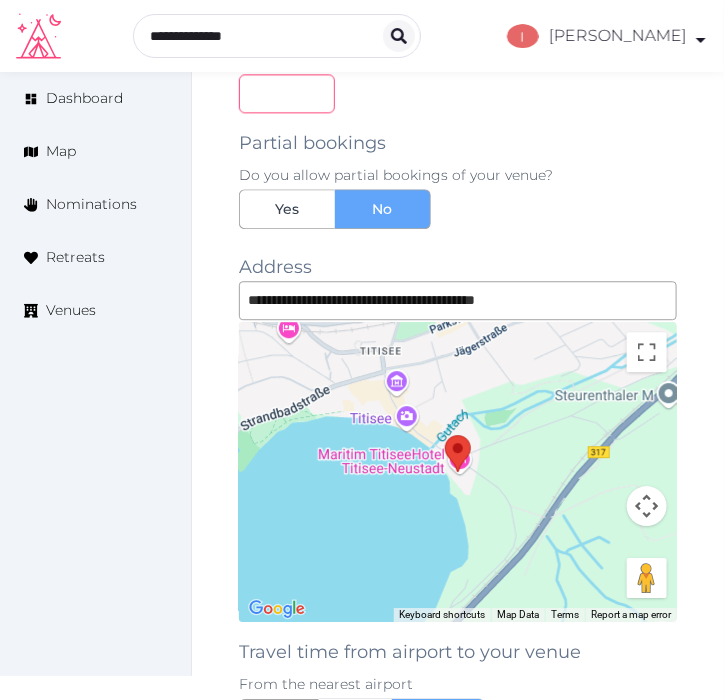 scroll, scrollTop: 2518, scrollLeft: 0, axis: vertical 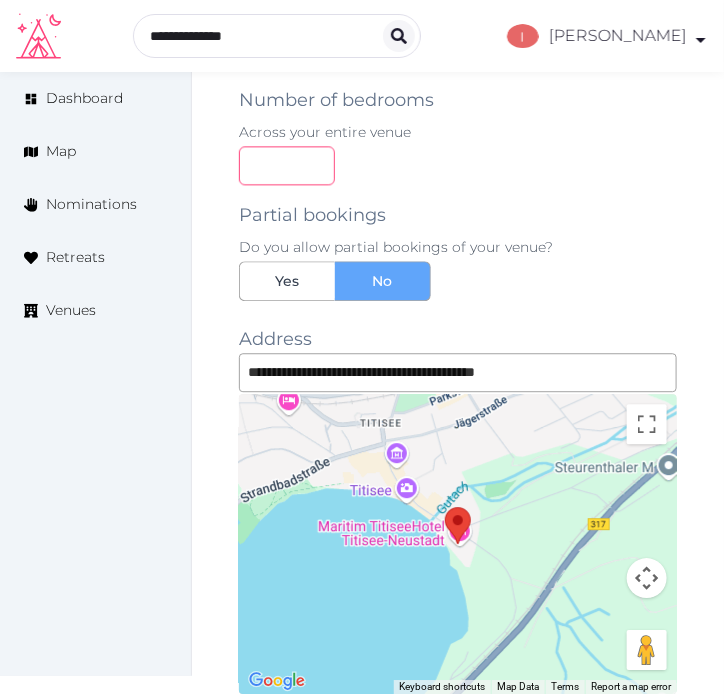 type on "***" 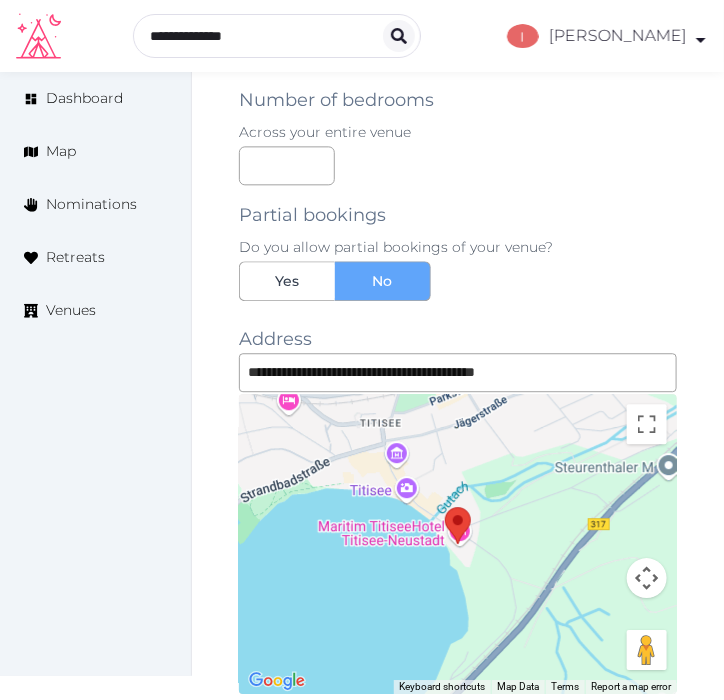 click on "Do you allow partial bookings of your venue?" at bounding box center [458, 247] 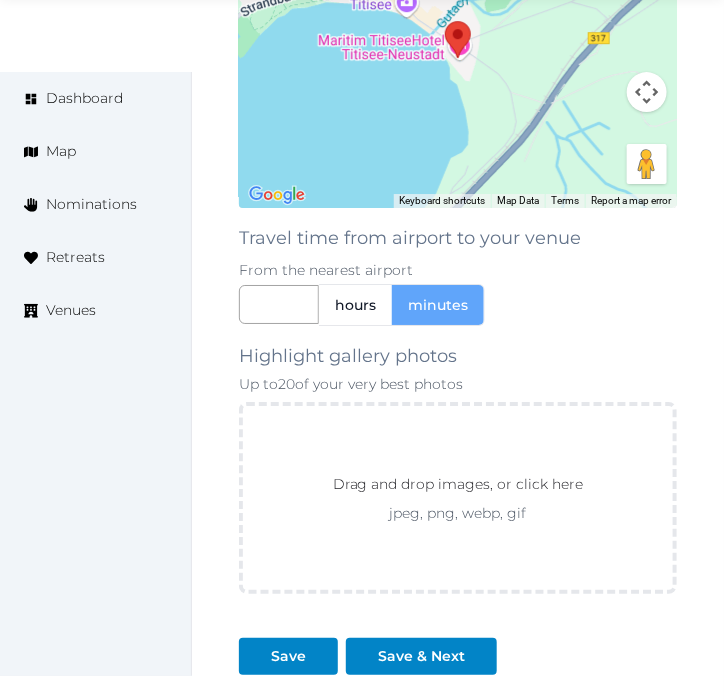 scroll, scrollTop: 3185, scrollLeft: 0, axis: vertical 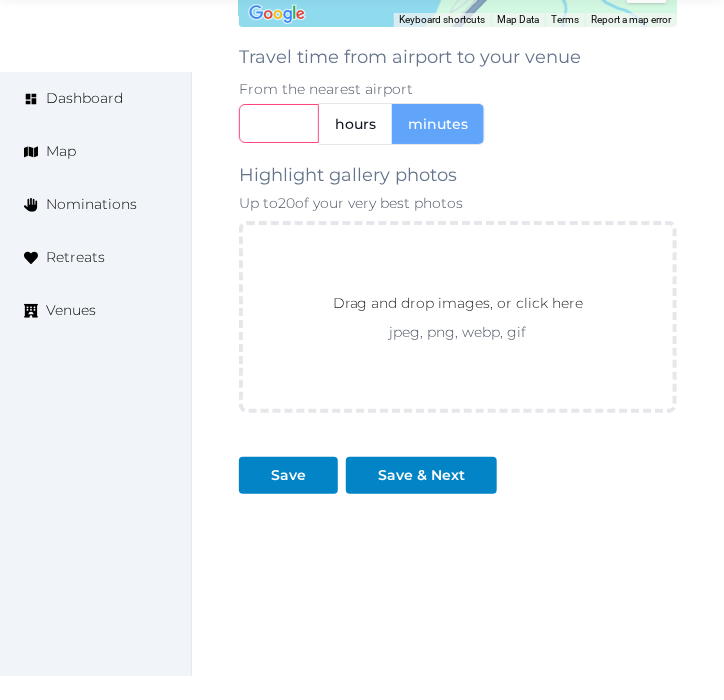 click at bounding box center [279, 123] 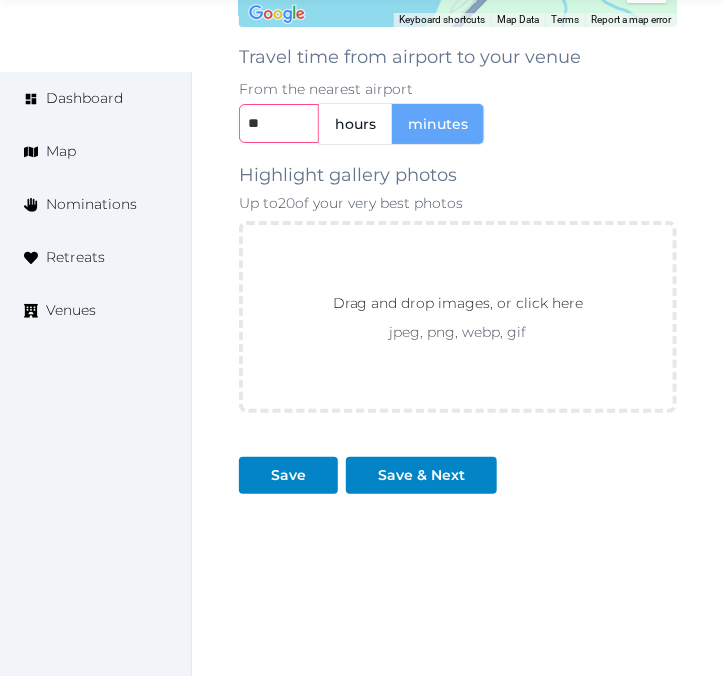 type on "**" 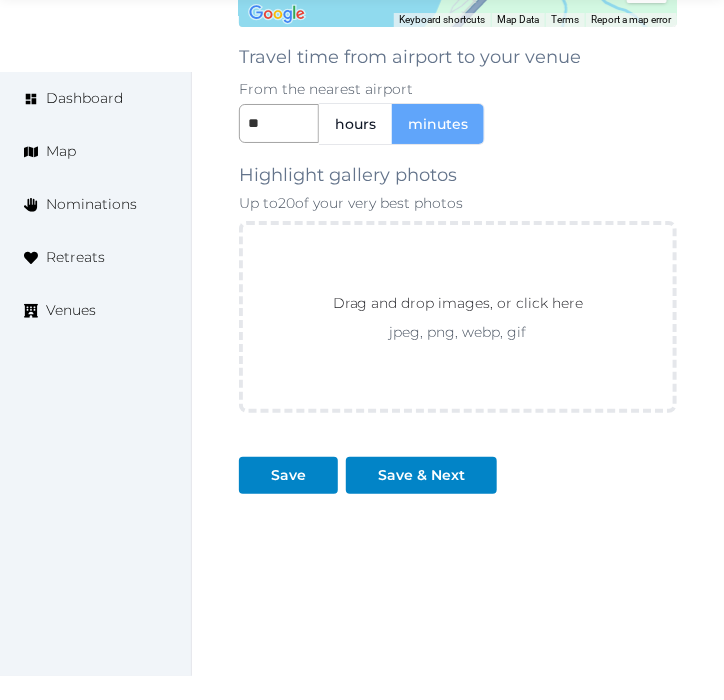 click on "Save" at bounding box center (292, 467) 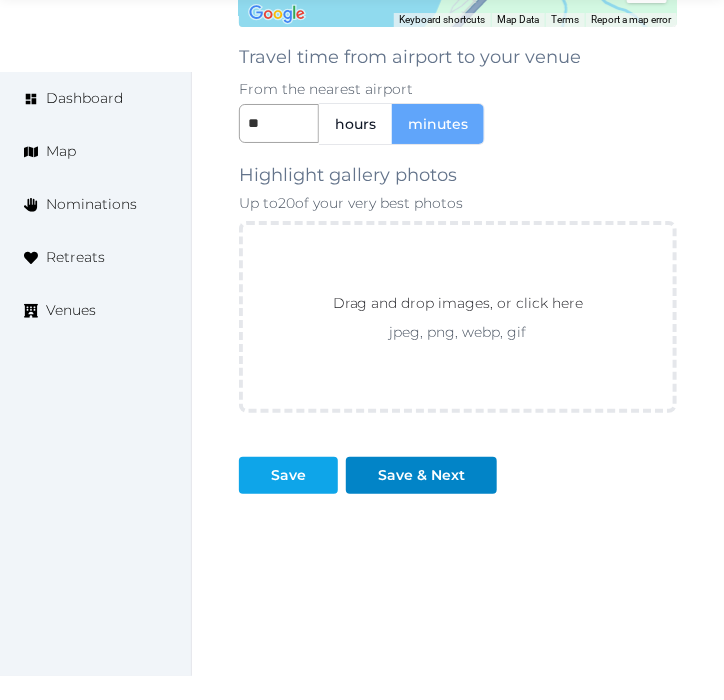 click on "Save" at bounding box center (292, 467) 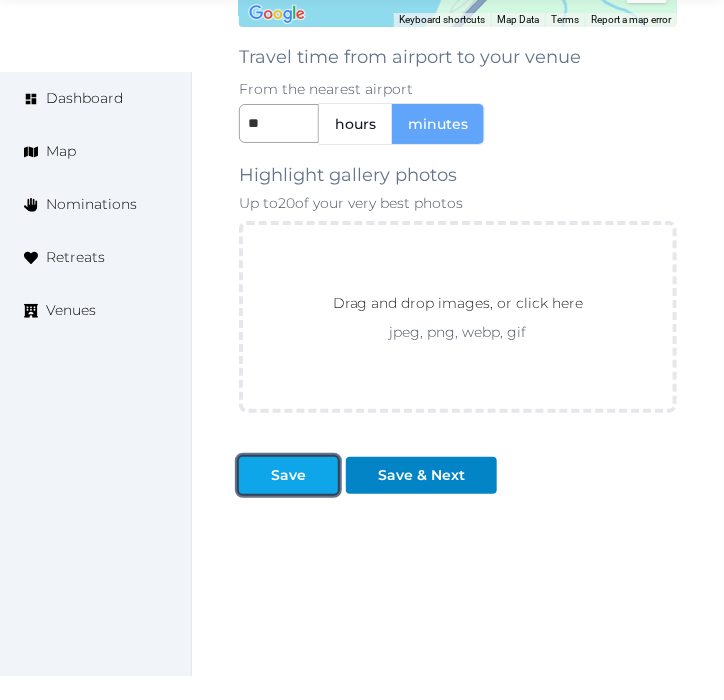 click on "Save" at bounding box center [288, 475] 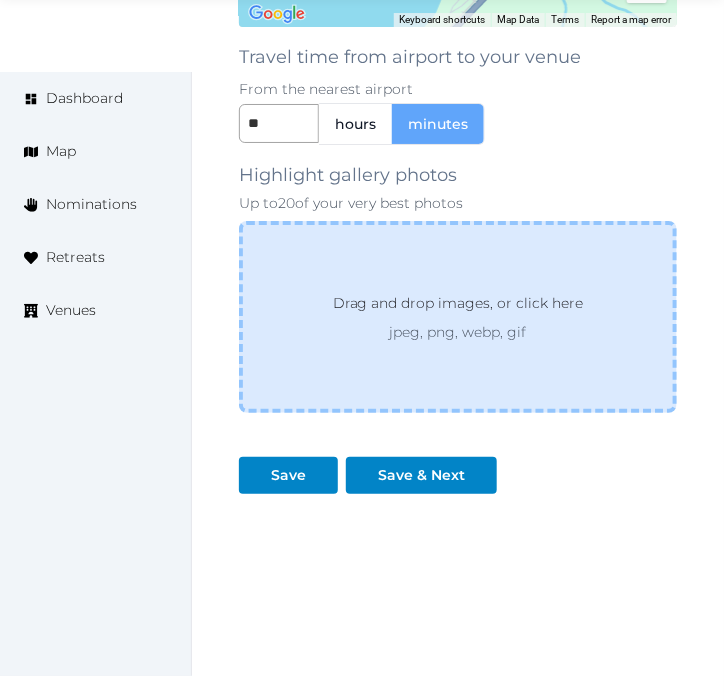 scroll, scrollTop: 3205, scrollLeft: 0, axis: vertical 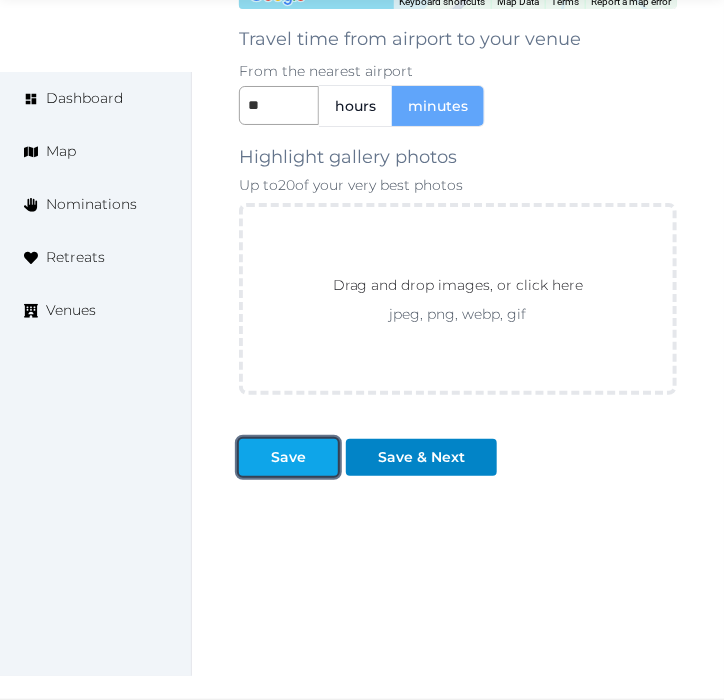 click at bounding box center [255, 457] 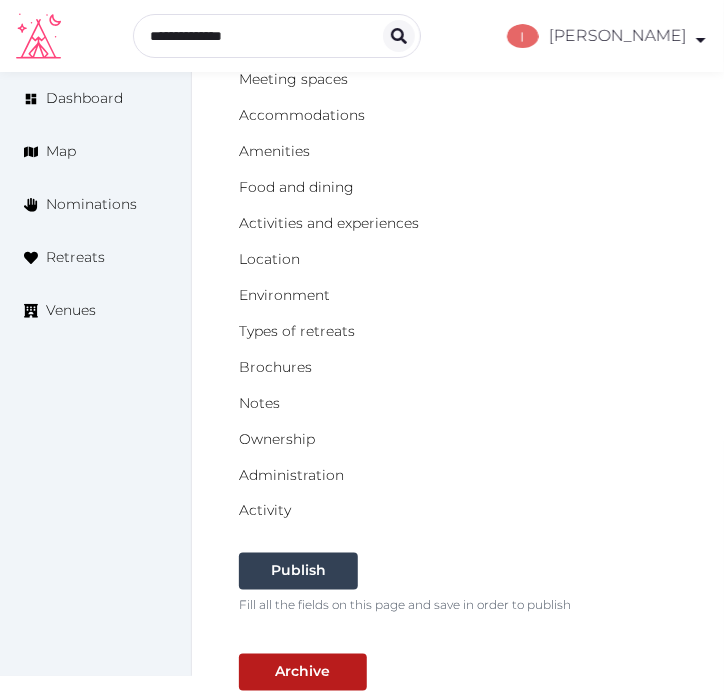 scroll, scrollTop: 316, scrollLeft: 0, axis: vertical 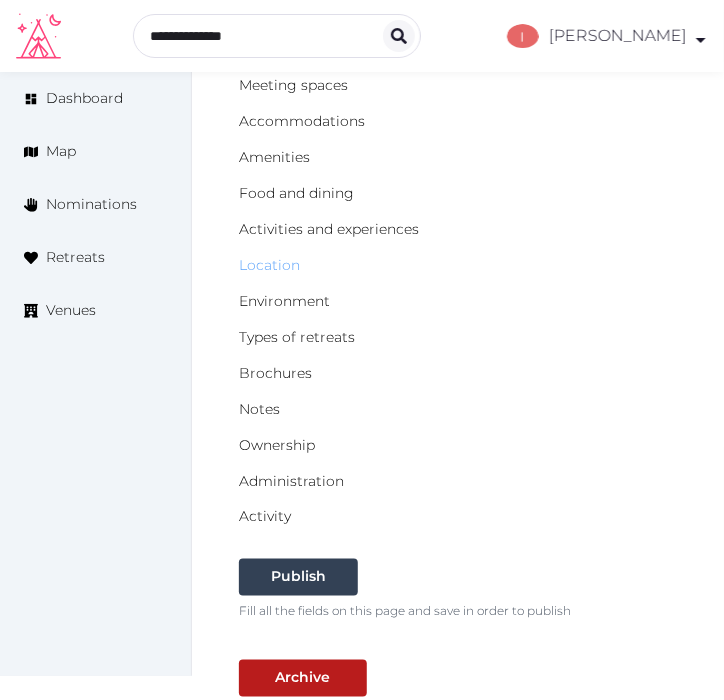 click on "Location" at bounding box center (269, 265) 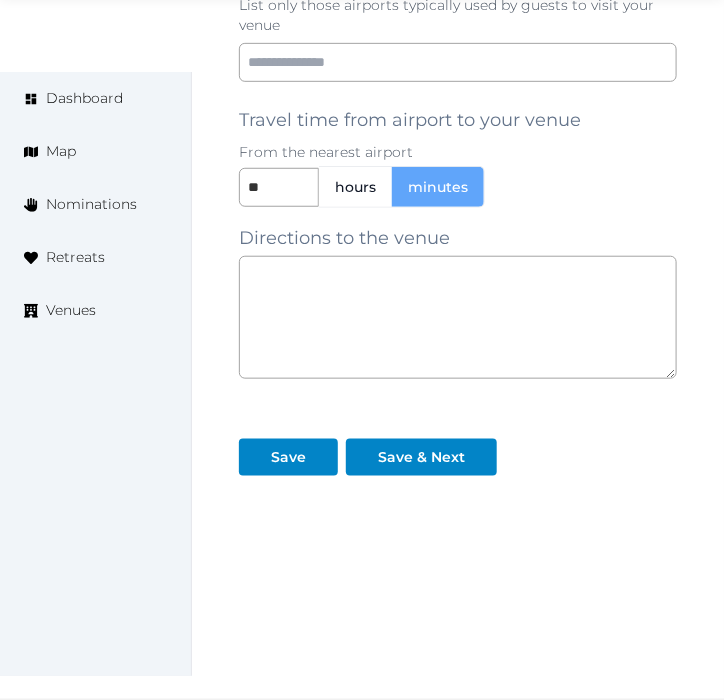 scroll, scrollTop: 1834, scrollLeft: 0, axis: vertical 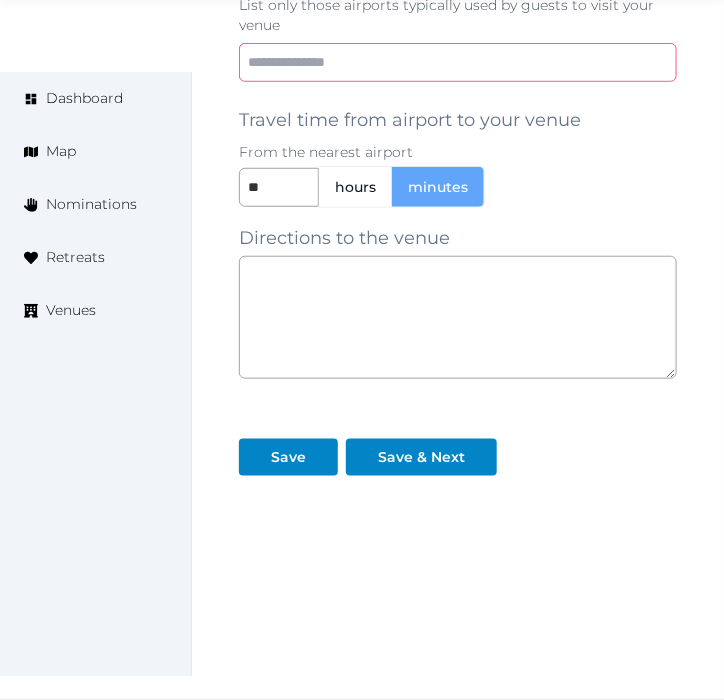 click at bounding box center [458, 62] 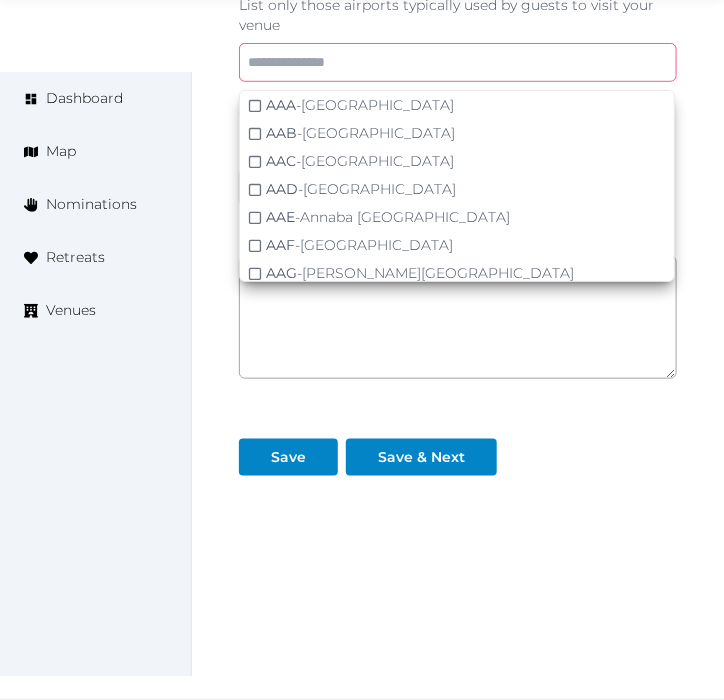 paste on "***" 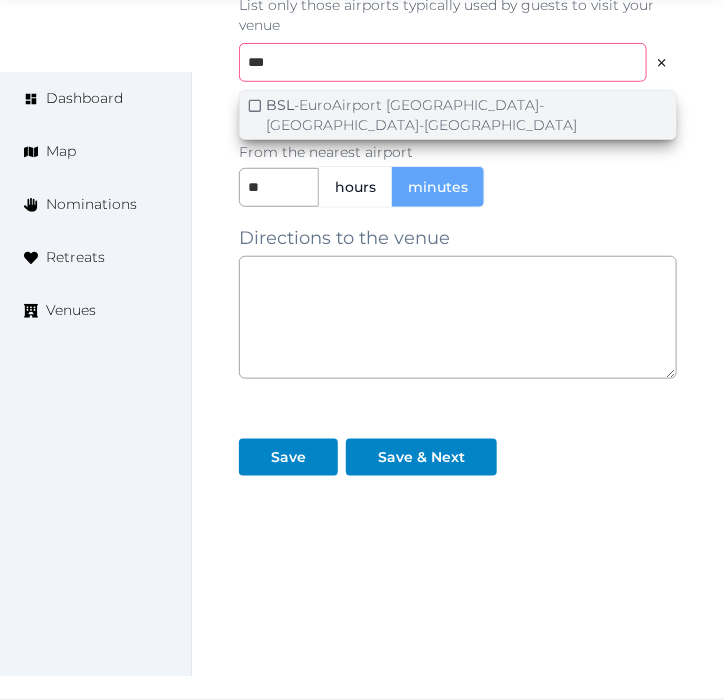 type on "***" 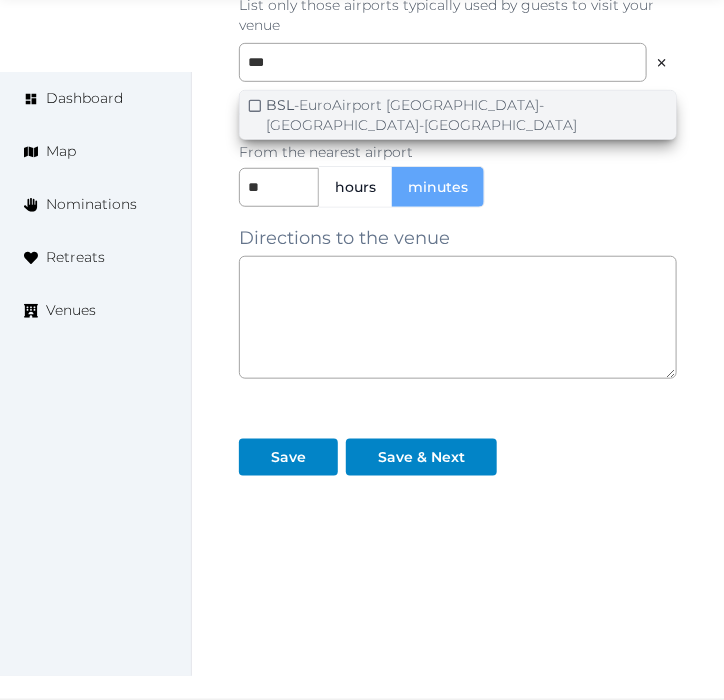 click 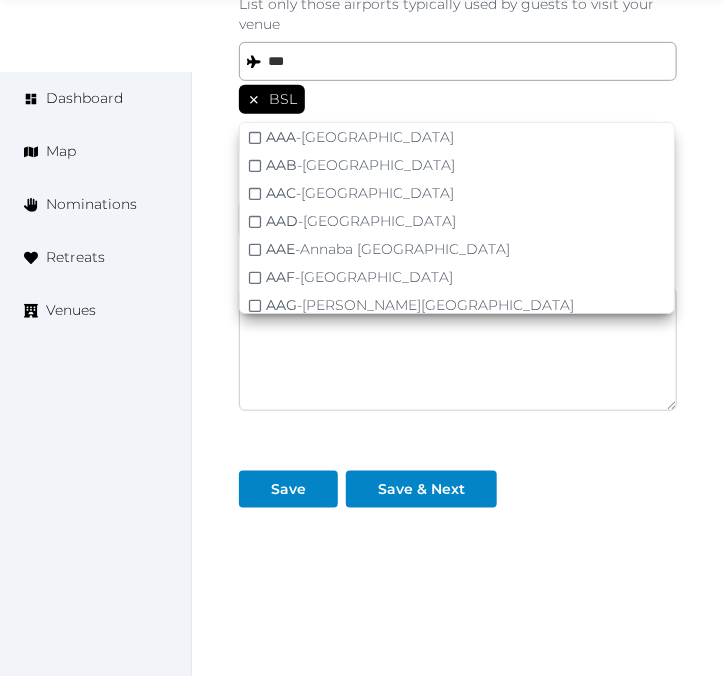 click at bounding box center (458, 349) 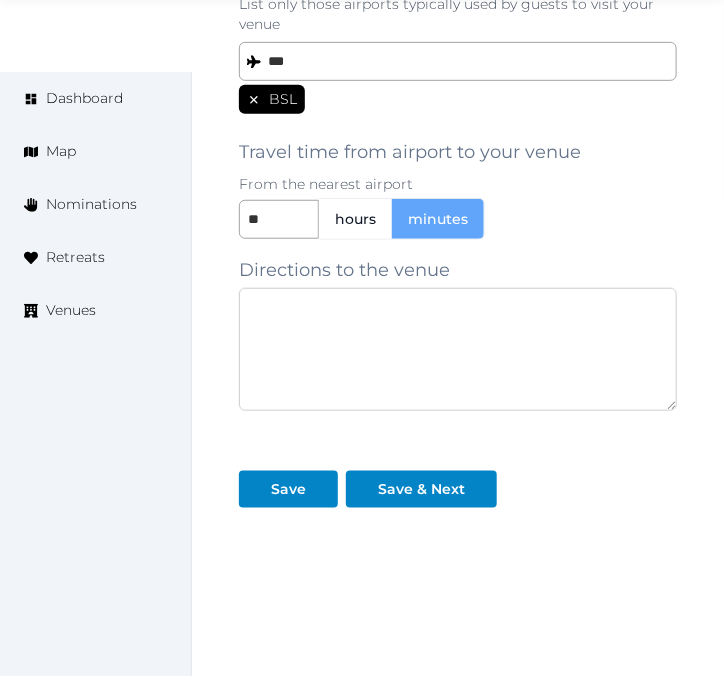 paste on "**********" 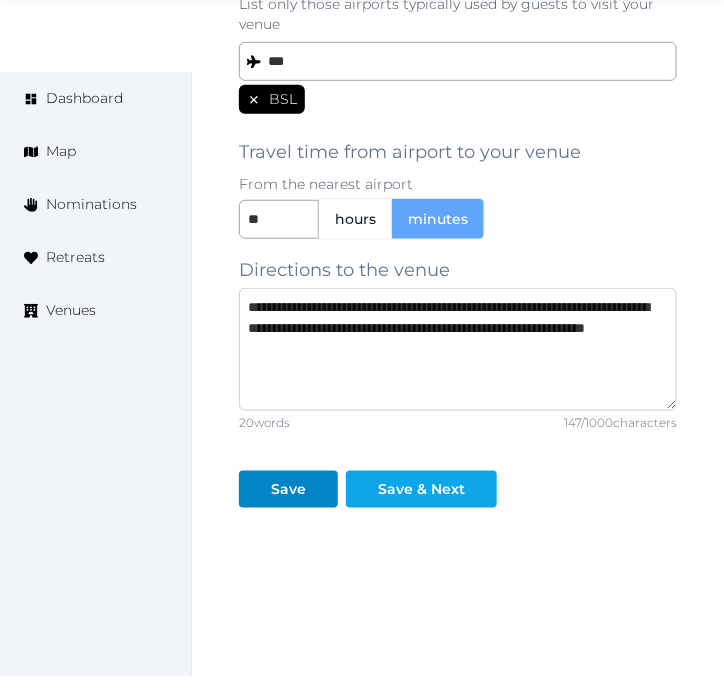 type on "**********" 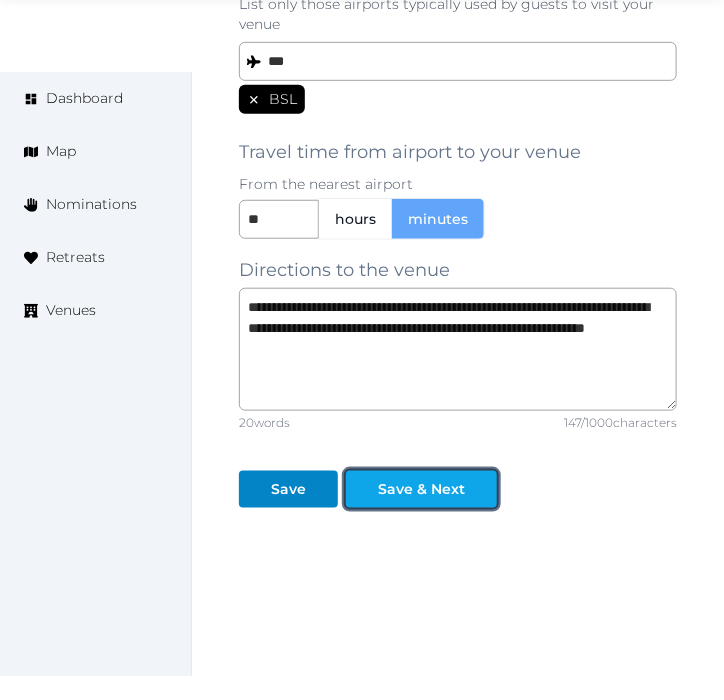 click on "Save & Next" at bounding box center [421, 489] 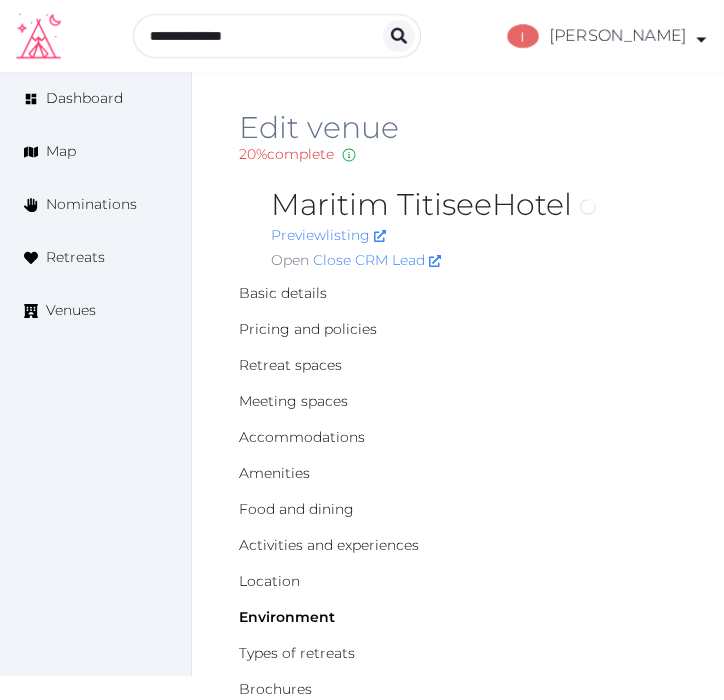 scroll, scrollTop: 0, scrollLeft: 0, axis: both 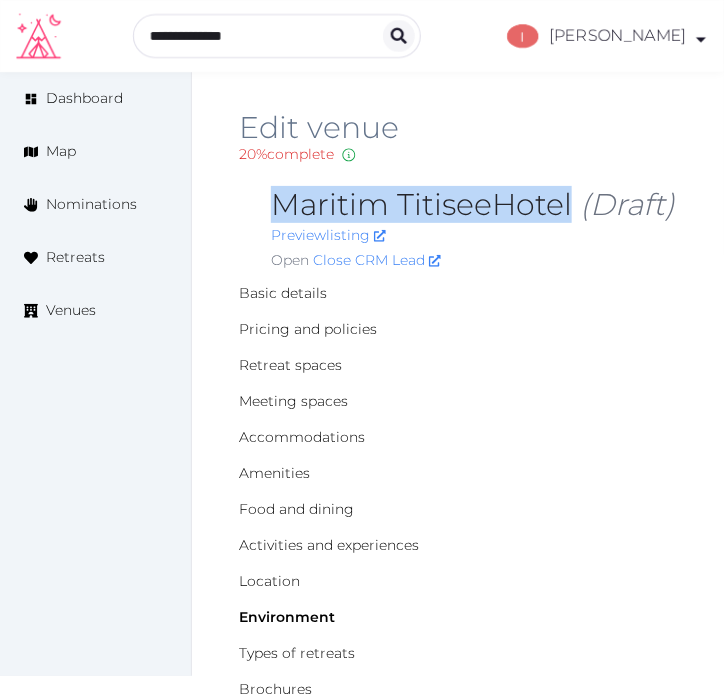 drag, startPoint x: 572, startPoint y: 200, endPoint x: 271, endPoint y: 210, distance: 301.16608 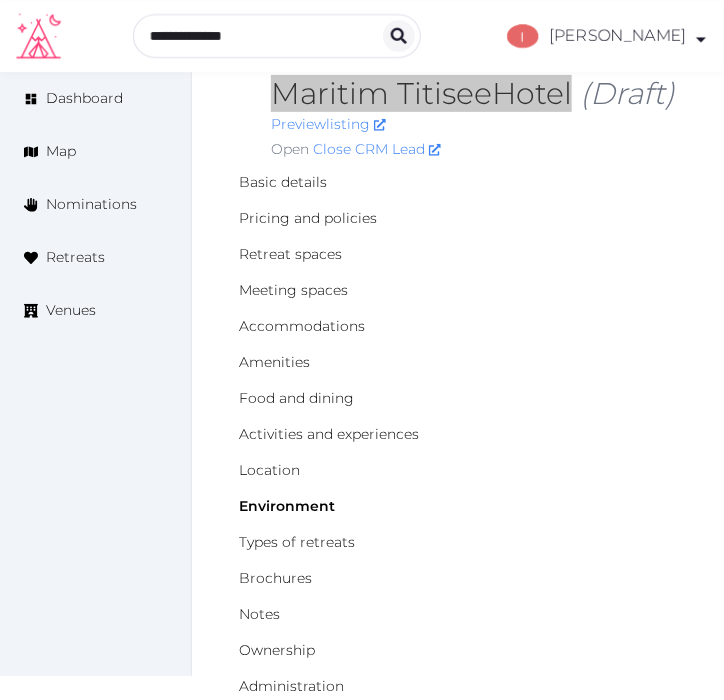 scroll, scrollTop: 0, scrollLeft: 0, axis: both 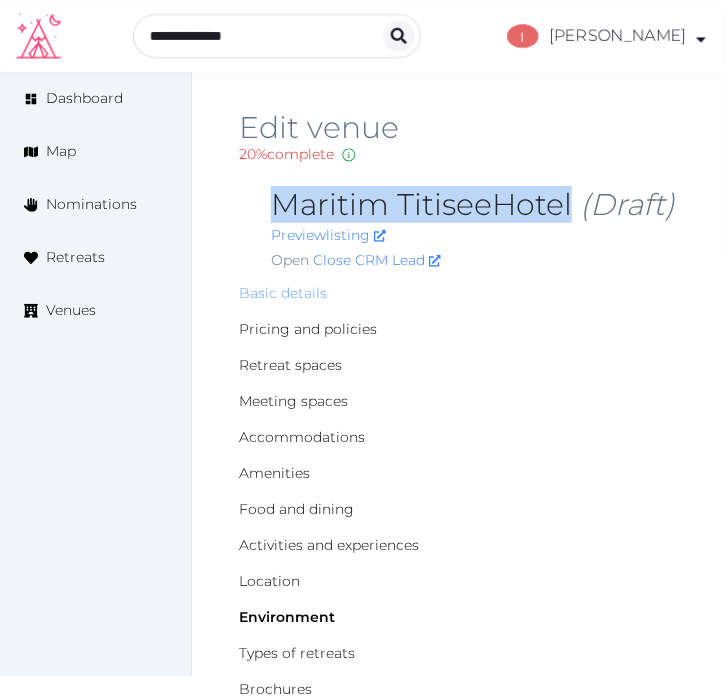 click on "Basic details" at bounding box center (283, 293) 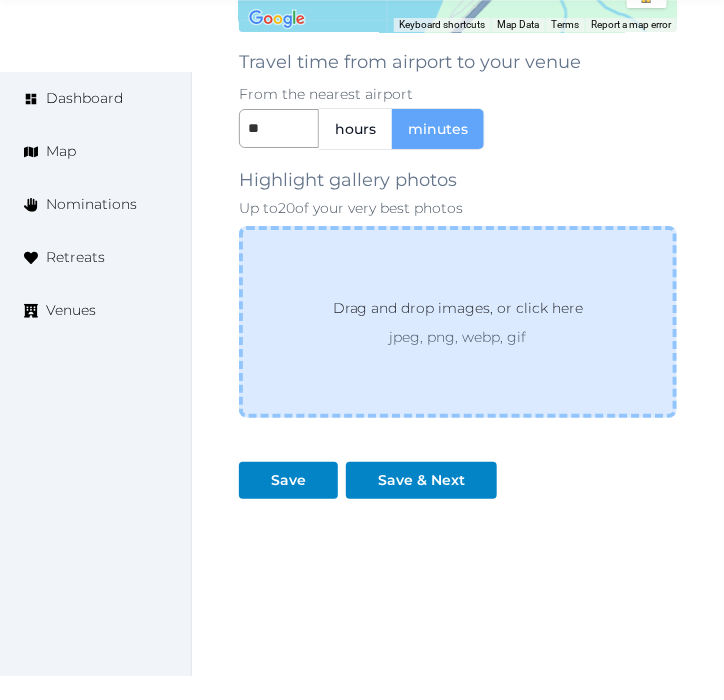 scroll, scrollTop: 3181, scrollLeft: 0, axis: vertical 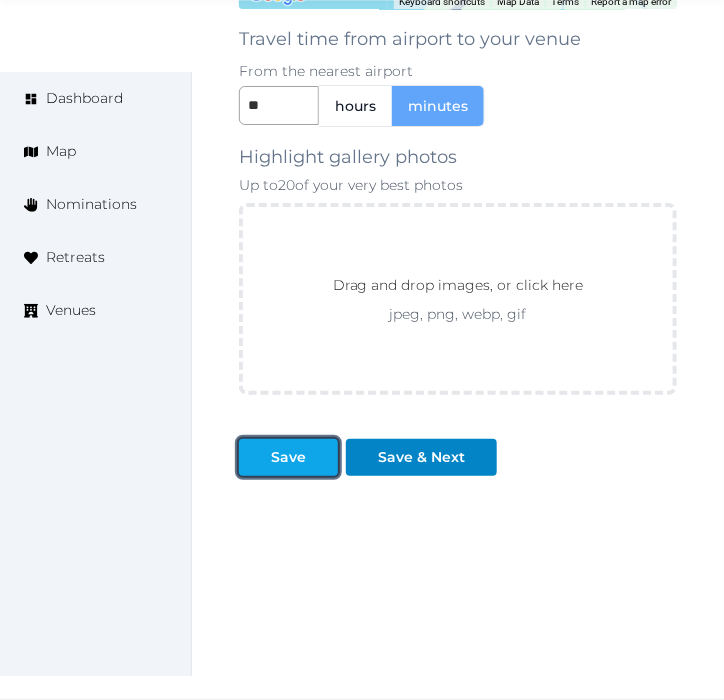 click on "Save" at bounding box center [288, 457] 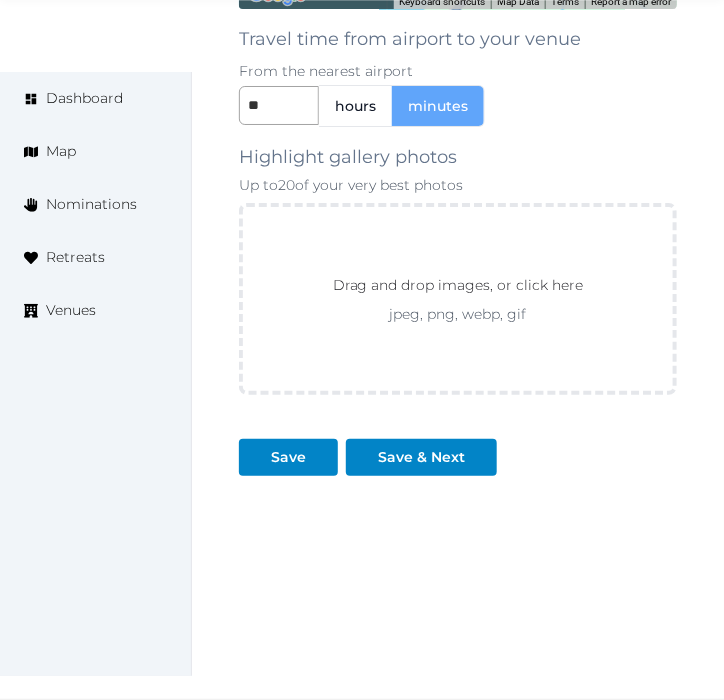 scroll, scrollTop: 3181, scrollLeft: 0, axis: vertical 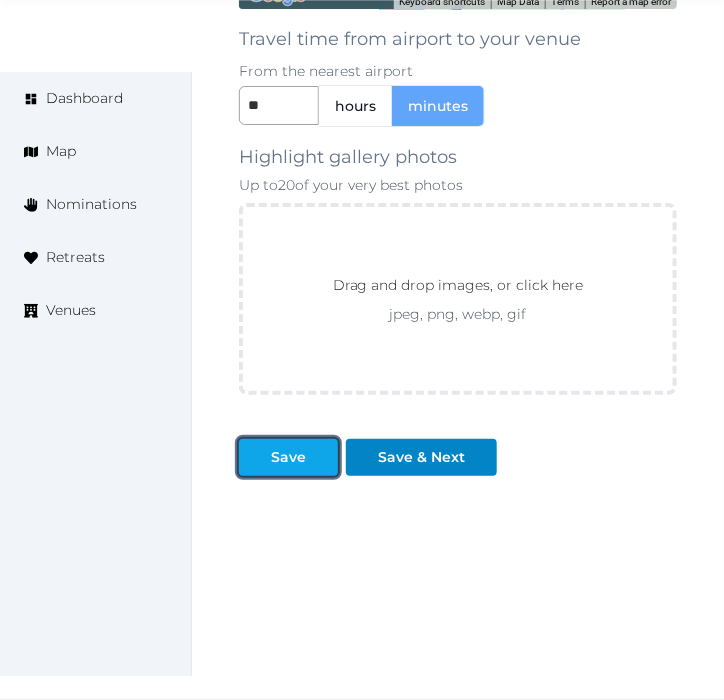 click on "Save" at bounding box center (288, 457) 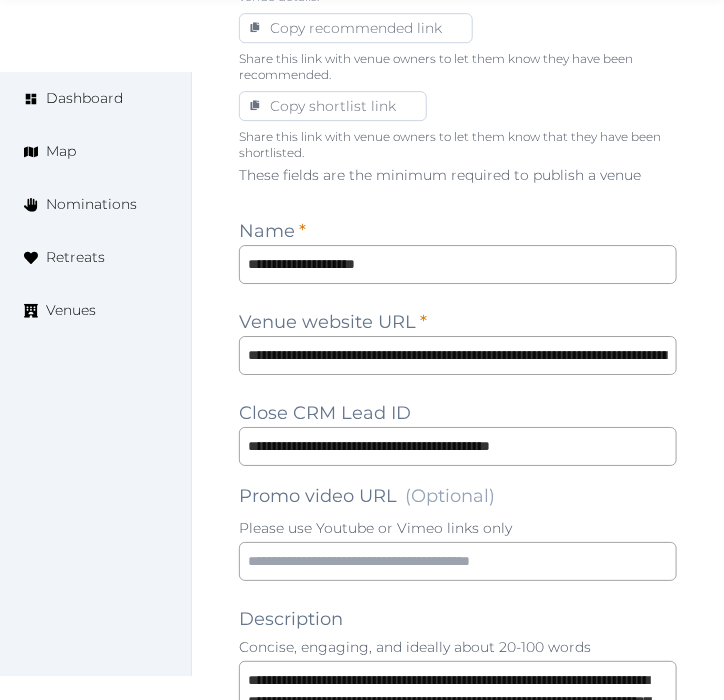 scroll, scrollTop: 1444, scrollLeft: 0, axis: vertical 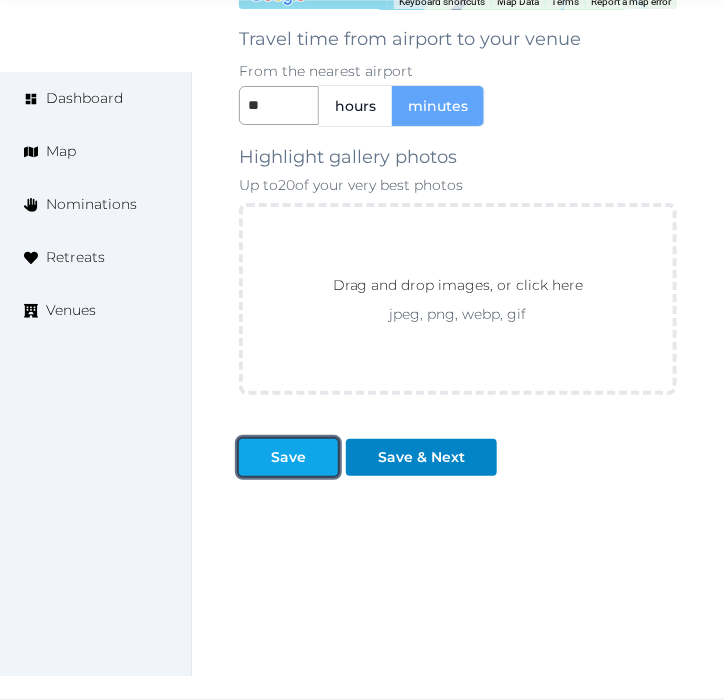 click on "Save" at bounding box center (288, 457) 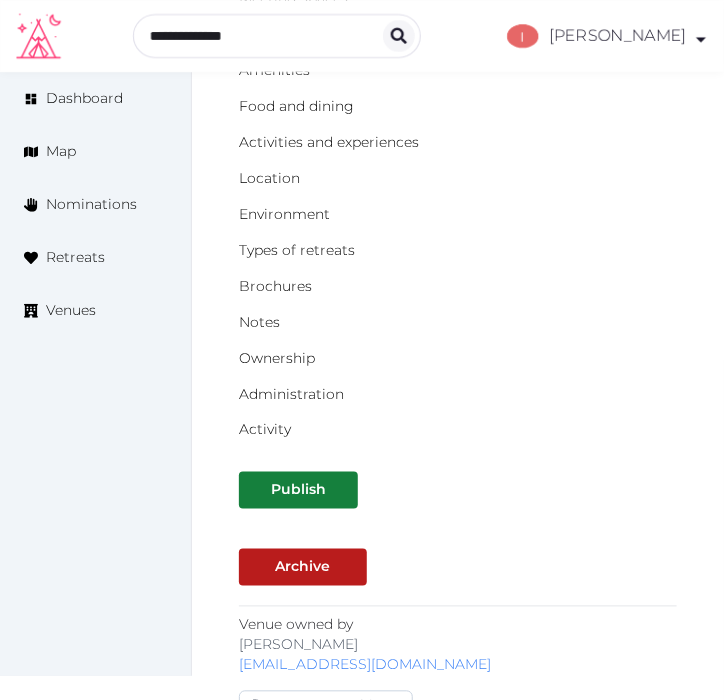 scroll, scrollTop: 0, scrollLeft: 0, axis: both 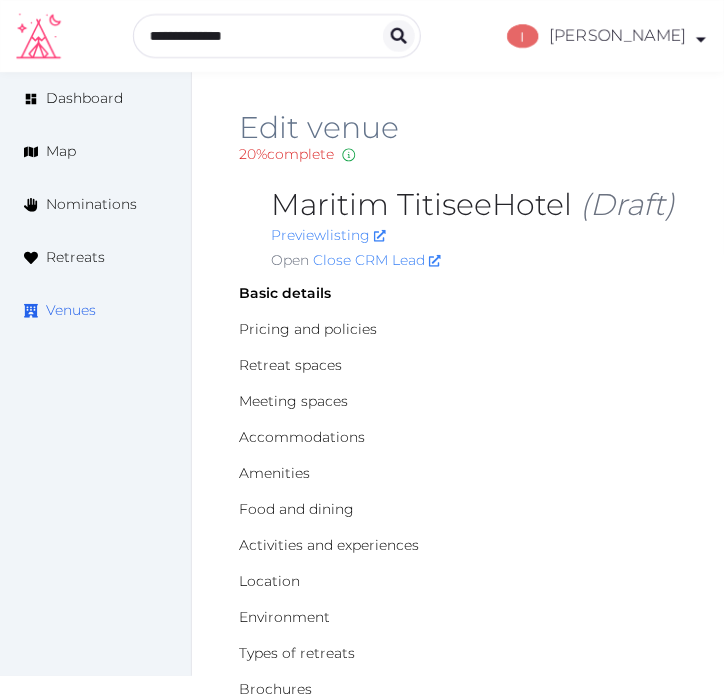 click on "Venues" at bounding box center (71, 310) 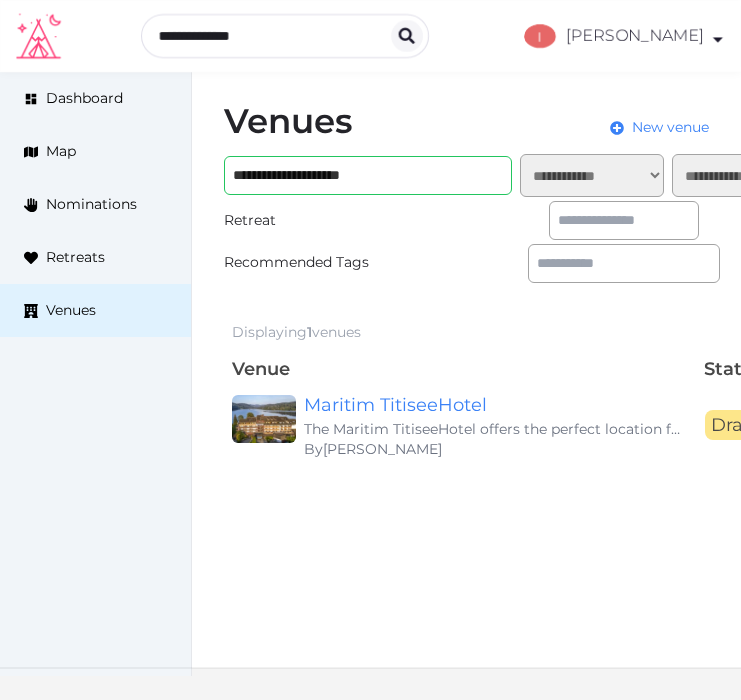 scroll, scrollTop: 0, scrollLeft: 0, axis: both 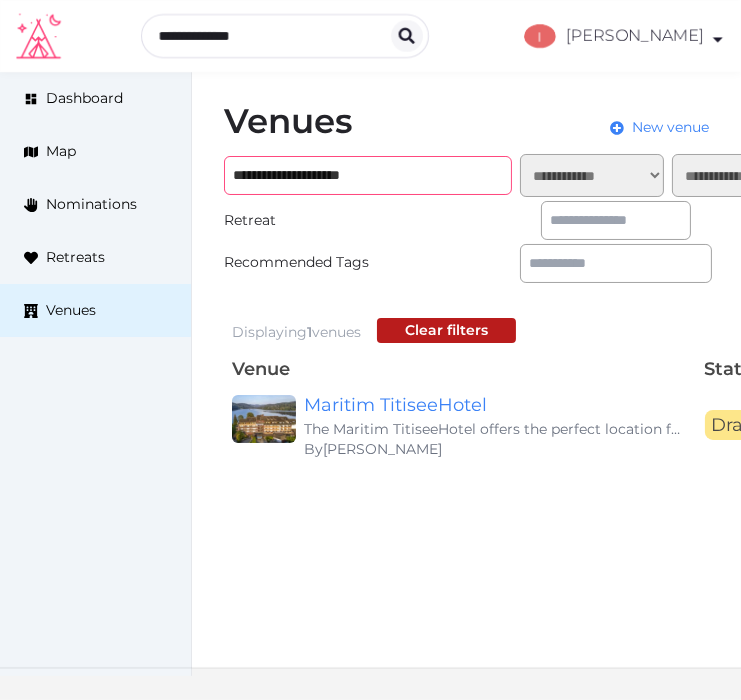 click on "**********" at bounding box center (368, 175) 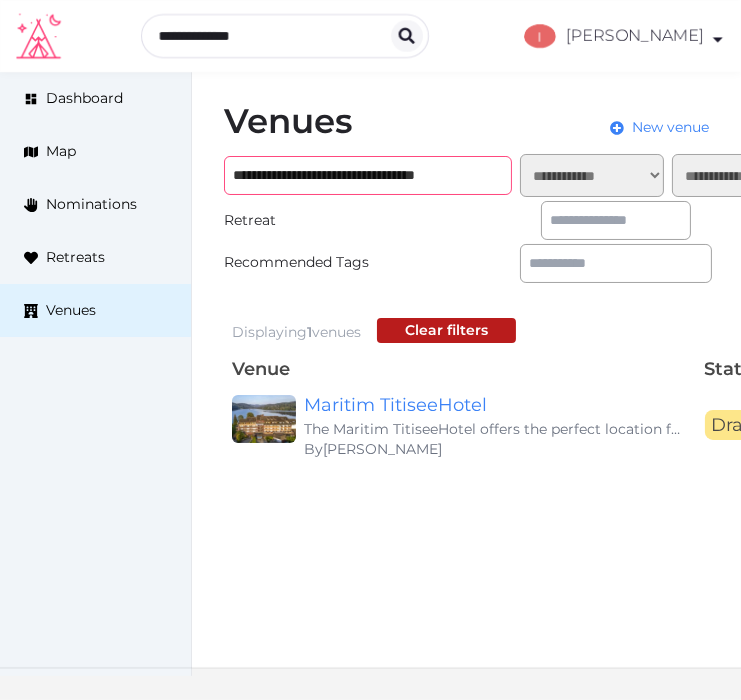 scroll, scrollTop: 0, scrollLeft: 5, axis: horizontal 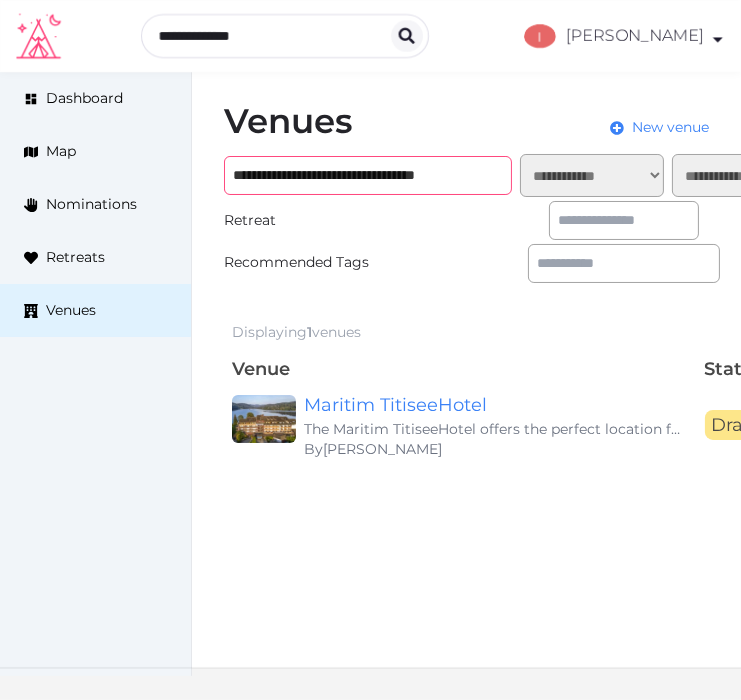 type on "**********" 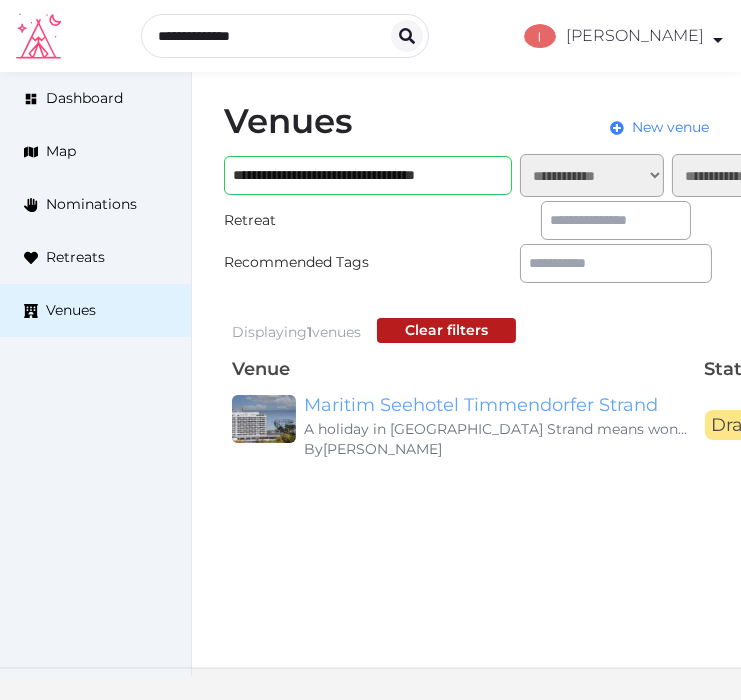 click on "Maritim Seehotel Timmendorfer Strand" at bounding box center (496, 405) 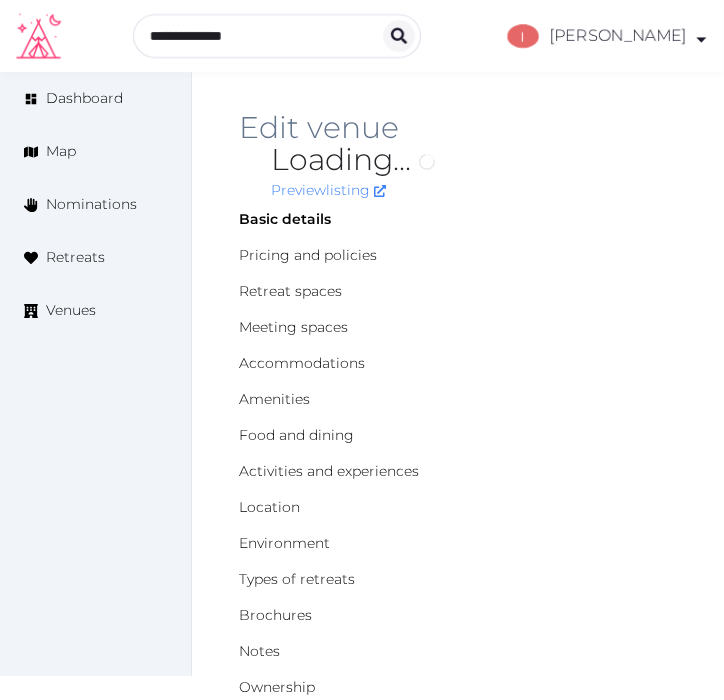 scroll, scrollTop: 0, scrollLeft: 0, axis: both 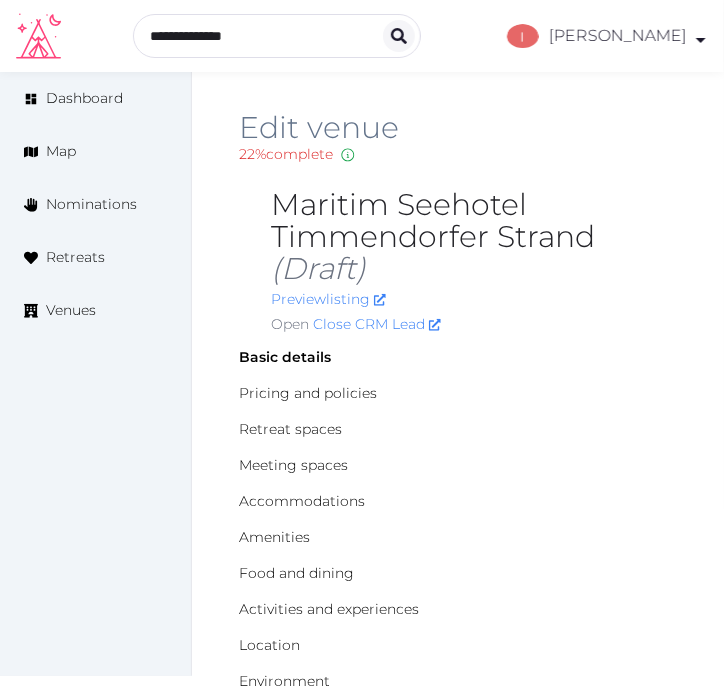click on "22 %  complete Fill out all the fields in your listing to increase its completion percentage.   A higher completion percentage will make your listing more attractive and result in better matches." at bounding box center (458, 154) 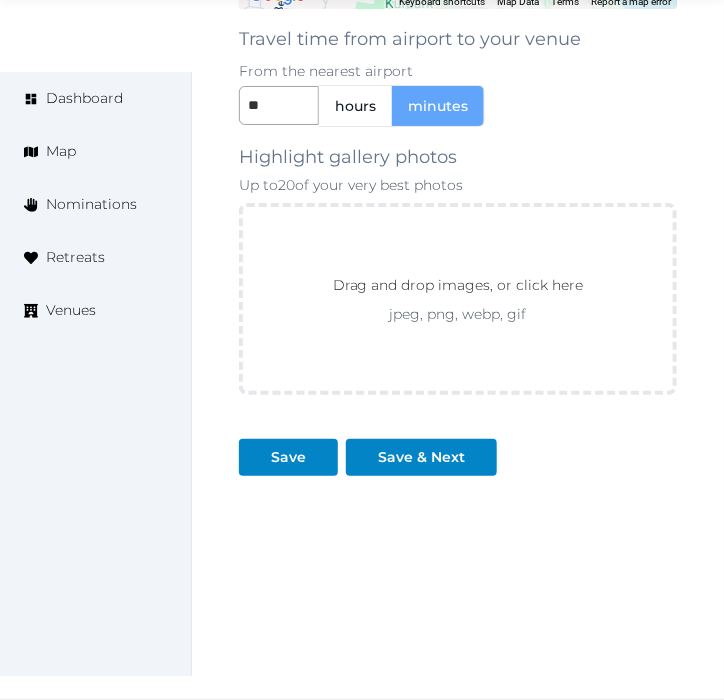 scroll, scrollTop: 3228, scrollLeft: 0, axis: vertical 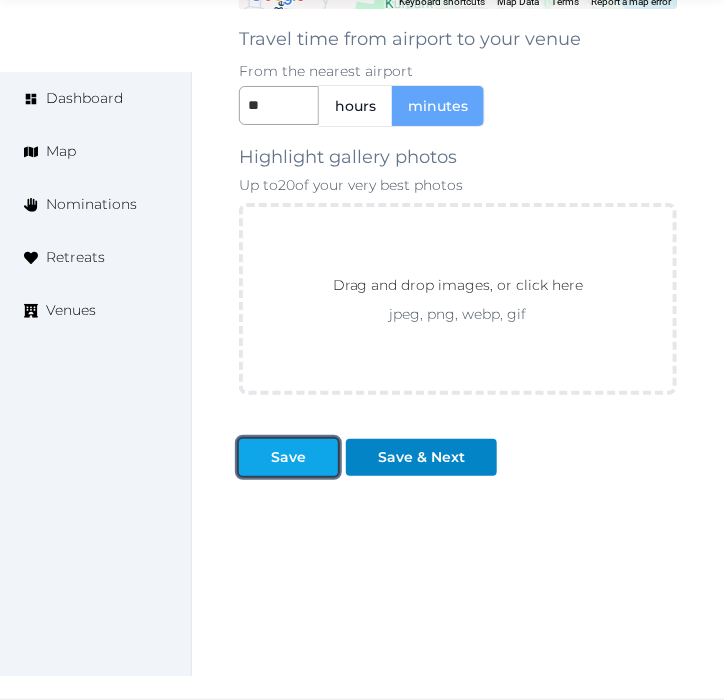 click on "Save" at bounding box center (288, 457) 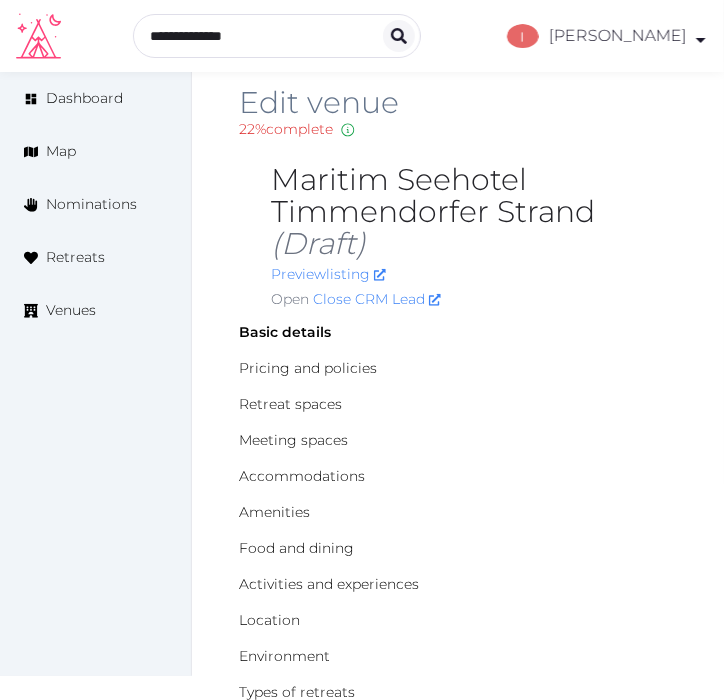 scroll, scrollTop: 0, scrollLeft: 0, axis: both 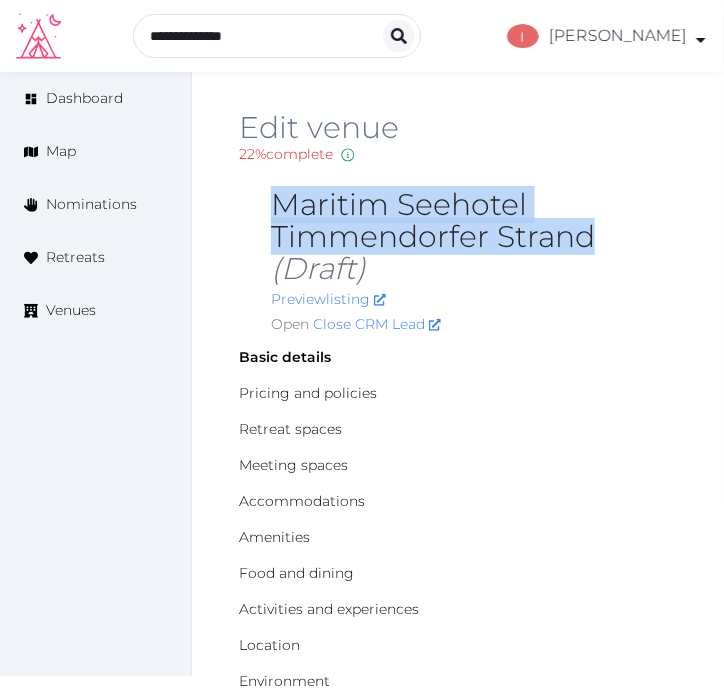 drag, startPoint x: 613, startPoint y: 226, endPoint x: 277, endPoint y: 207, distance: 336.53677 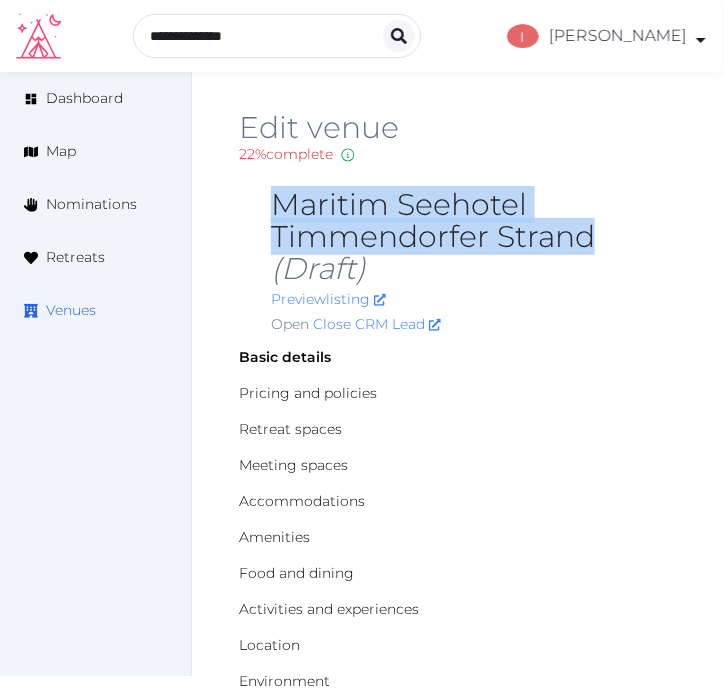 click on "Venues" at bounding box center (71, 310) 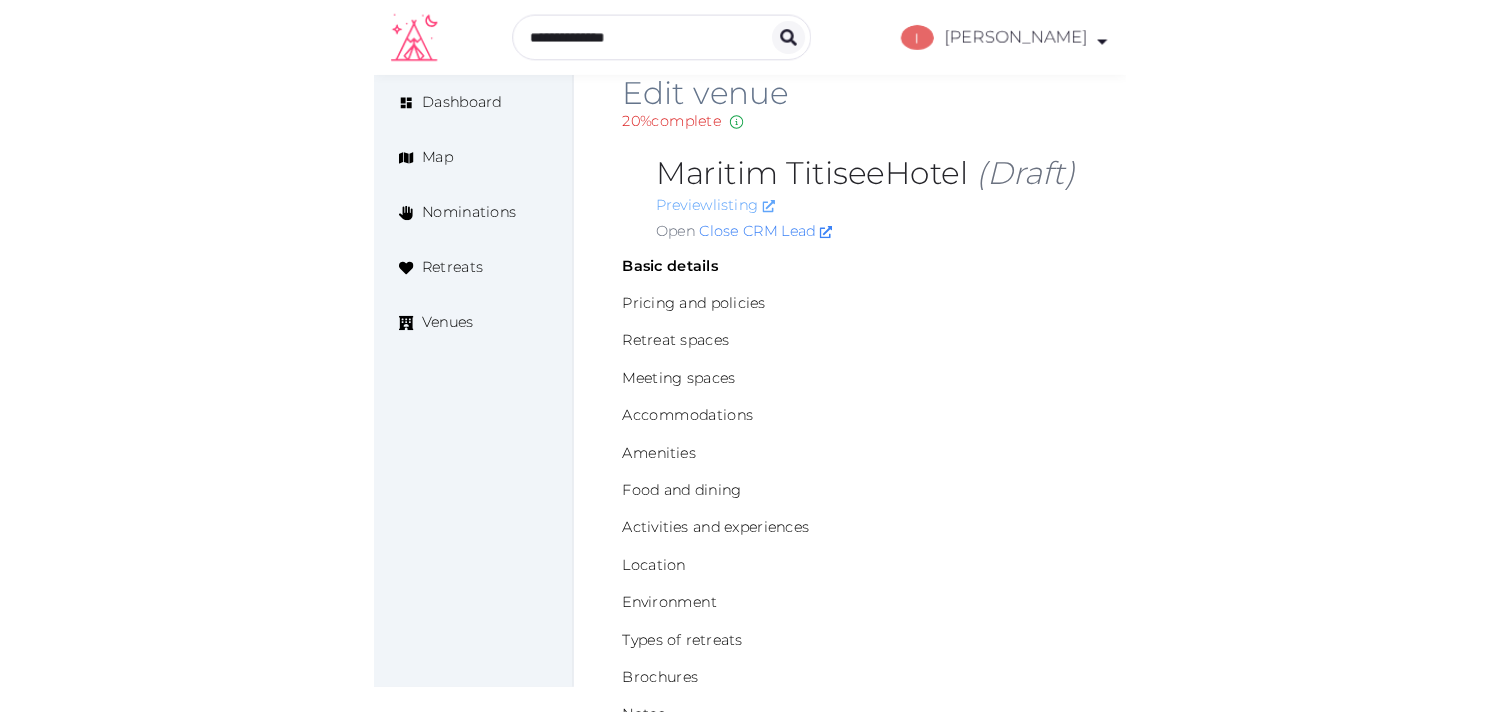 scroll, scrollTop: 0, scrollLeft: 0, axis: both 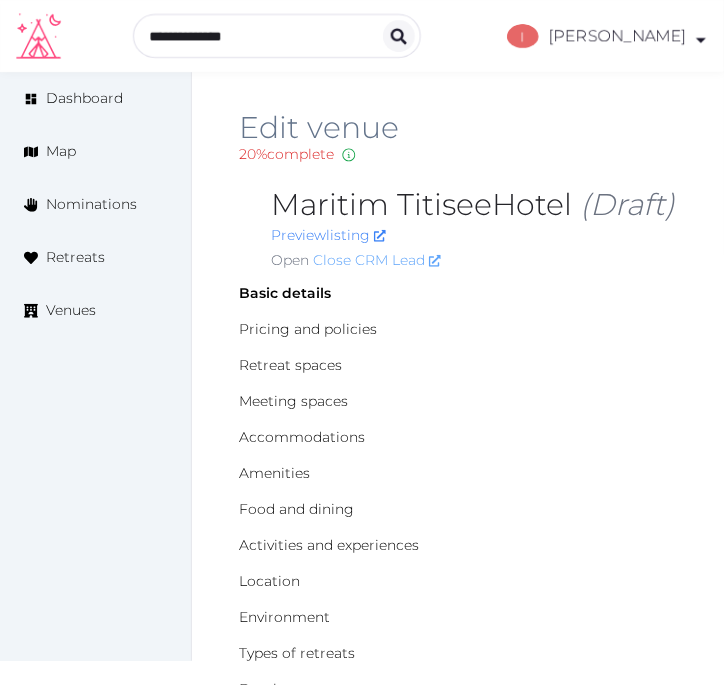 click on "Close CRM Lead" at bounding box center [377, 260] 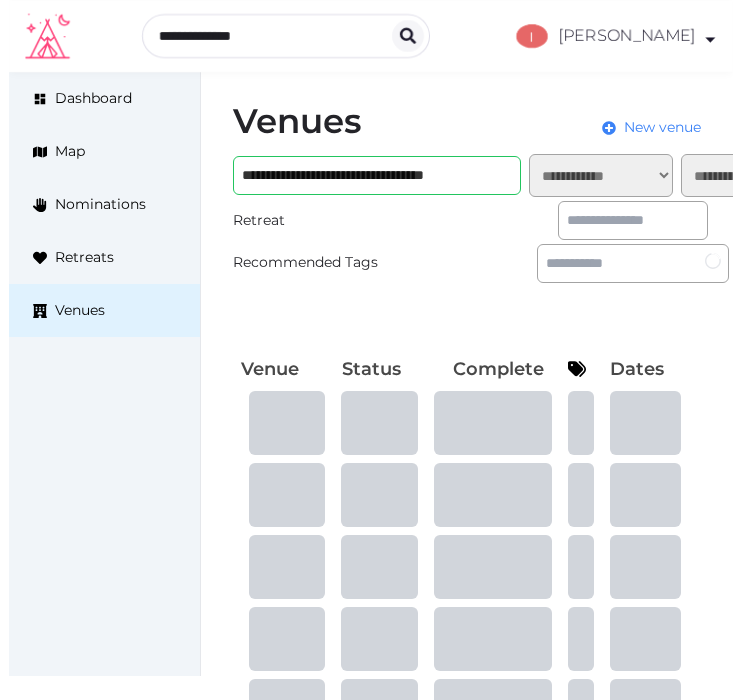 scroll, scrollTop: 0, scrollLeft: 0, axis: both 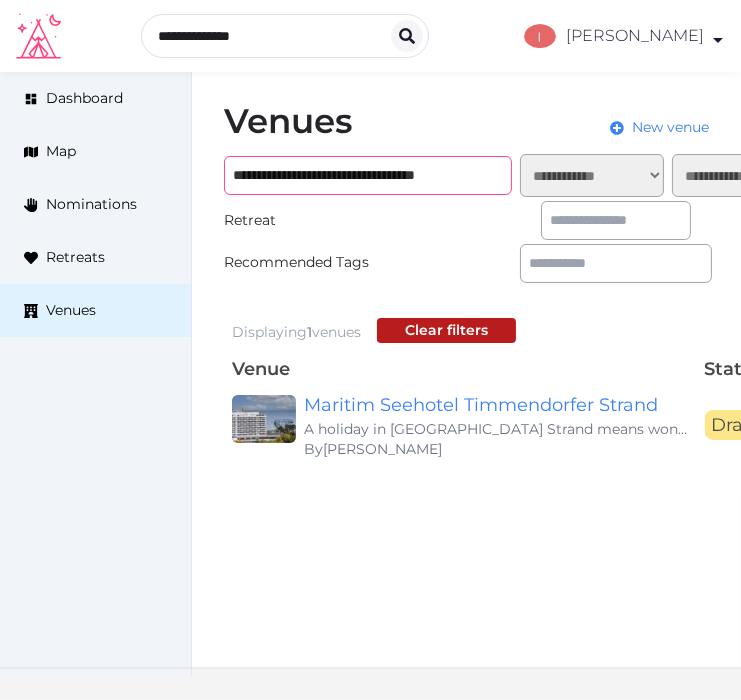 click on "**********" at bounding box center [368, 175] 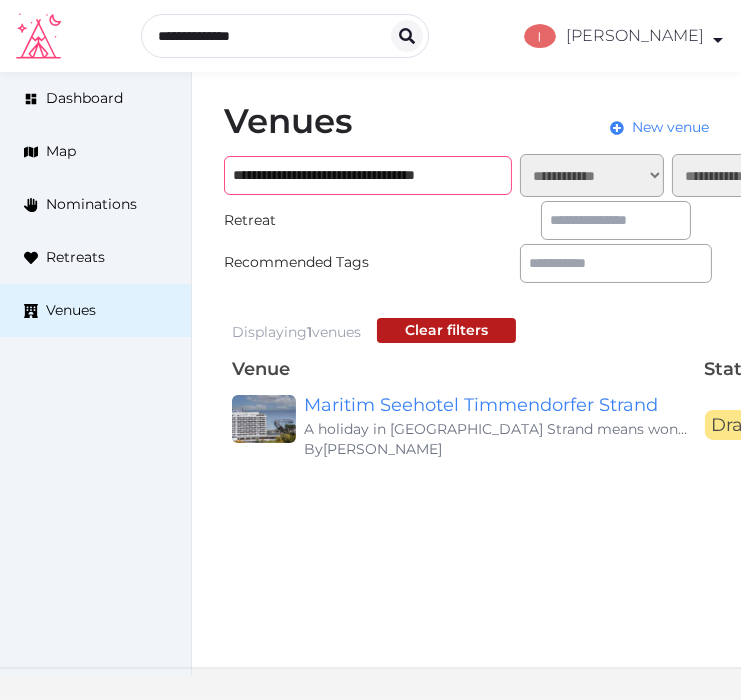 paste 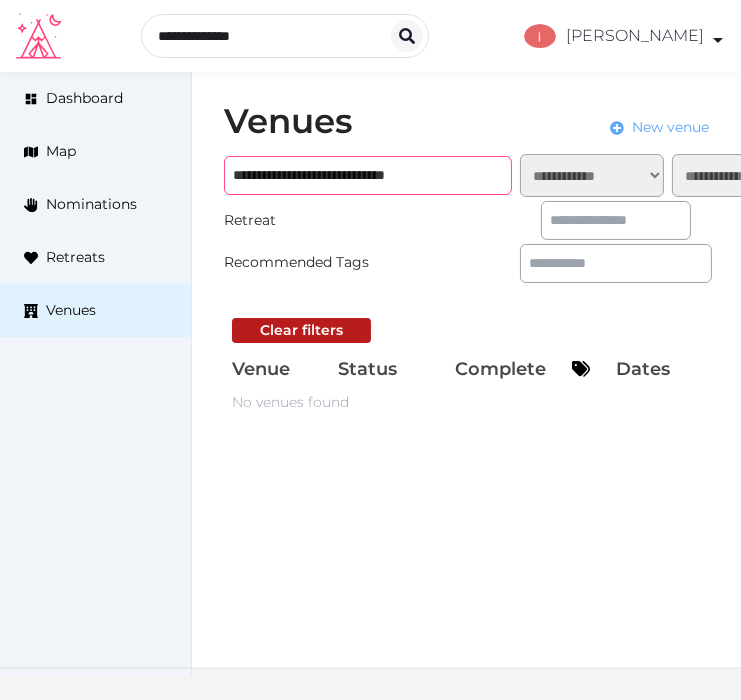 type on "**********" 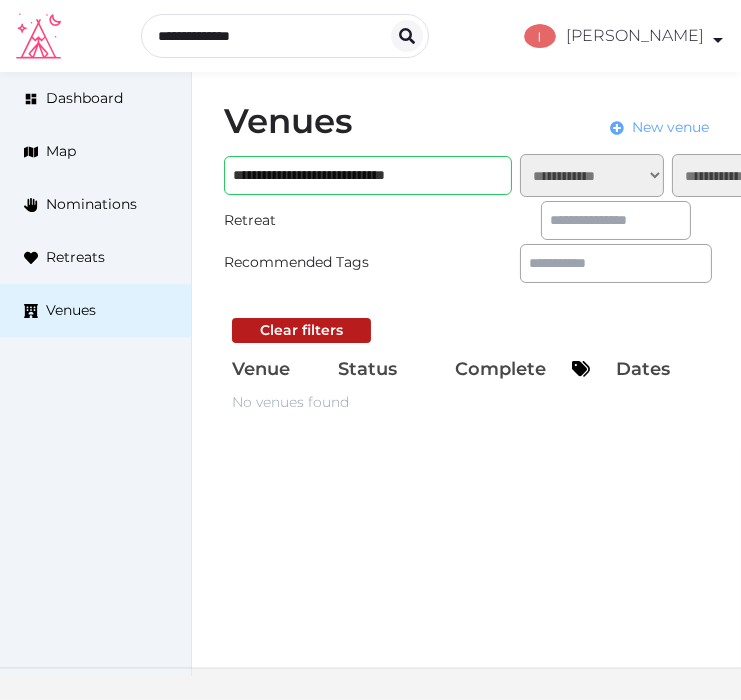 click on "New venue" at bounding box center [670, 127] 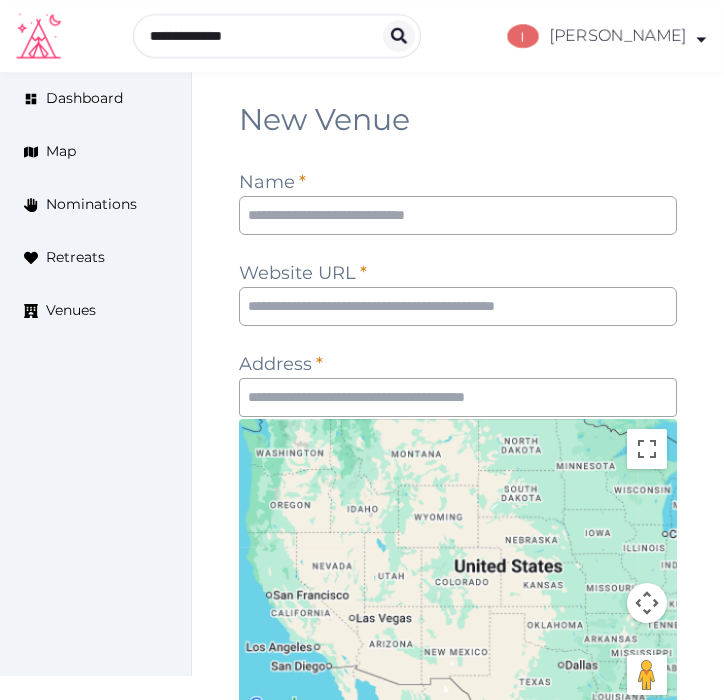scroll, scrollTop: 0, scrollLeft: 0, axis: both 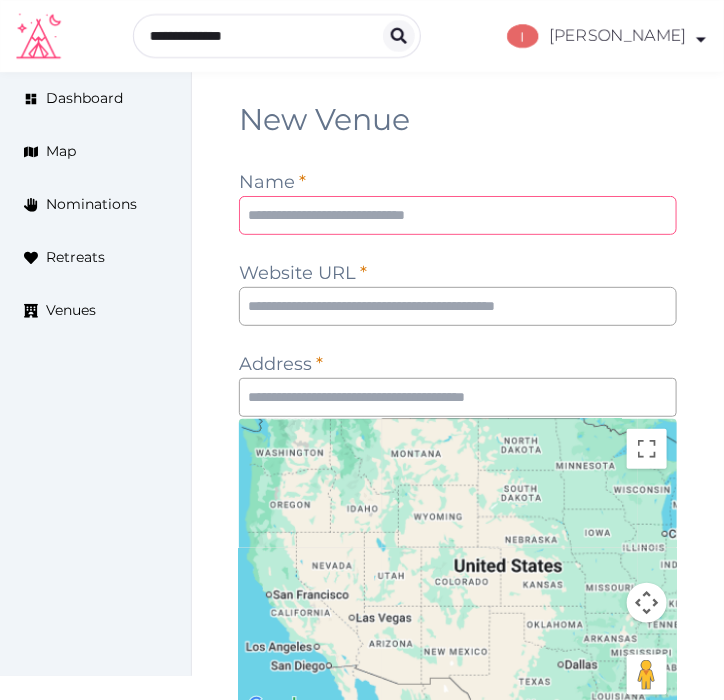 click at bounding box center (458, 215) 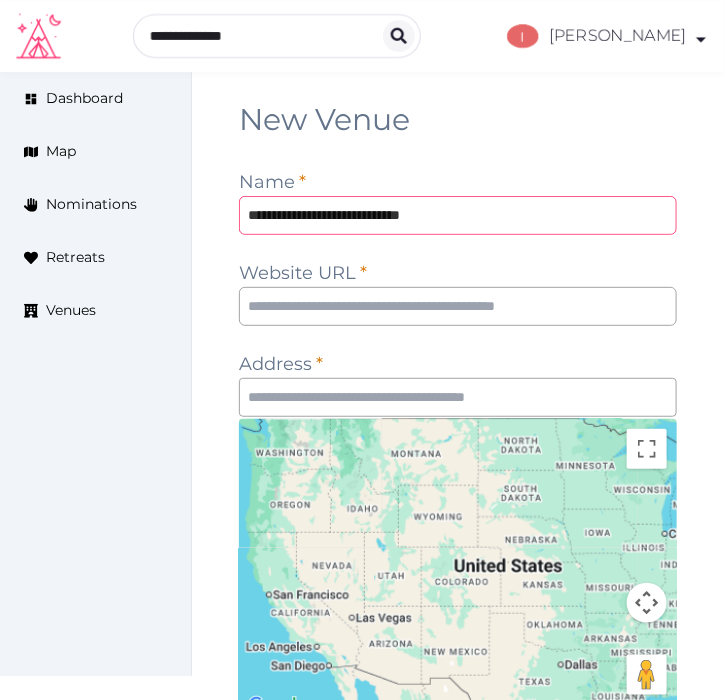 type on "**********" 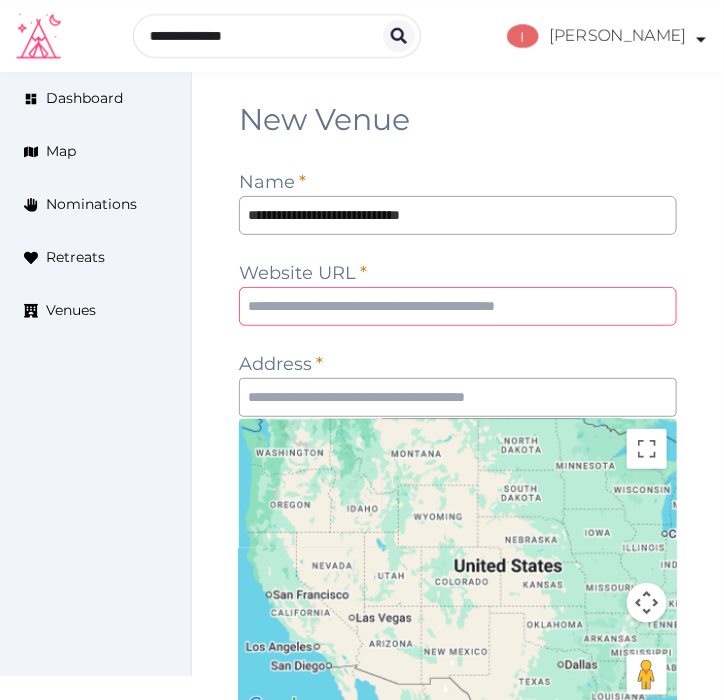 click at bounding box center [458, 306] 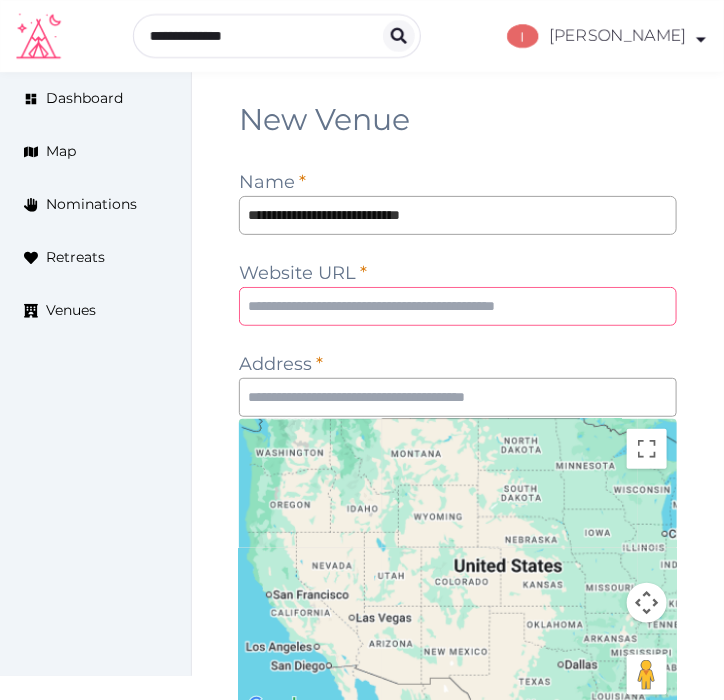 paste on "**********" 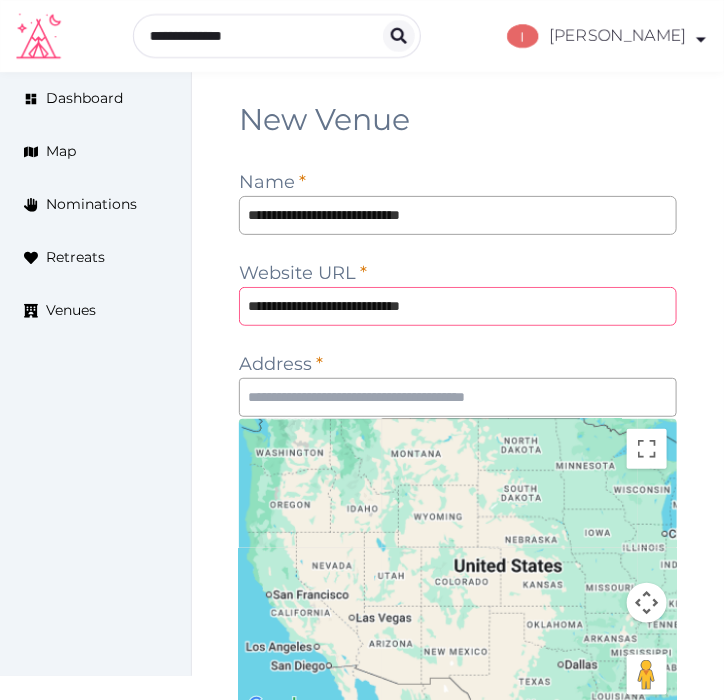 click on "**********" at bounding box center (458, 306) 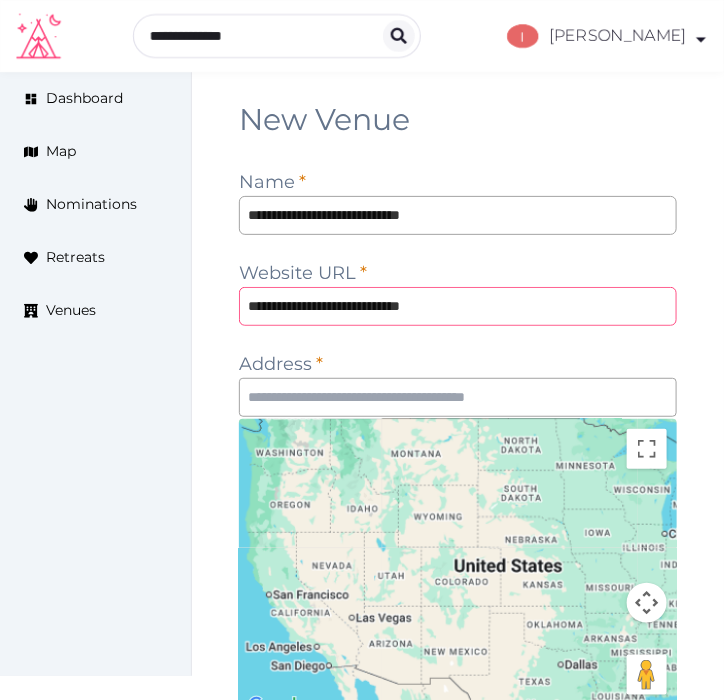 click on "**********" at bounding box center (458, 306) 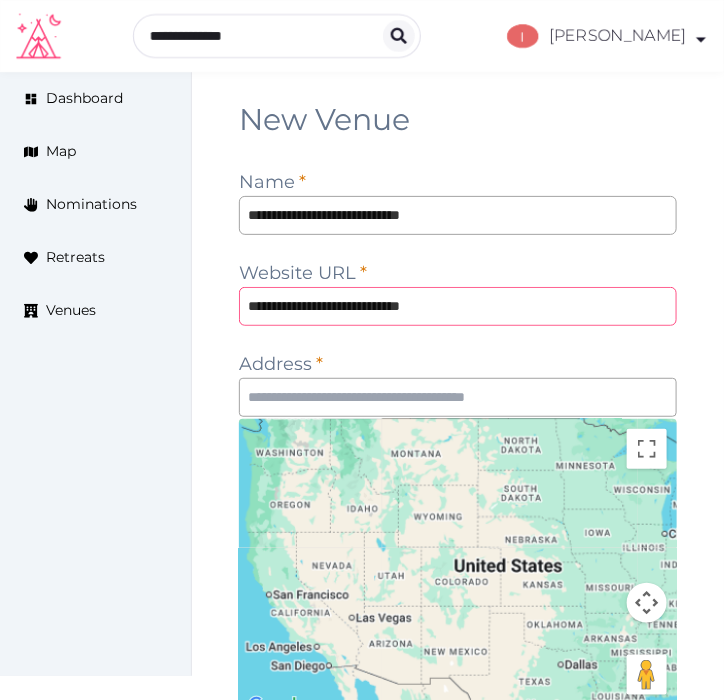 paste on "**********" 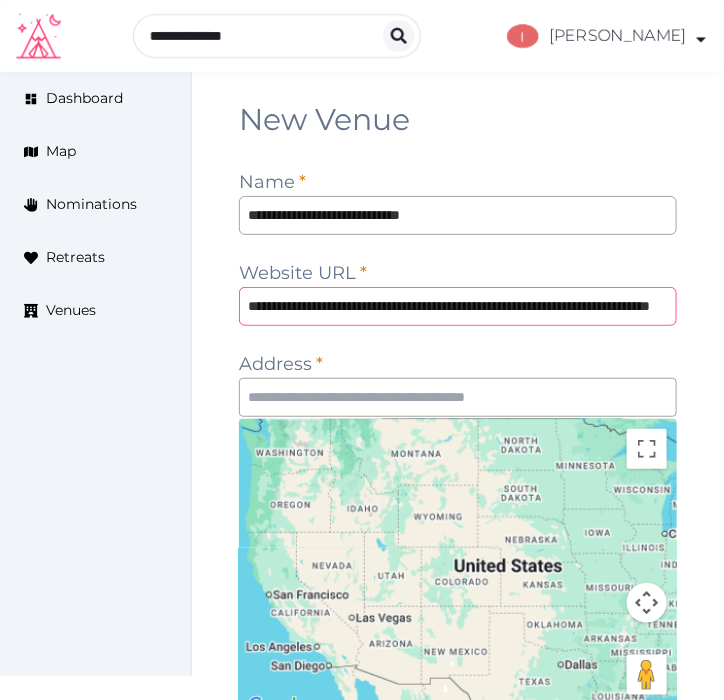 scroll, scrollTop: 0, scrollLeft: 186, axis: horizontal 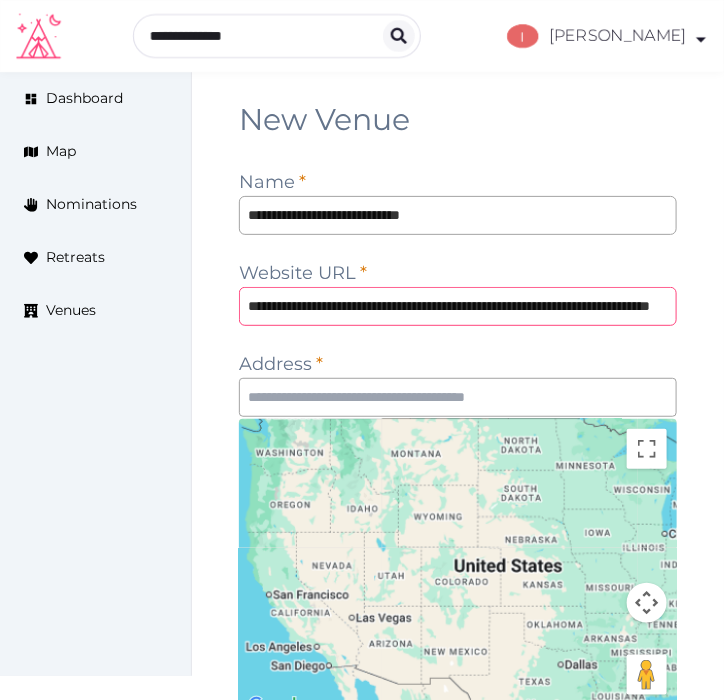 type on "**********" 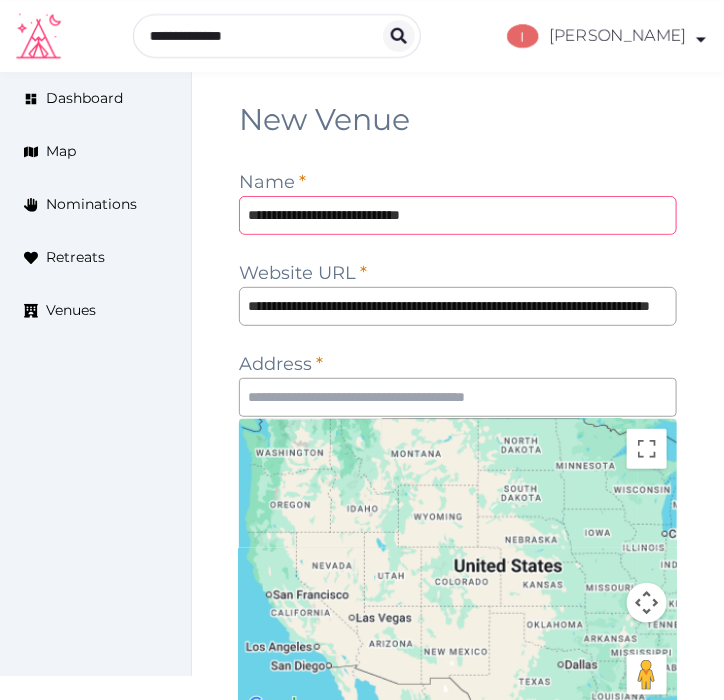 scroll, scrollTop: 0, scrollLeft: 0, axis: both 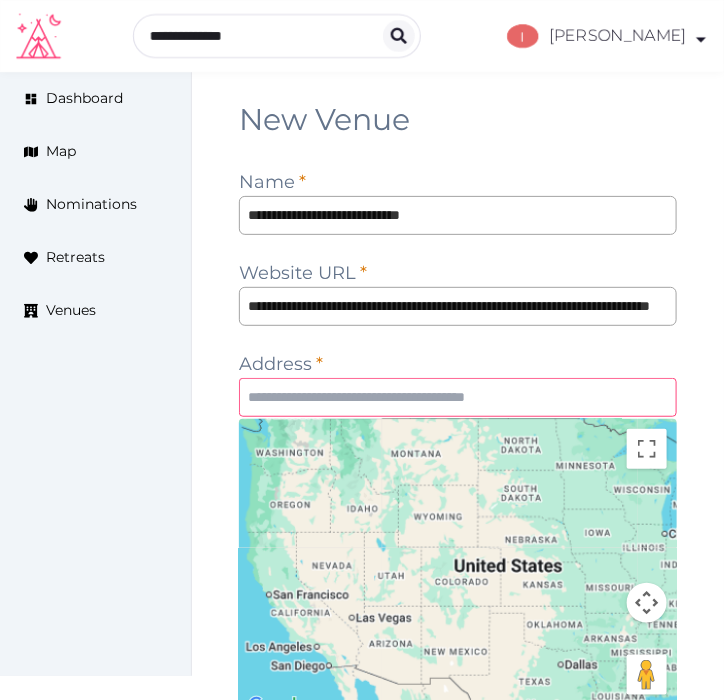 click at bounding box center [458, 397] 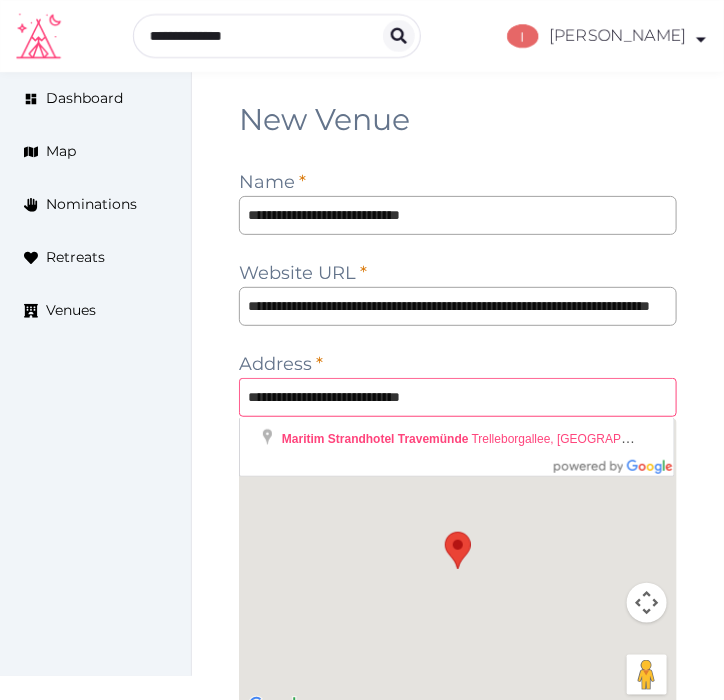 type on "**********" 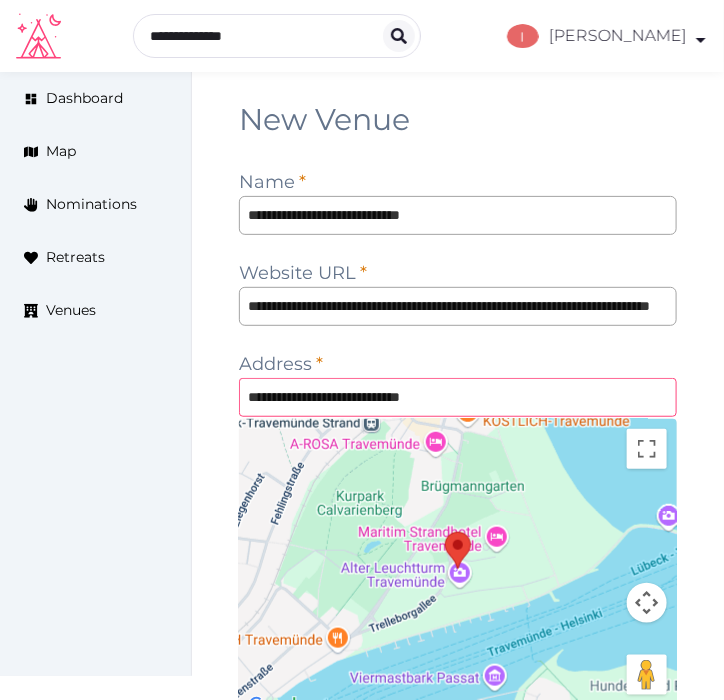 click on "**********" at bounding box center [458, 397] 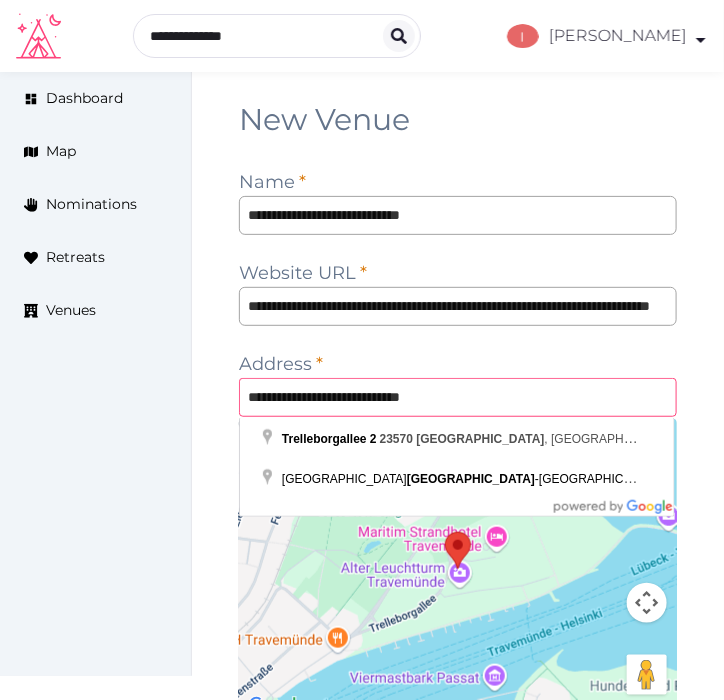 click on "**********" at bounding box center [458, 397] 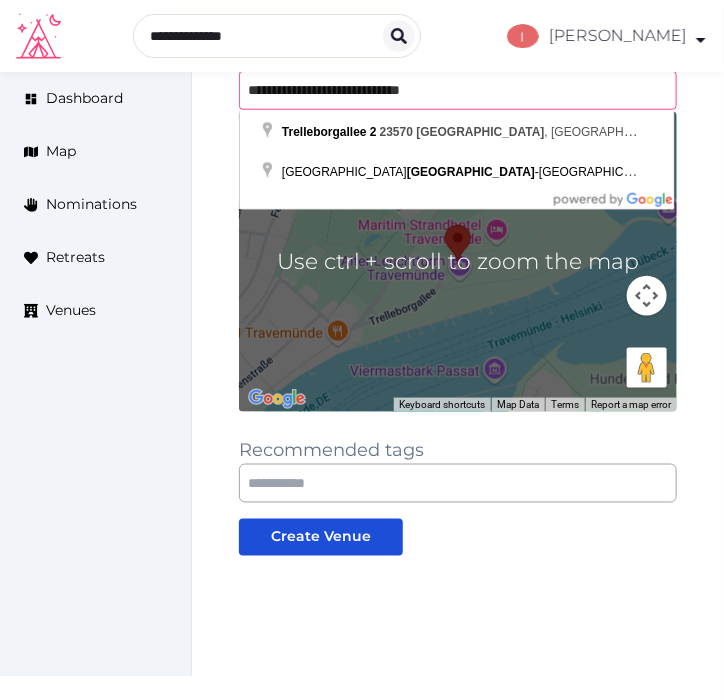 scroll, scrollTop: 355, scrollLeft: 0, axis: vertical 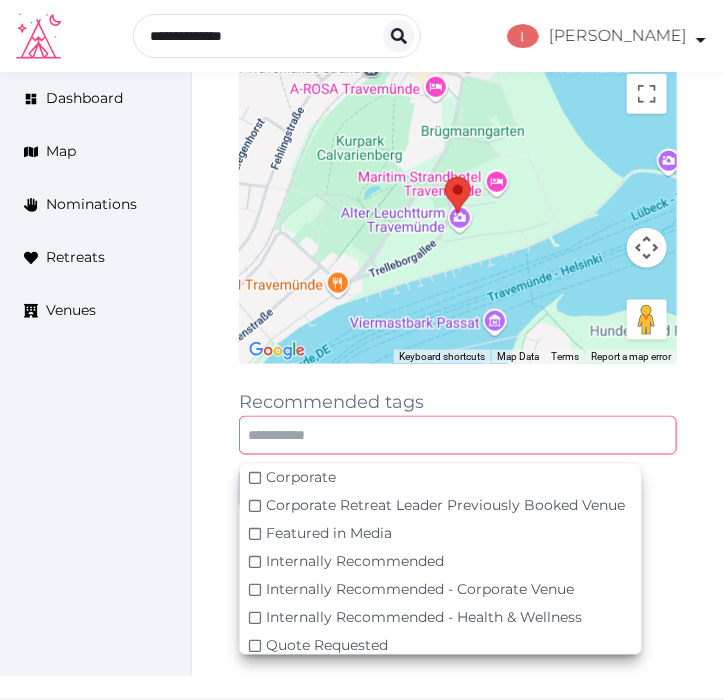 click at bounding box center (458, 435) 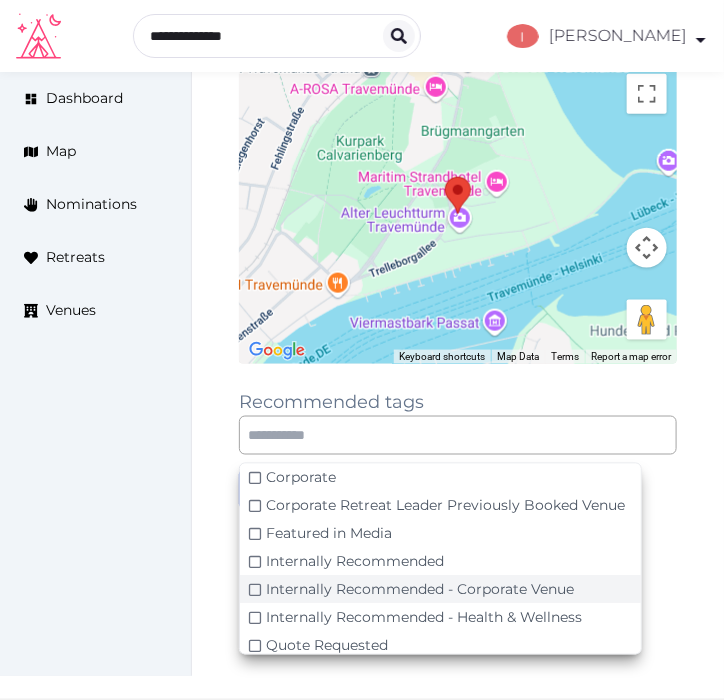 click on "Internally Recommended - Corporate Venue" at bounding box center (420, 590) 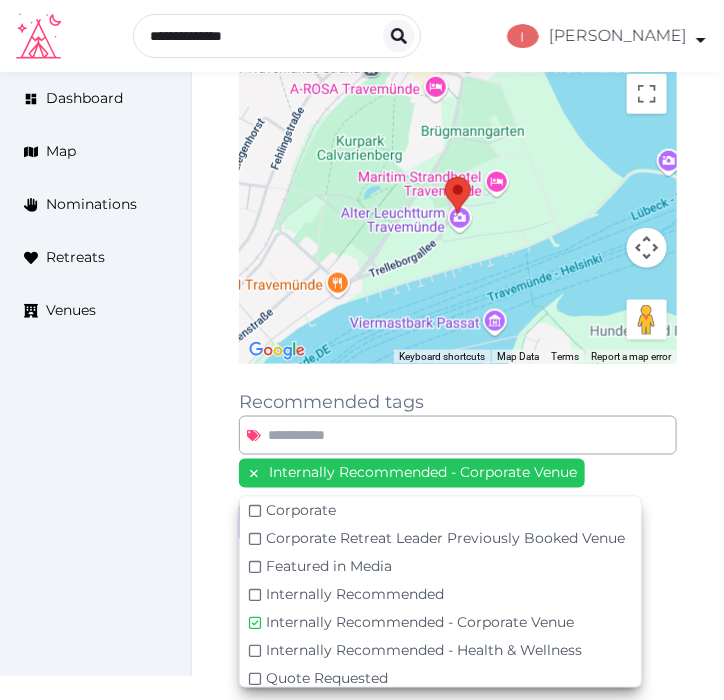 click on "Dashboard Map Nominations Retreats Venues" at bounding box center (96, 374) 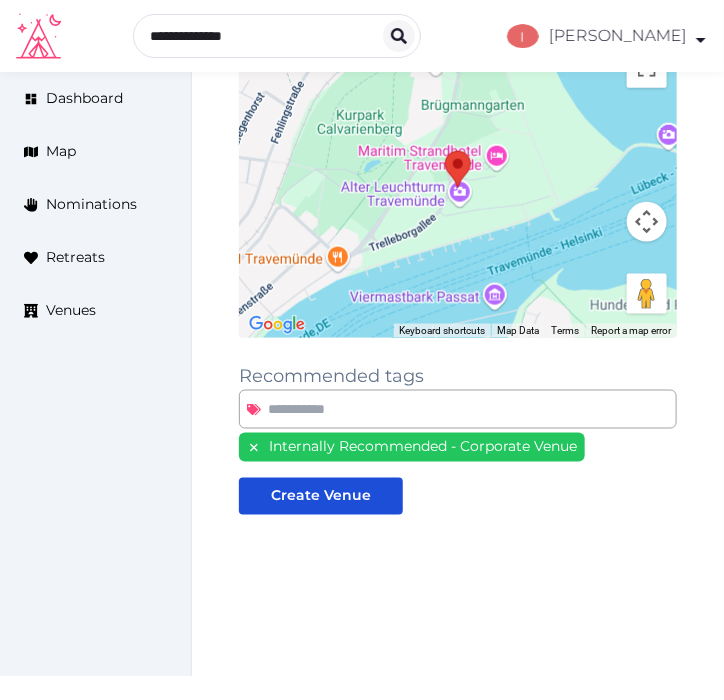 scroll, scrollTop: 388, scrollLeft: 0, axis: vertical 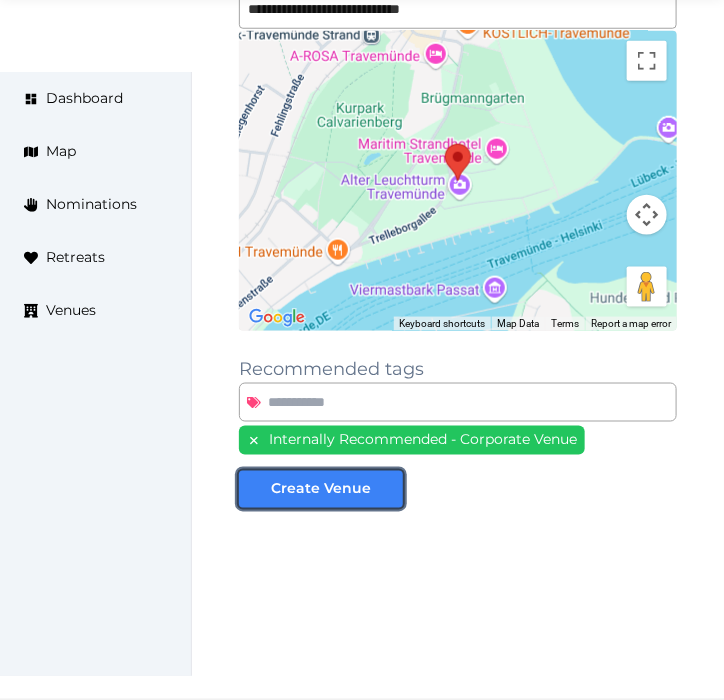 click on "Create Venue" at bounding box center [321, 489] 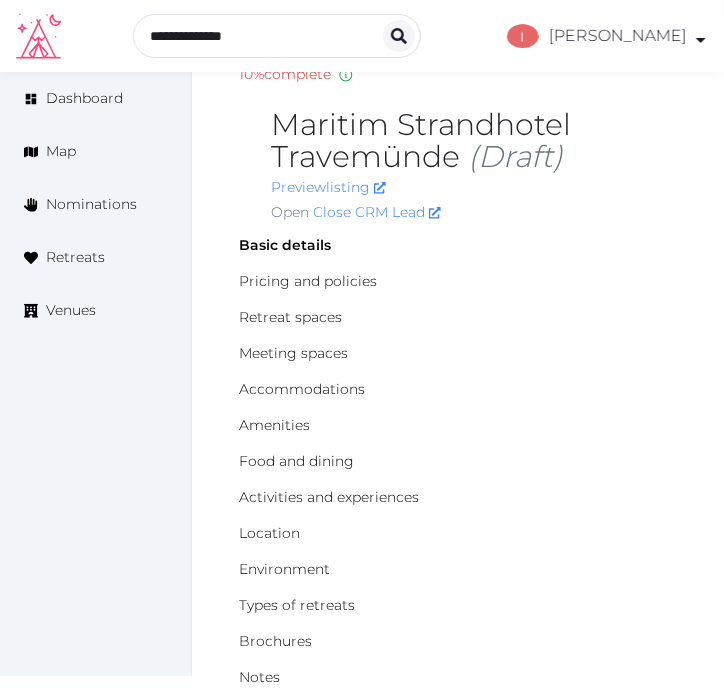 scroll, scrollTop: 222, scrollLeft: 0, axis: vertical 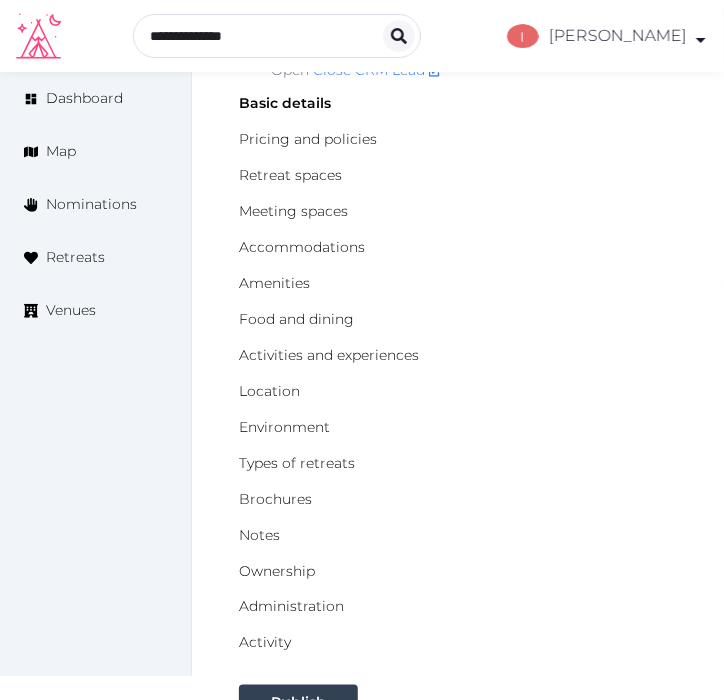 click on "Meeting spaces" at bounding box center [458, 211] 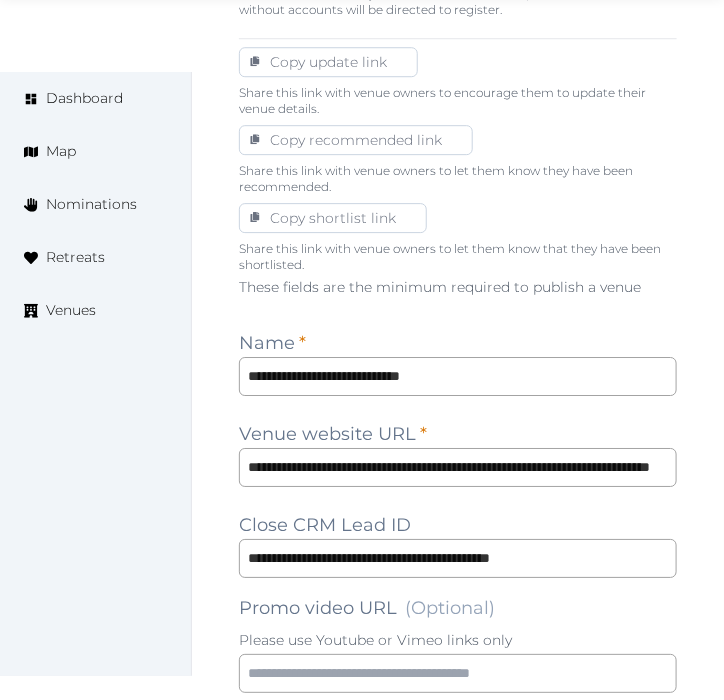 scroll, scrollTop: 1666, scrollLeft: 0, axis: vertical 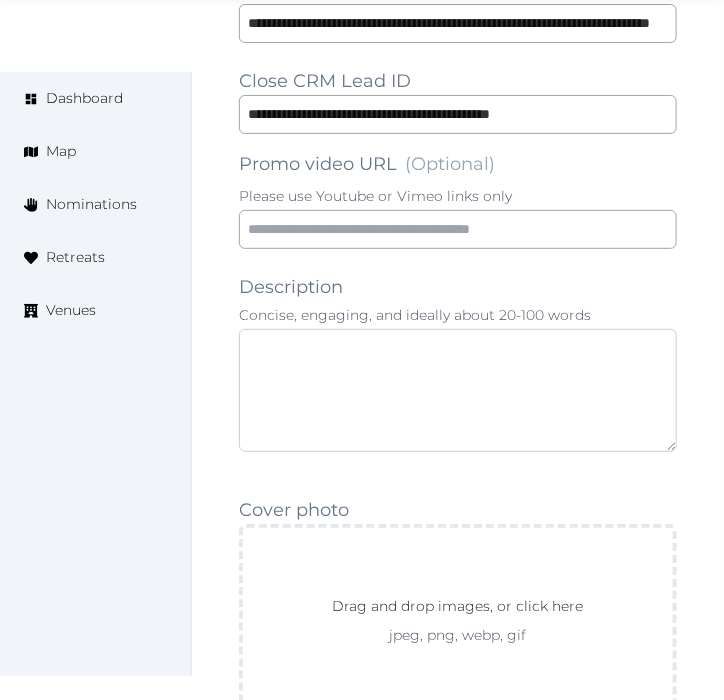 click at bounding box center (458, 390) 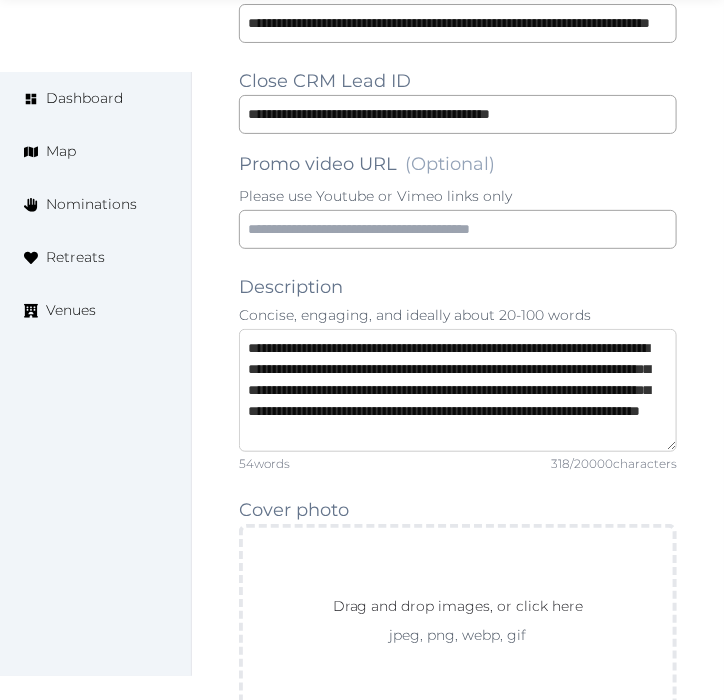 scroll, scrollTop: 21, scrollLeft: 0, axis: vertical 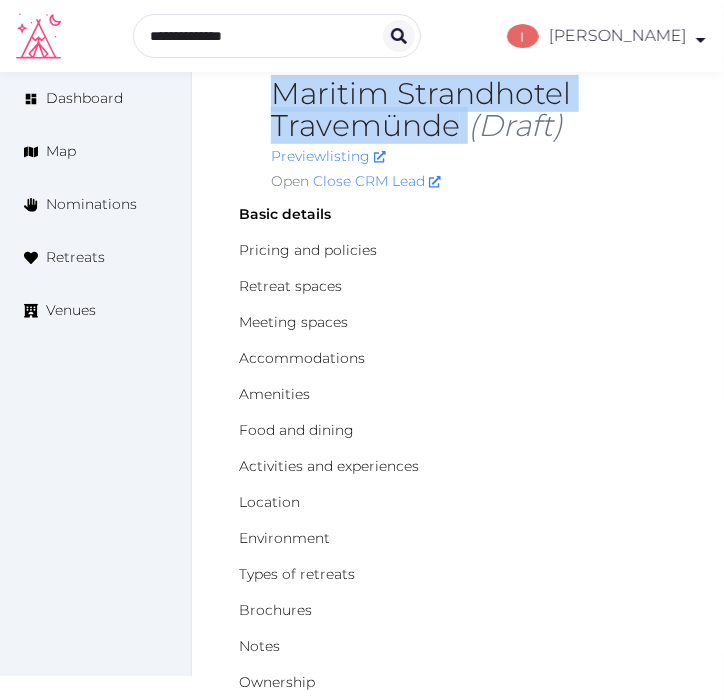 drag, startPoint x: 467, startPoint y: 133, endPoint x: 215, endPoint y: 98, distance: 254.41895 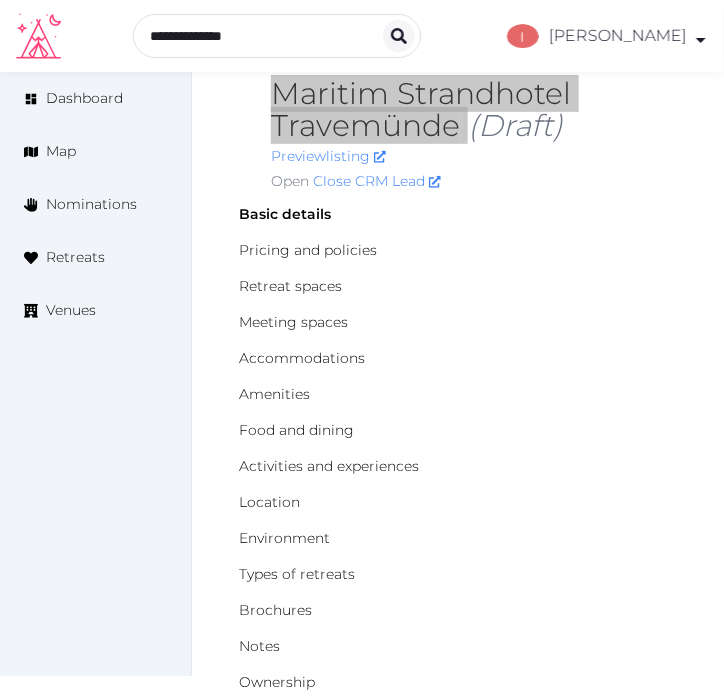 scroll, scrollTop: 0, scrollLeft: 0, axis: both 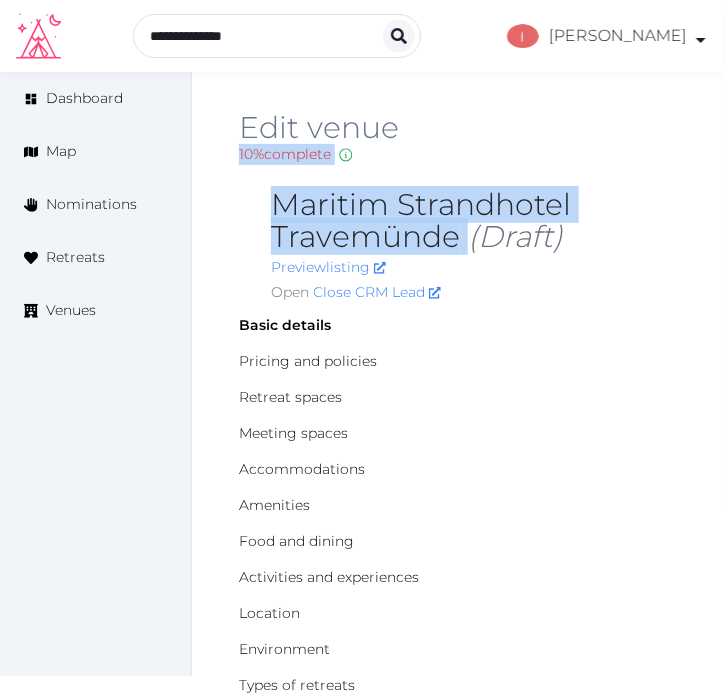 click on "Edit venue 10 %  complete Fill out all the fields in your listing to increase its completion percentage.   A higher completion percentage will make your listing more attractive and result in better matches. Maritim Strandhotel Travemünde   (Draft) Preview  listing   Open    Close CRM Lead" at bounding box center [458, 211] 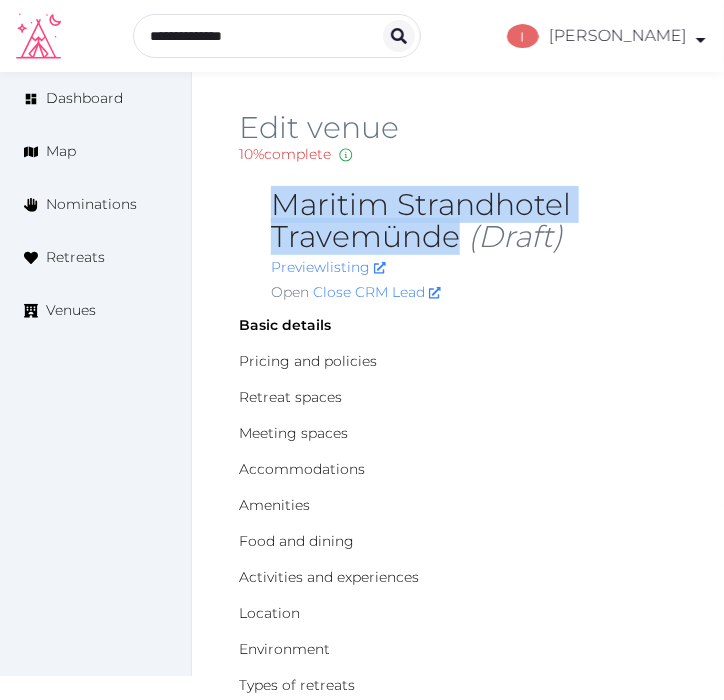 drag, startPoint x: 274, startPoint y: 201, endPoint x: 454, endPoint y: 241, distance: 184.39088 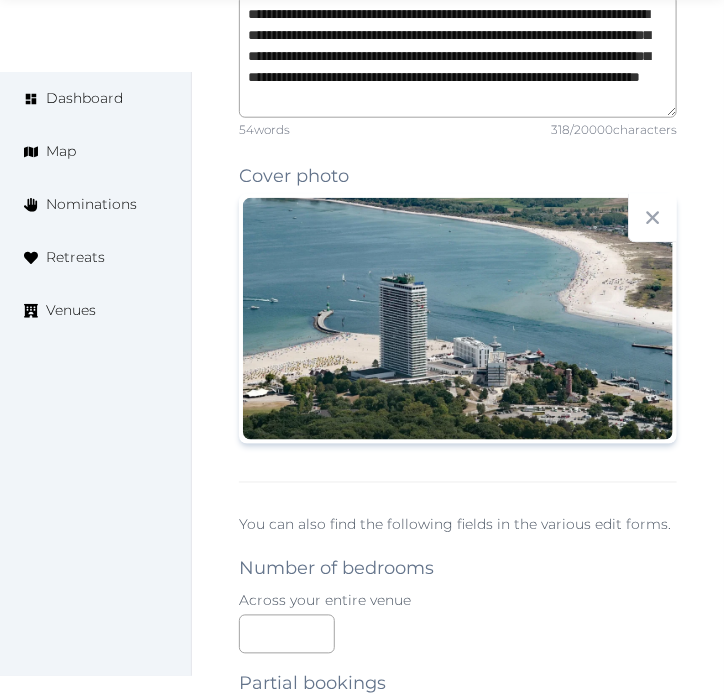 scroll, scrollTop: 2555, scrollLeft: 0, axis: vertical 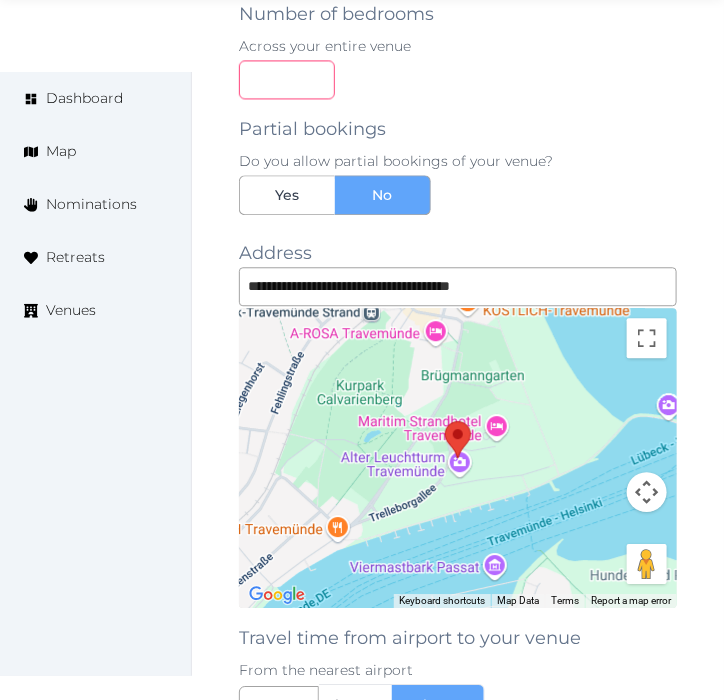 click at bounding box center (287, 79) 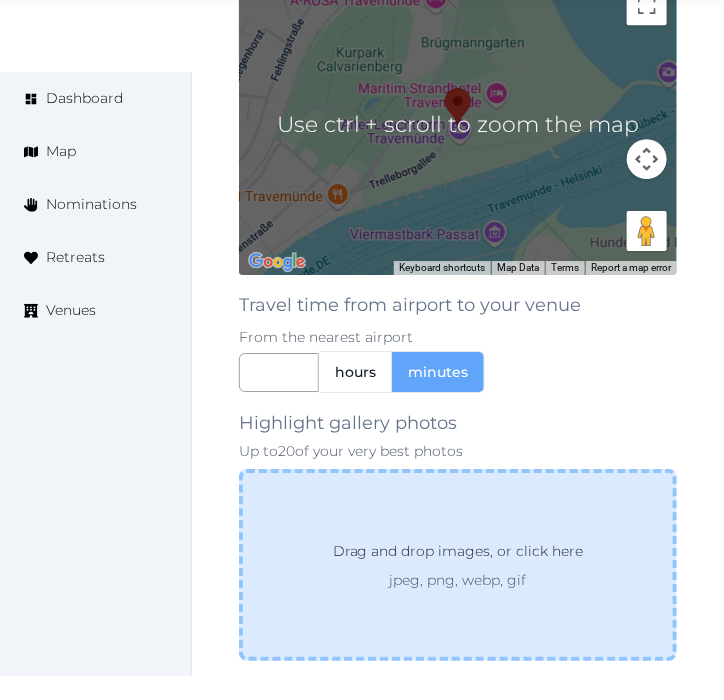 scroll, scrollTop: 3156, scrollLeft: 0, axis: vertical 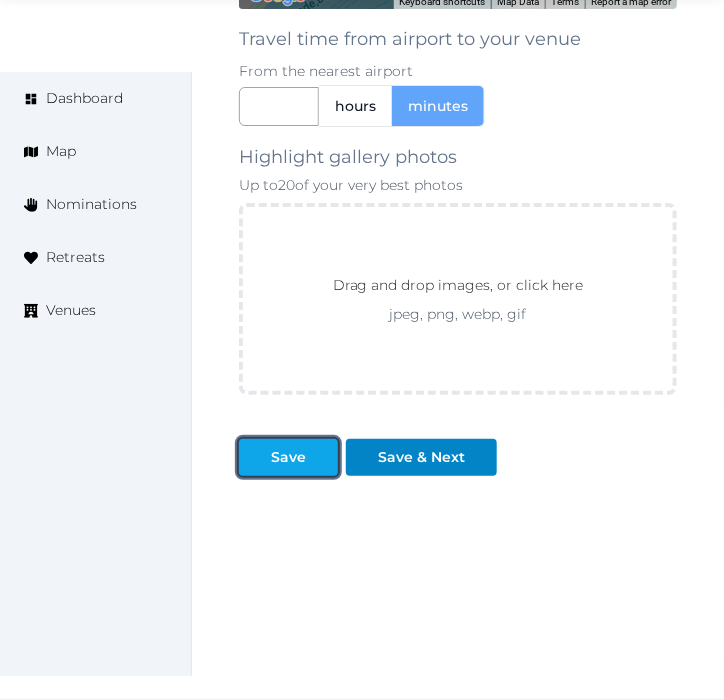 click on "Save" at bounding box center (288, 457) 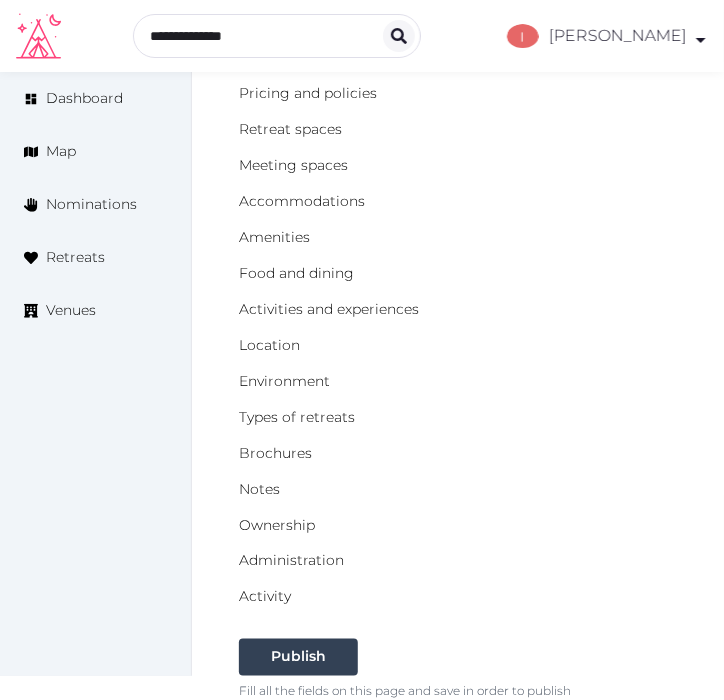 scroll, scrollTop: 267, scrollLeft: 0, axis: vertical 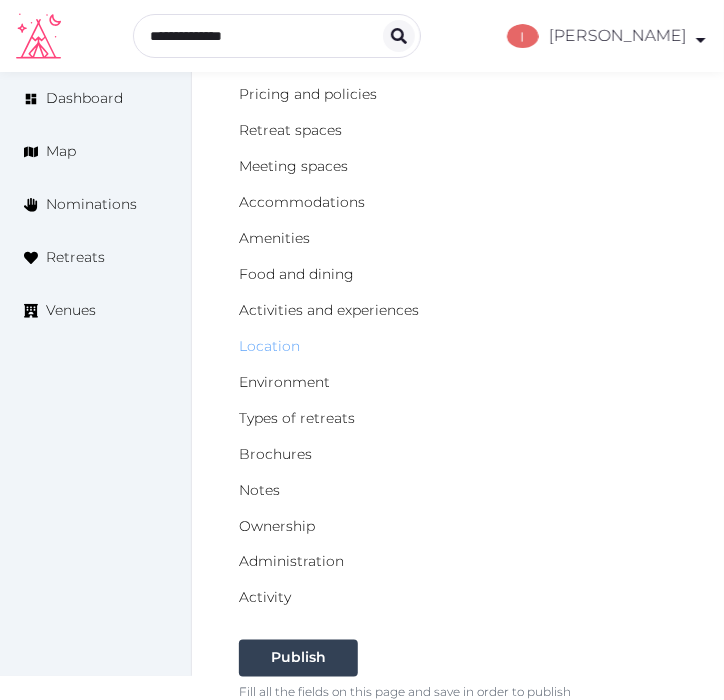 click on "Location" at bounding box center [269, 346] 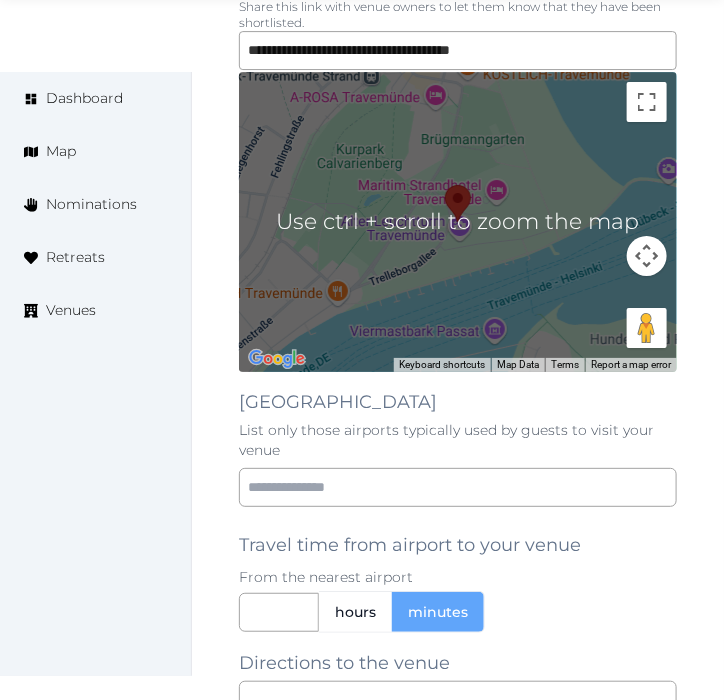 scroll, scrollTop: 1444, scrollLeft: 0, axis: vertical 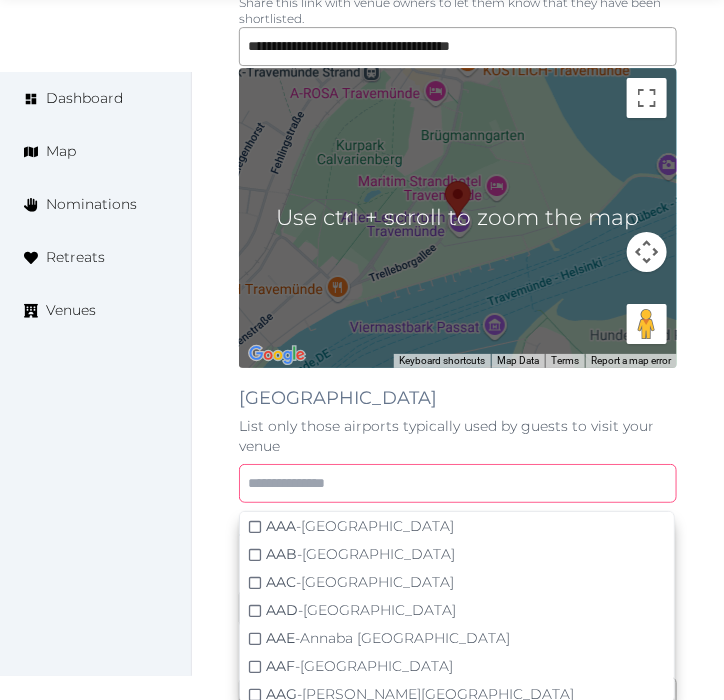 drag, startPoint x: 361, startPoint y: 466, endPoint x: 365, endPoint y: 482, distance: 16.492422 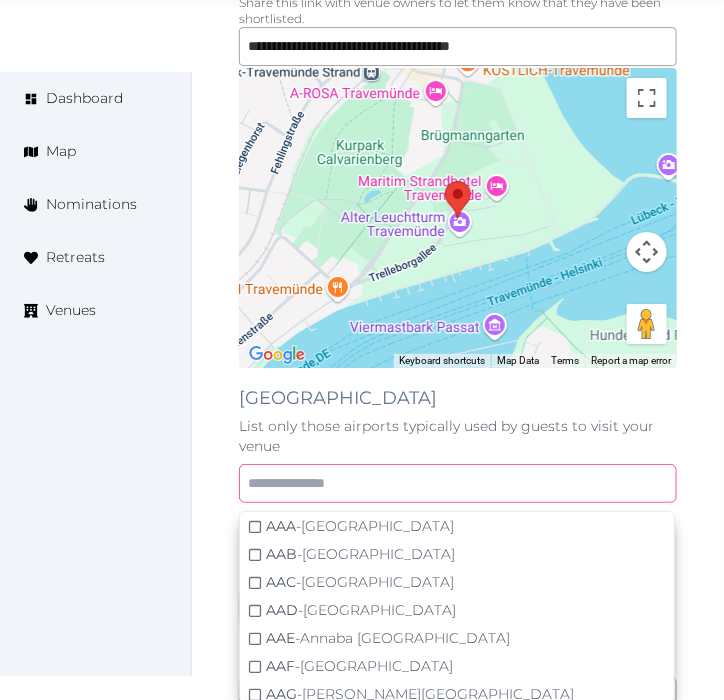 paste on "******" 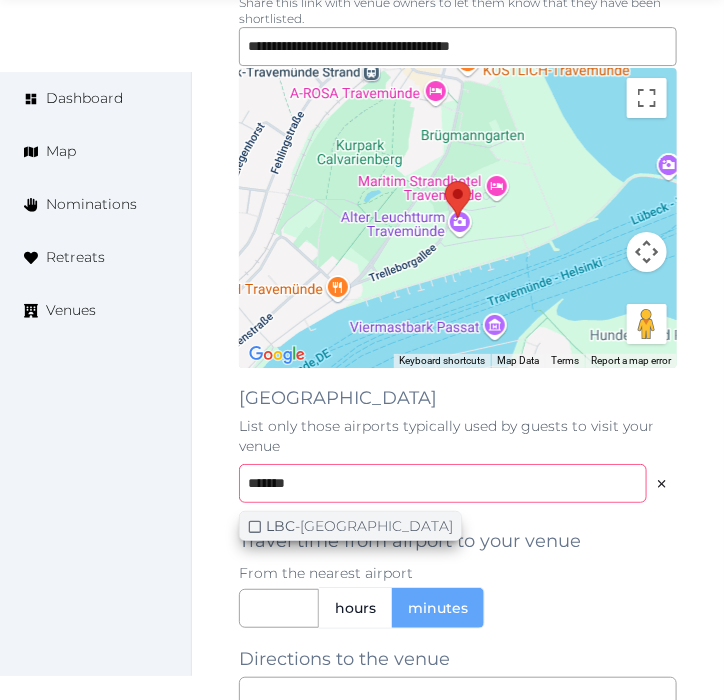 type on "******" 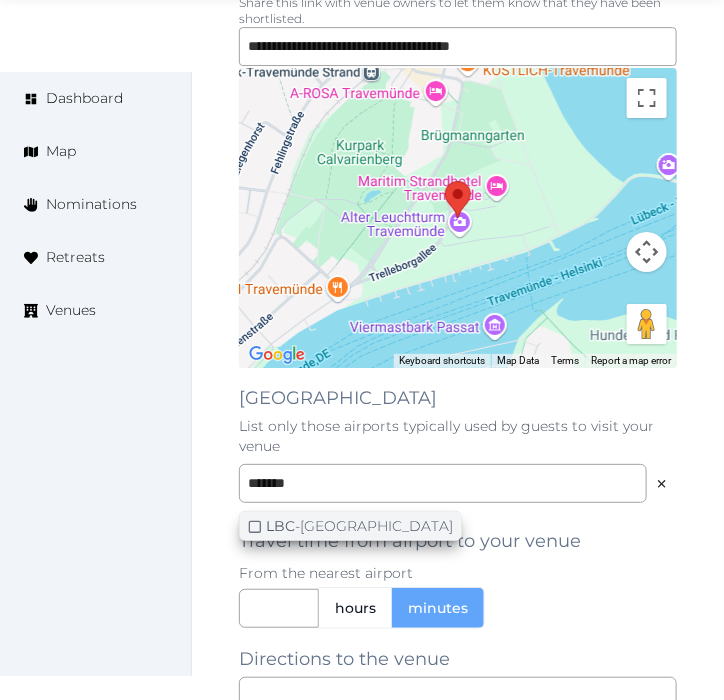 click 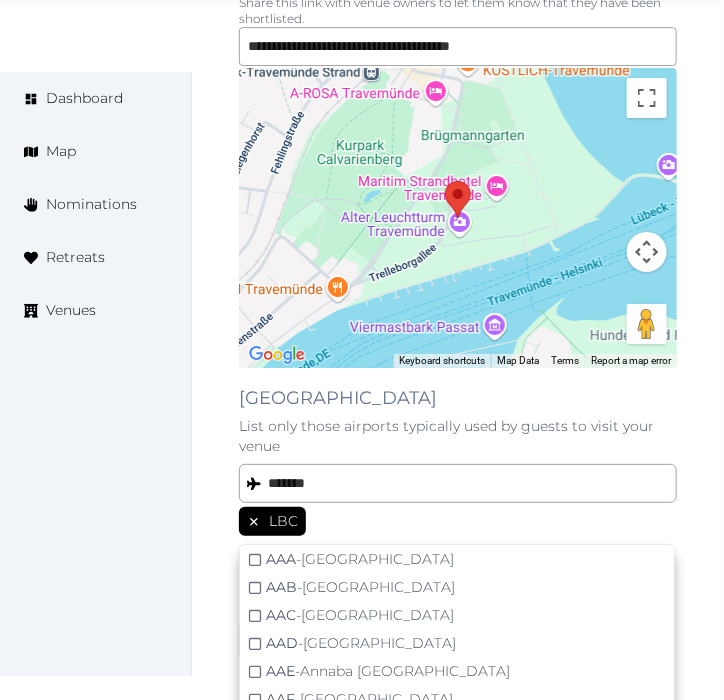 click on "**********" at bounding box center [458, -109] 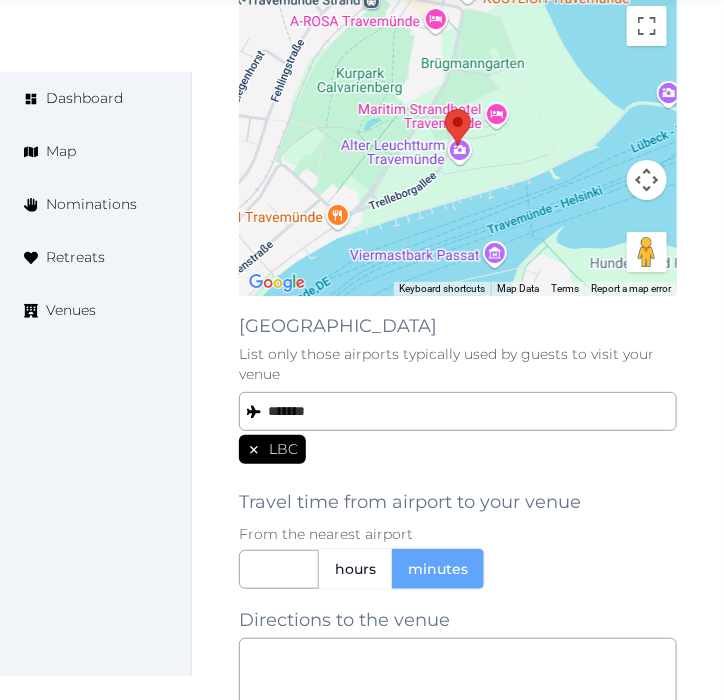 scroll, scrollTop: 1555, scrollLeft: 0, axis: vertical 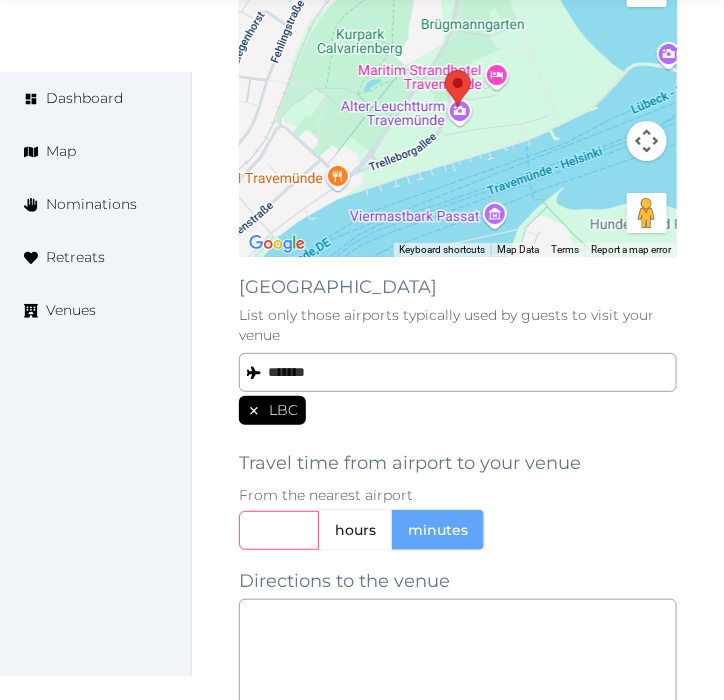 click at bounding box center [279, 530] 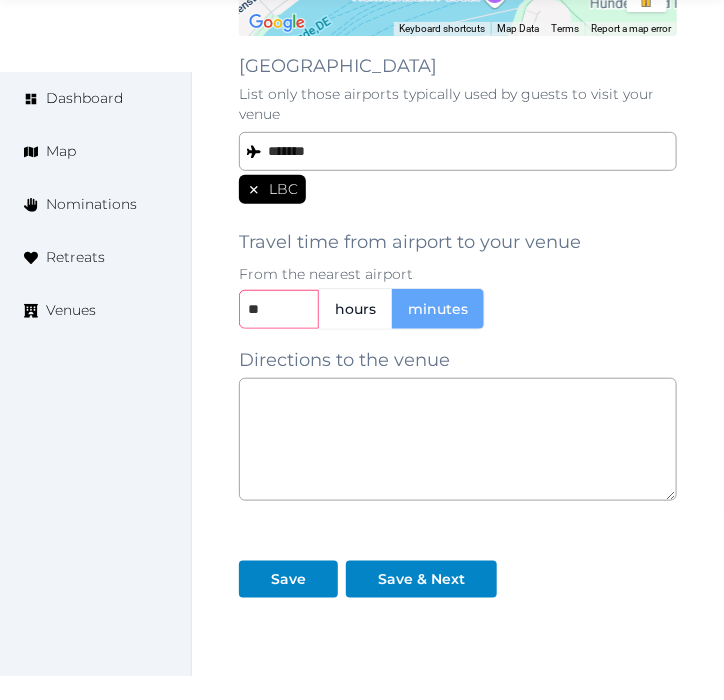scroll, scrollTop: 1777, scrollLeft: 0, axis: vertical 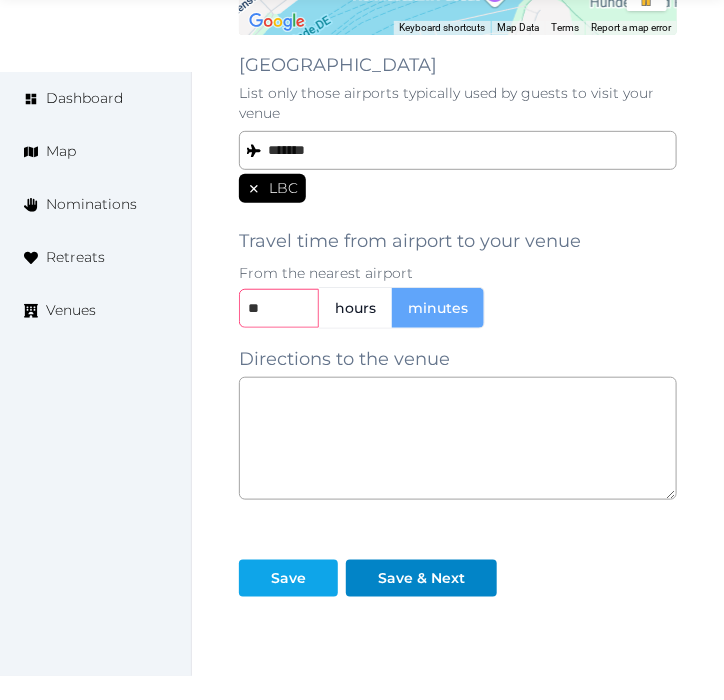 type on "**" 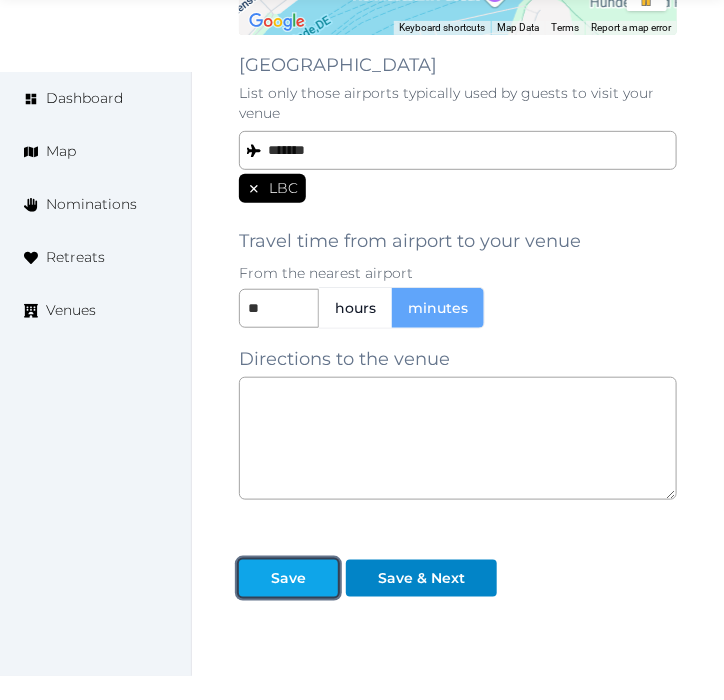 click on "Save" at bounding box center (288, 578) 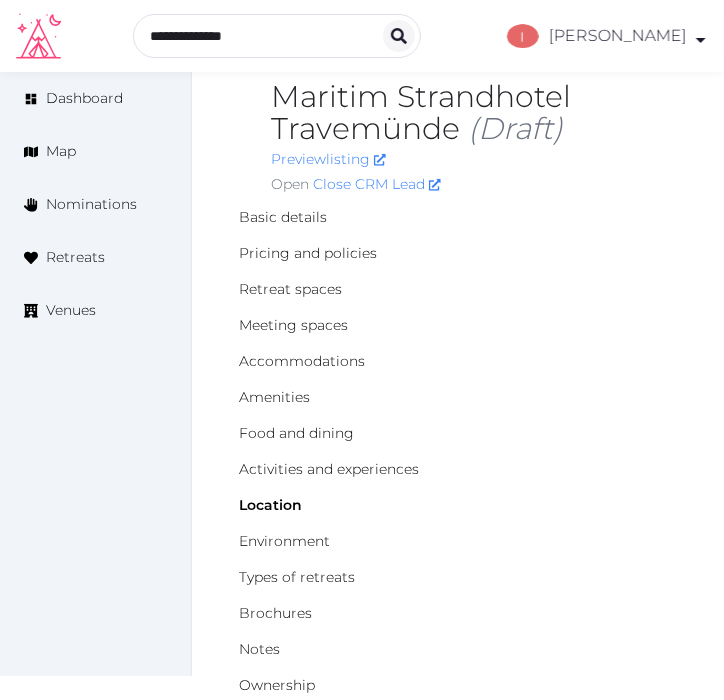 scroll, scrollTop: 0, scrollLeft: 0, axis: both 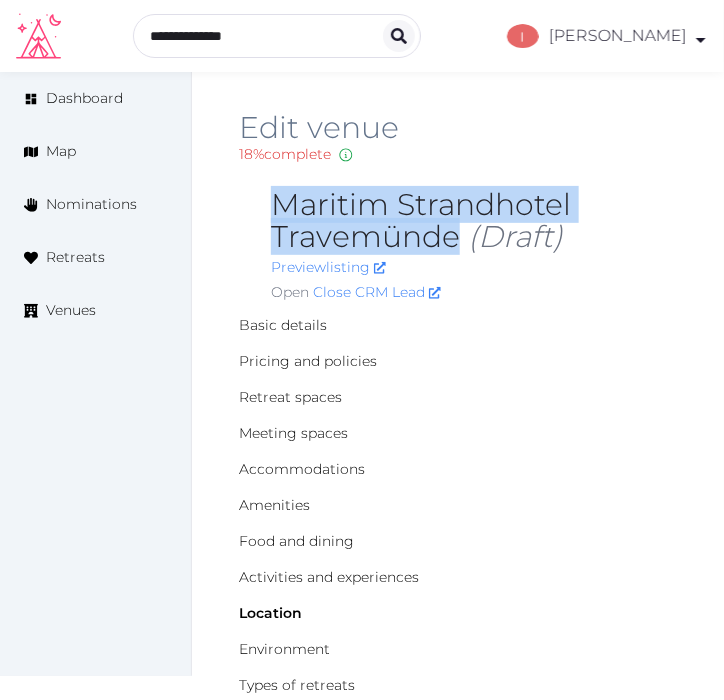 drag, startPoint x: 460, startPoint y: 234, endPoint x: 260, endPoint y: 213, distance: 201.09947 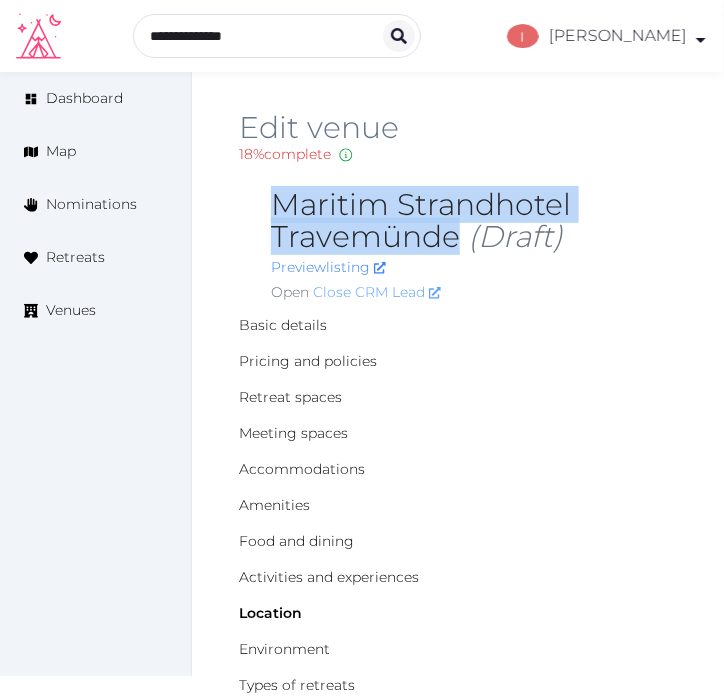 click on "Close CRM Lead" at bounding box center (377, 292) 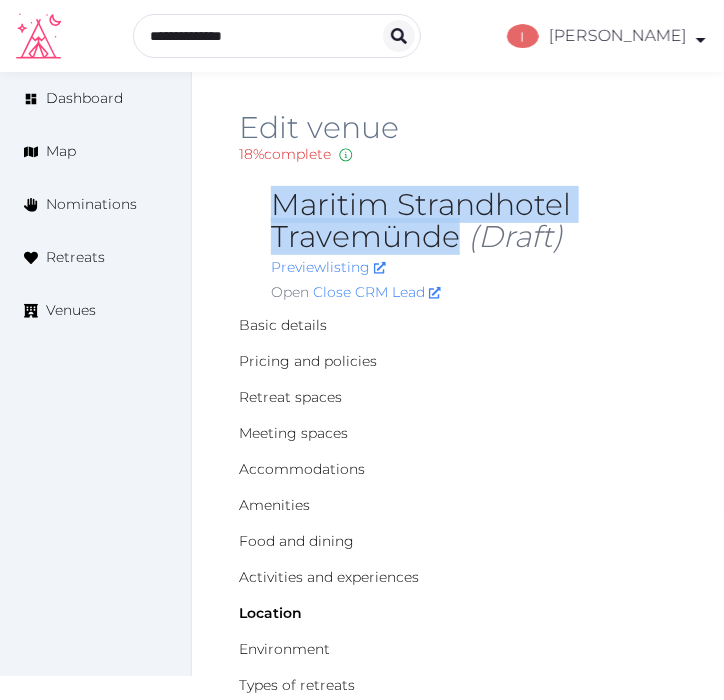 copy on "Maritim Strandhotel Travemünde" 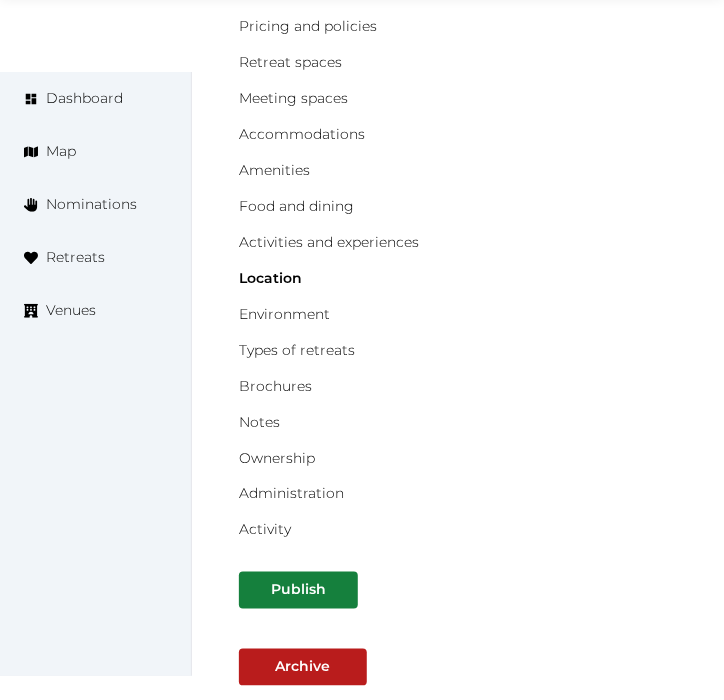 scroll, scrollTop: 333, scrollLeft: 0, axis: vertical 